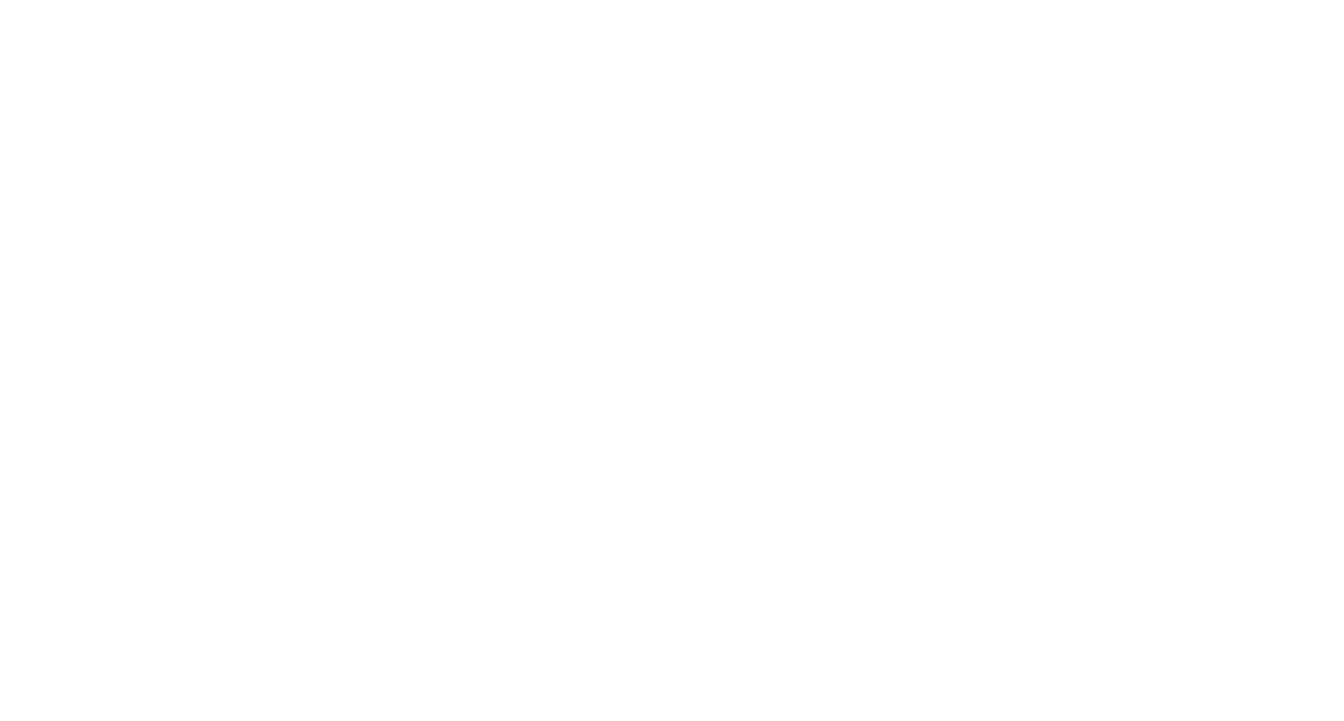 scroll, scrollTop: 0, scrollLeft: 0, axis: both 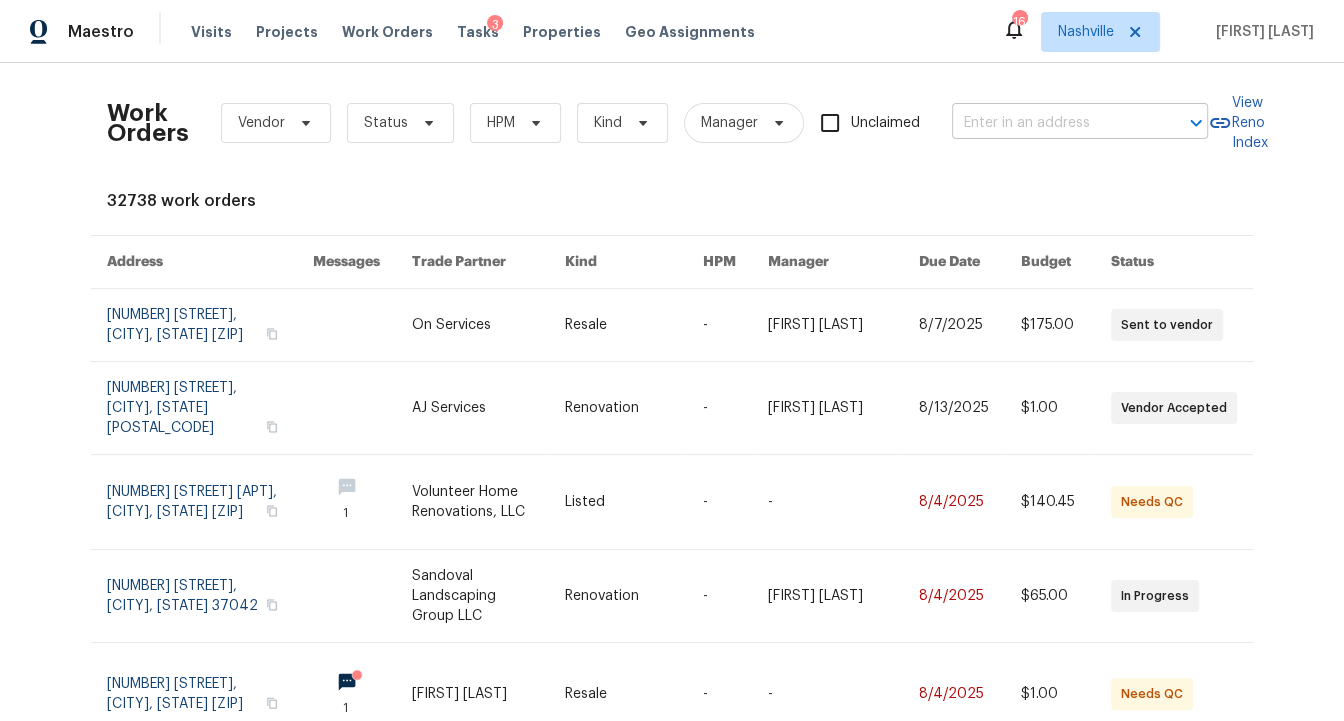 click at bounding box center (1052, 123) 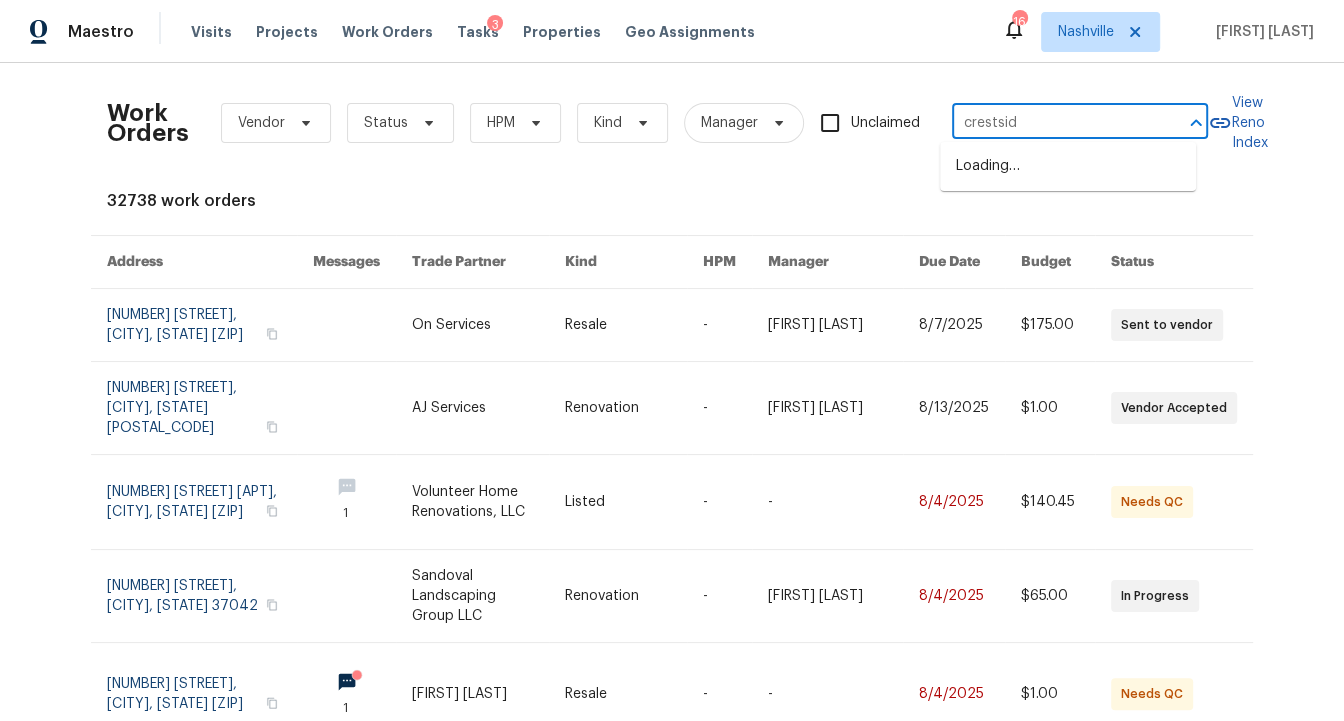 type on "crestside" 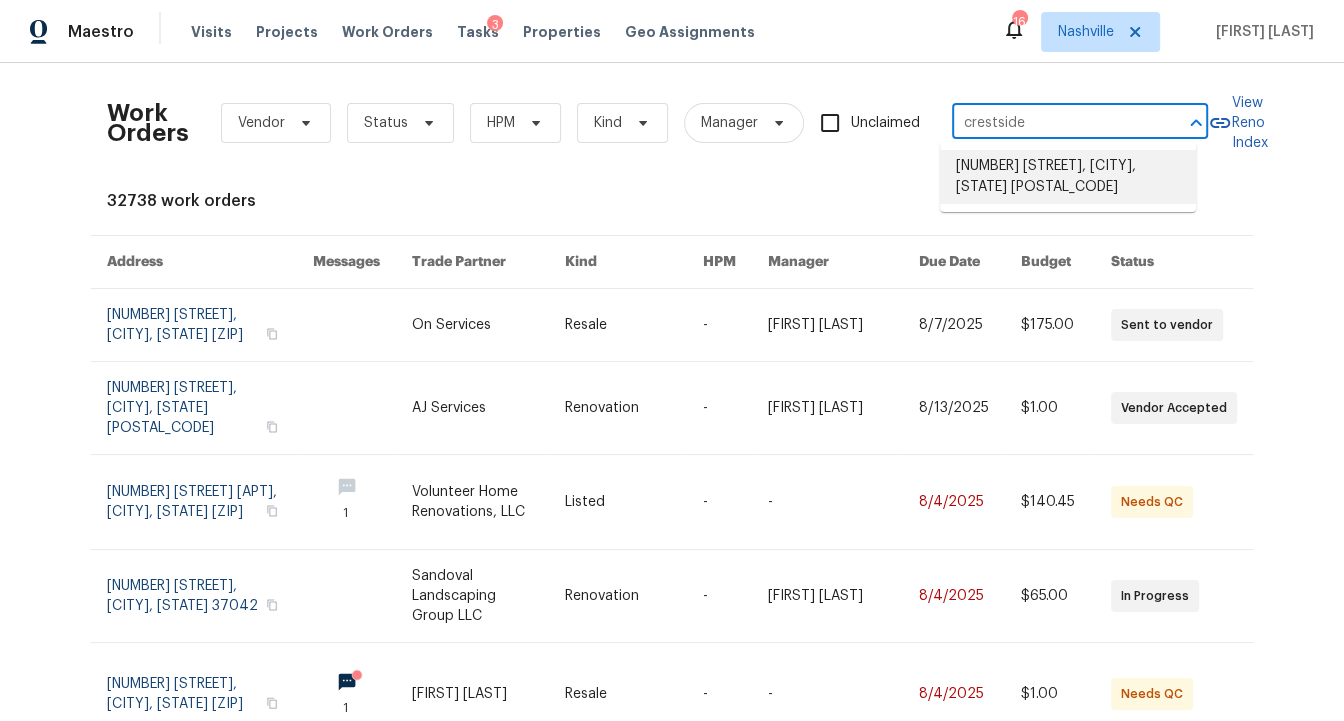 click on "[NUMBER] [STREET], [CITY], [STATE] [POSTAL_CODE]" at bounding box center [1068, 177] 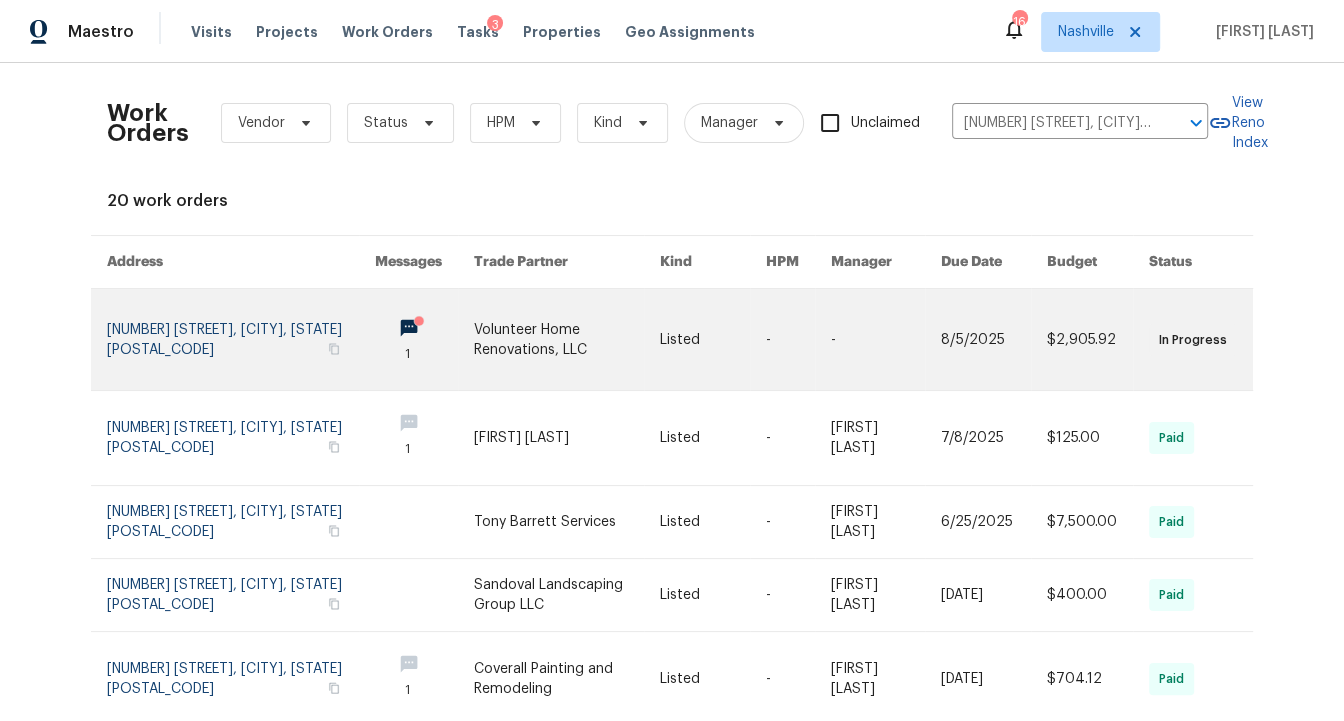 click at bounding box center [241, 339] 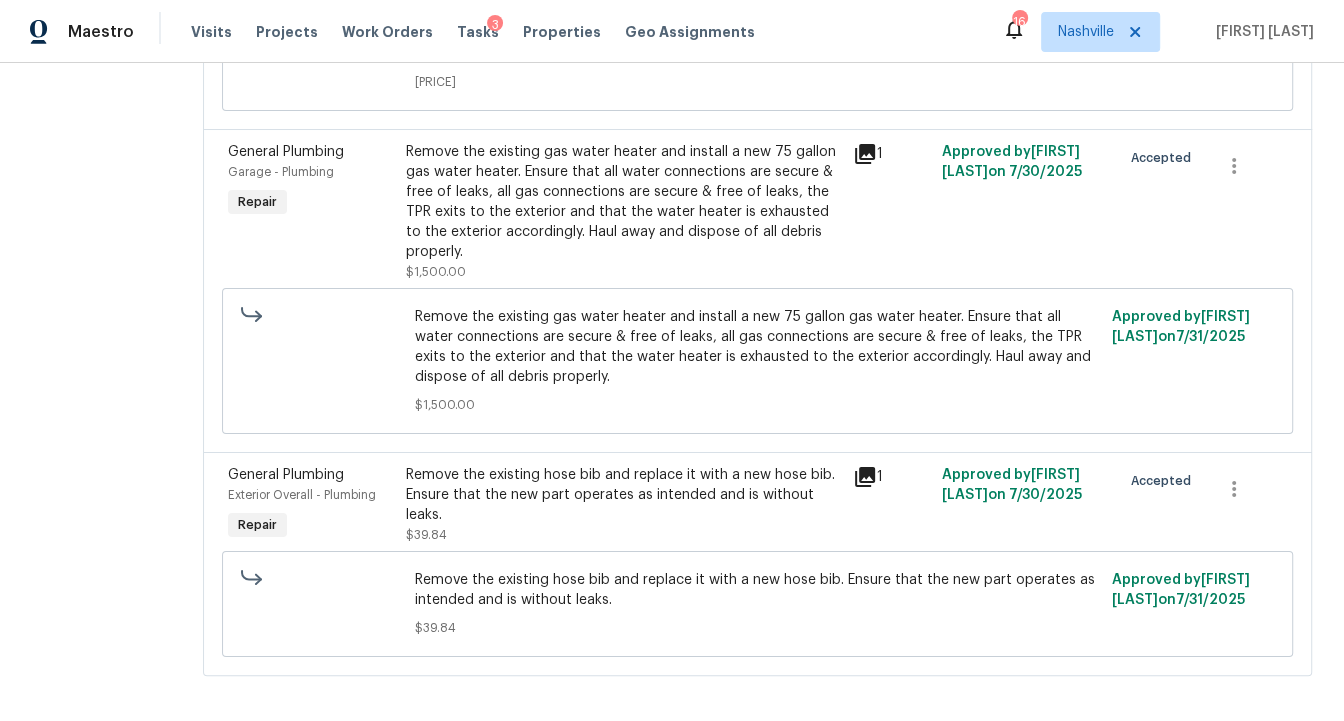scroll, scrollTop: 2840, scrollLeft: 0, axis: vertical 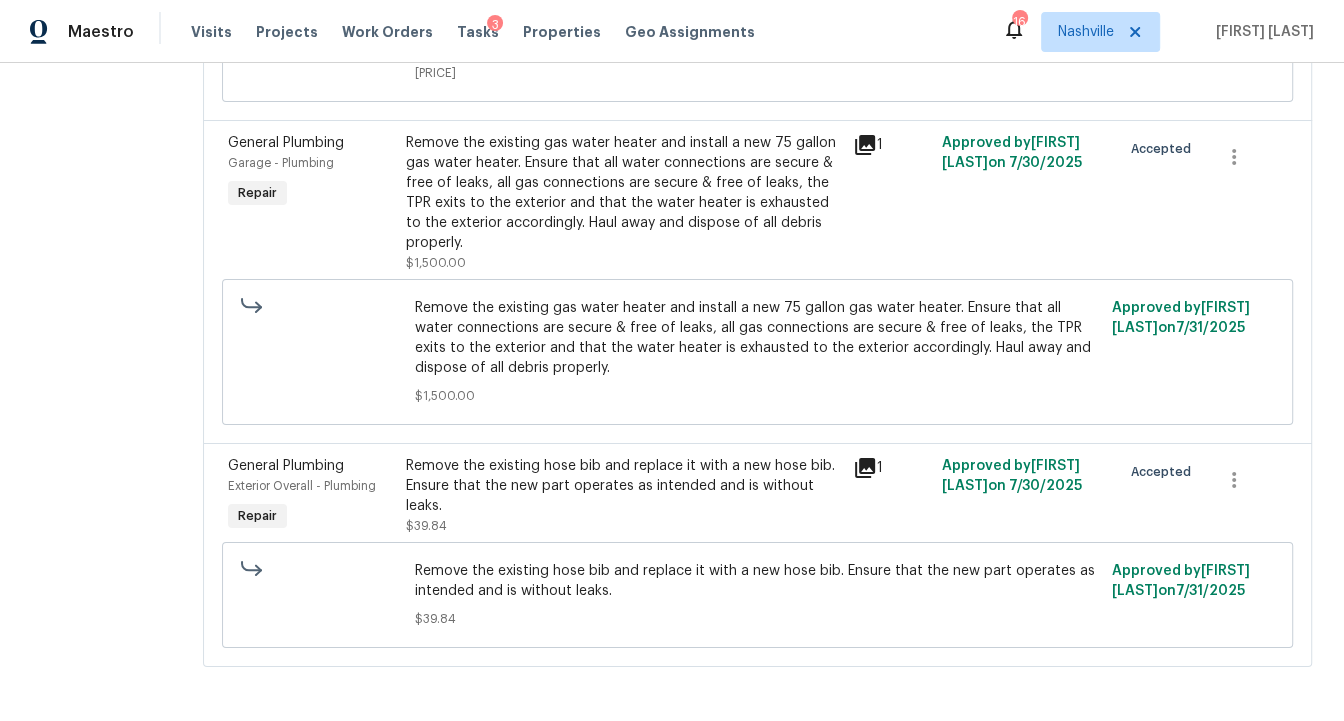 click on "Remove the existing gas water heater and install a new 75 gallon gas water heater. Ensure that all water connections are secure & free of leaks, all gas connections are secure & free of leaks, the TPR exits to the exterior and that the water heater is exhausted to the exterior accordingly. Haul away and dispose of all debris properly." at bounding box center [623, 193] 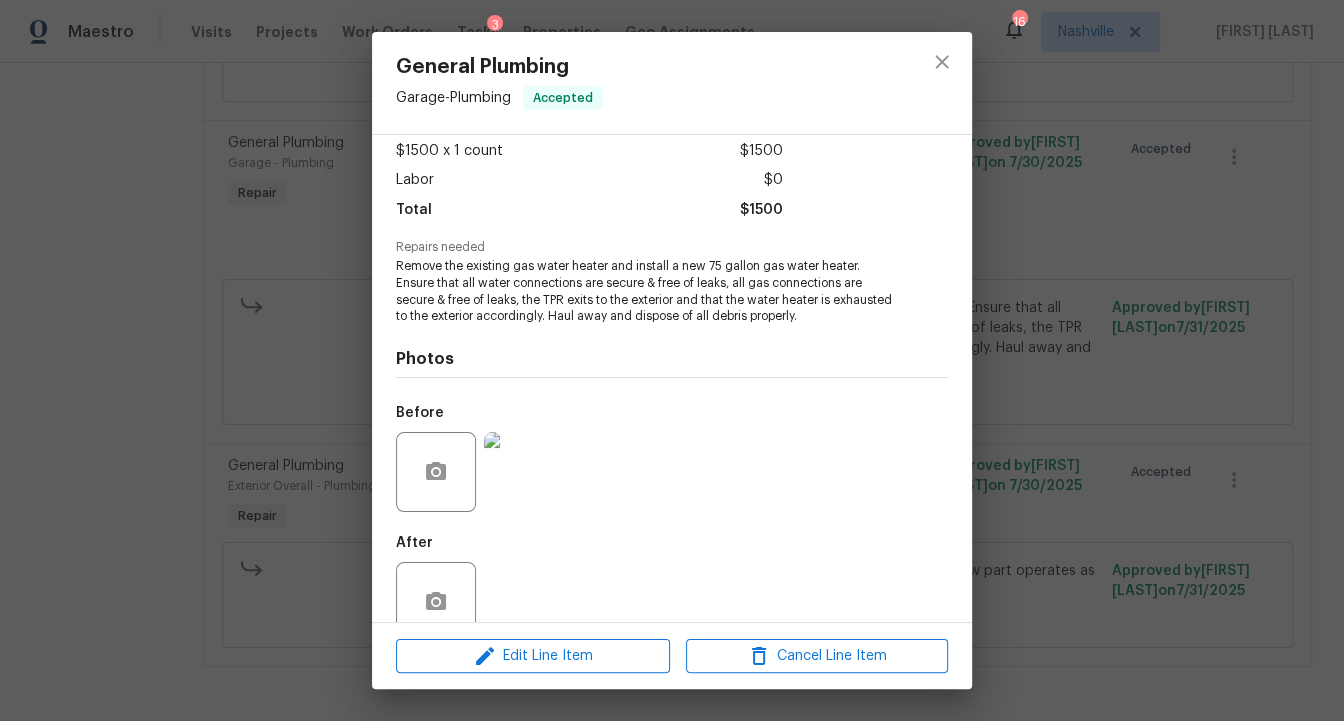 scroll, scrollTop: 0, scrollLeft: 0, axis: both 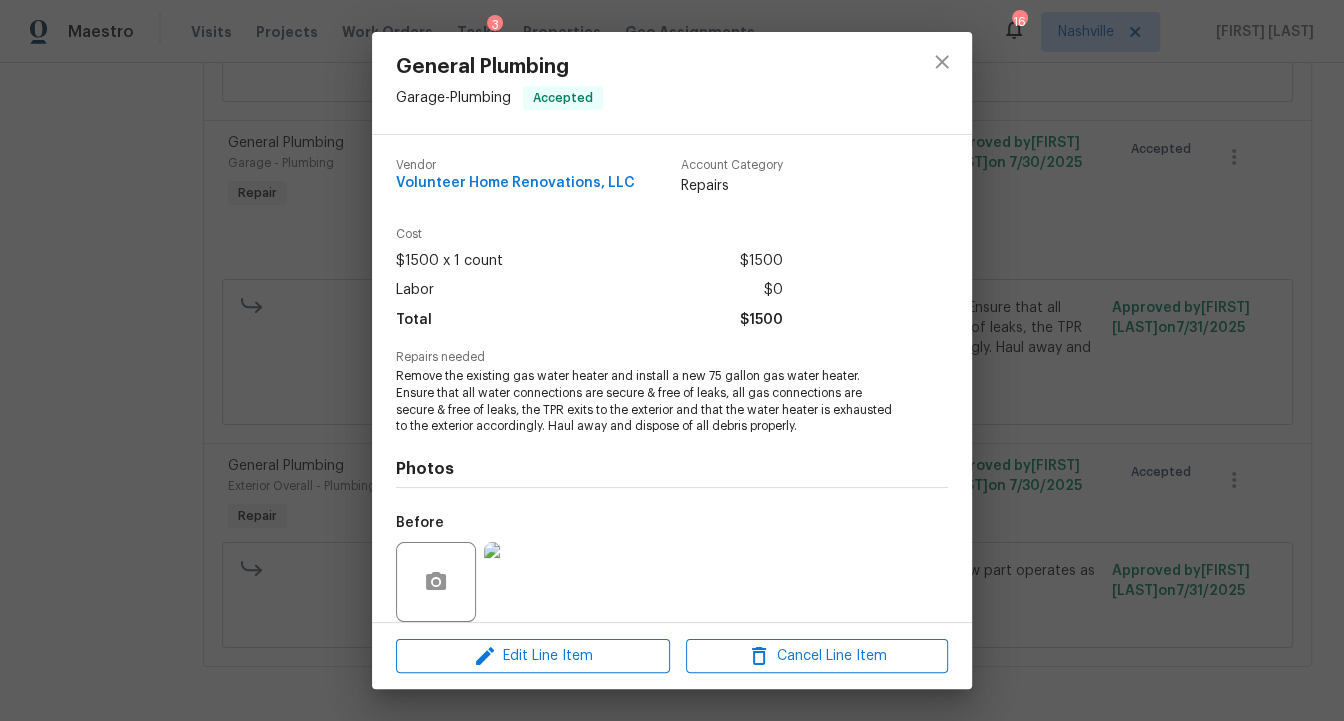 click on "General Plumbing Garage - Plumbing Accepted Vendor Volunteer Home Renovations, LLC Account Category Repairs Cost $1500 x 1 count $1500 Labor $0 Total $1500 Repairs needed Remove the existing gas water heater and install a new 75 gallon gas water heater. Ensure that all water connections are secure & free of leaks, all gas connections are secure & free of leaks, the TPR exits to the exterior and that the water heater is exhausted to the exterior accordingly. Haul away and dispose of all debris properly. Photos Before After Edit Line Item Cancel Line Item" at bounding box center [672, 360] 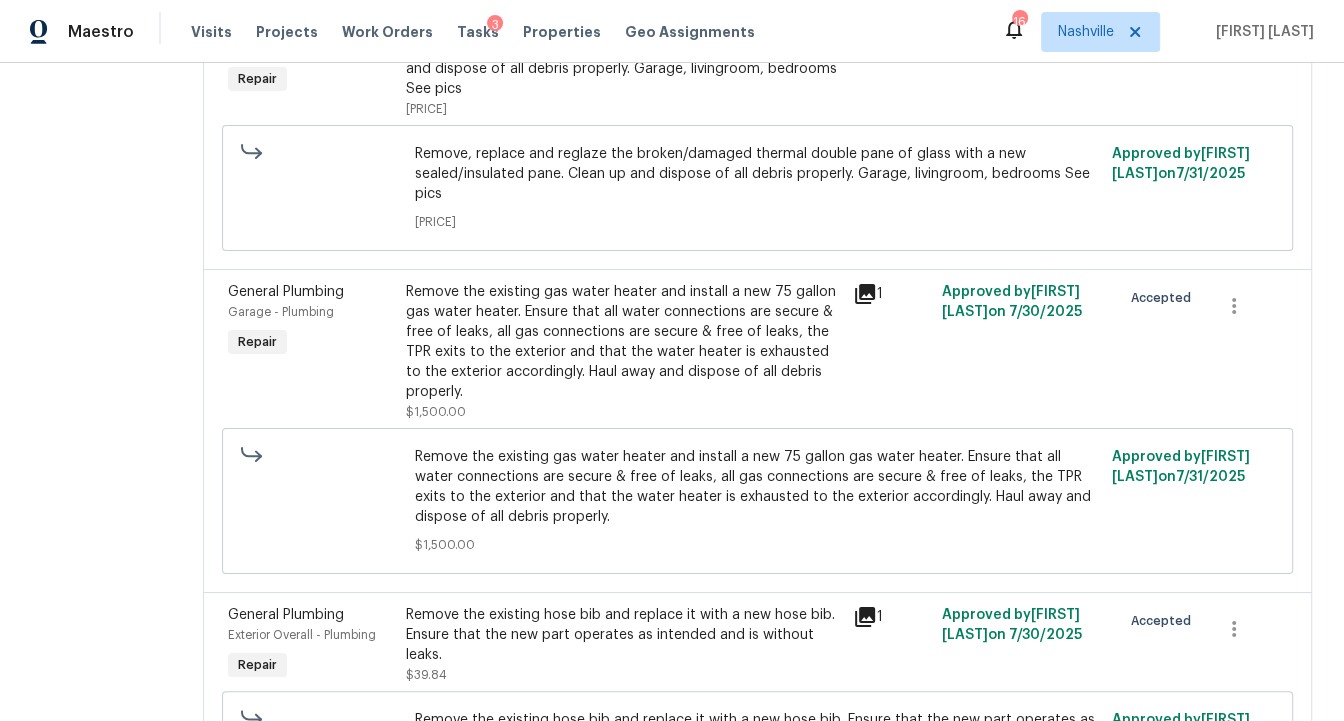 scroll, scrollTop: 2707, scrollLeft: 0, axis: vertical 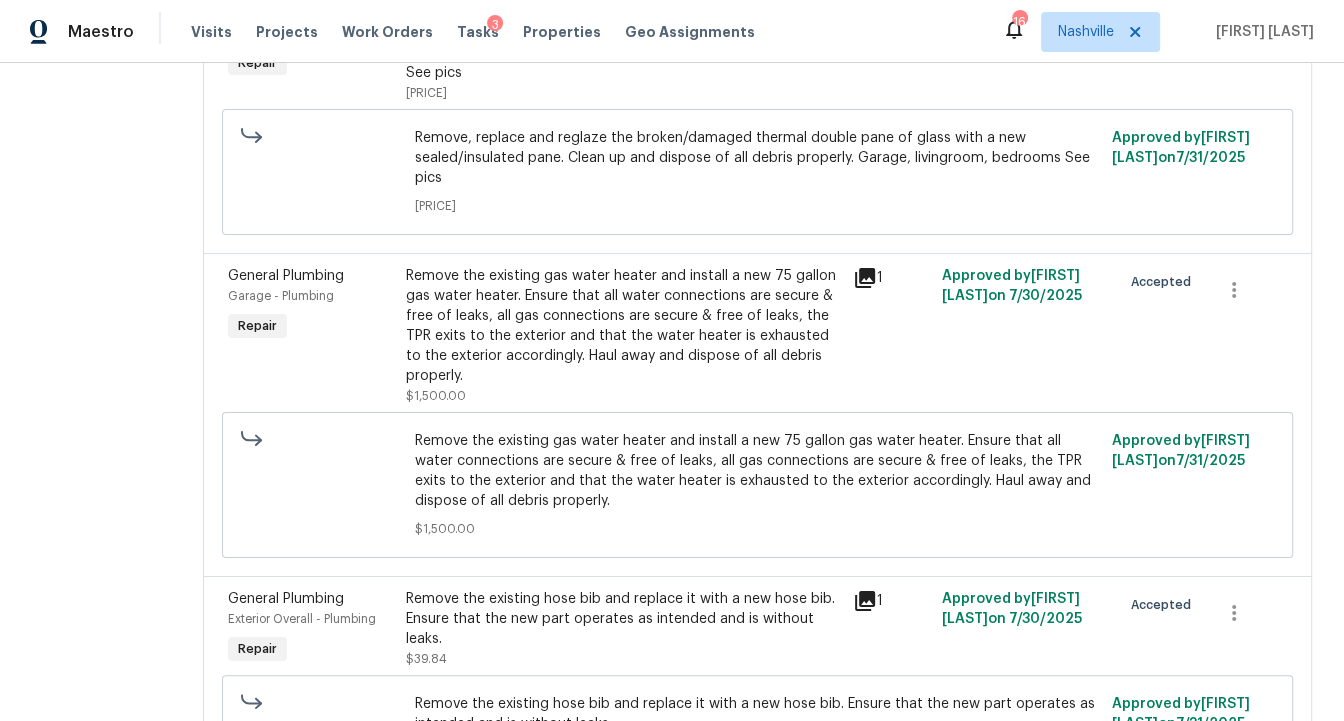 click on "Remove the existing gas water heater and install a new 75 gallon gas water heater. Ensure that all water connections are secure & free of leaks, all gas connections are secure & free of leaks, the TPR exits to the exterior and that the water heater is exhausted to the exterior accordingly. Haul away and dispose of all debris properly." at bounding box center (623, 326) 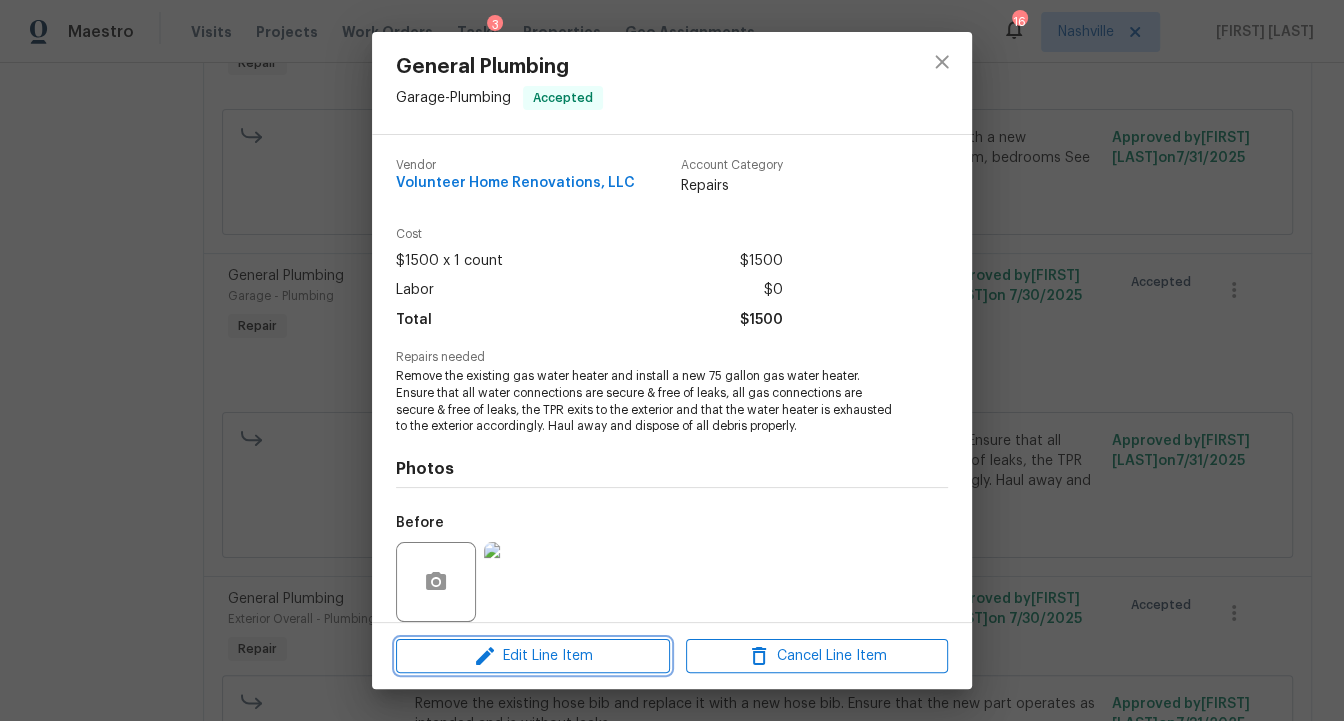 click on "Edit Line Item" at bounding box center [533, 656] 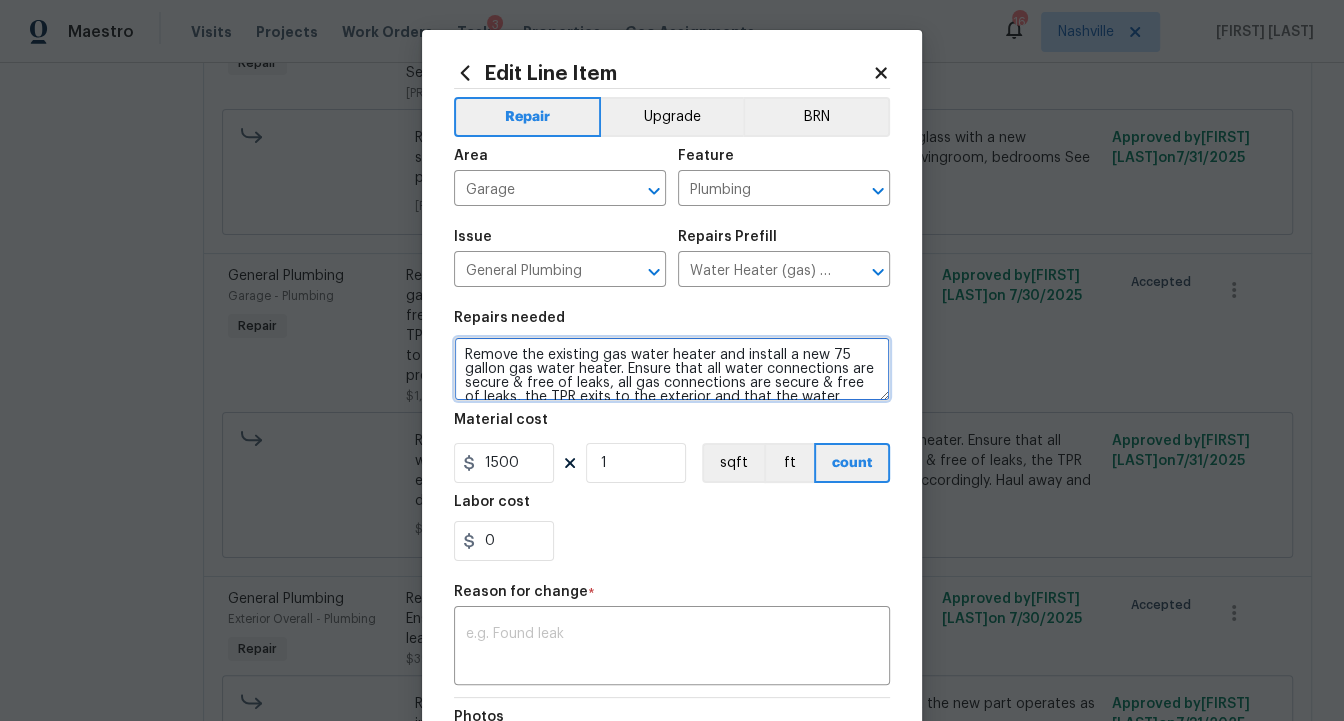 click on "Remove the existing gas water heater and install a new 75 gallon gas water heater. Ensure that all water connections are secure & free of leaks, all gas connections are secure & free of leaks, the TPR exits to the exterior and that the water heater is exhausted to the exterior accordingly. Haul away and dispose of all debris properly." at bounding box center [672, 369] 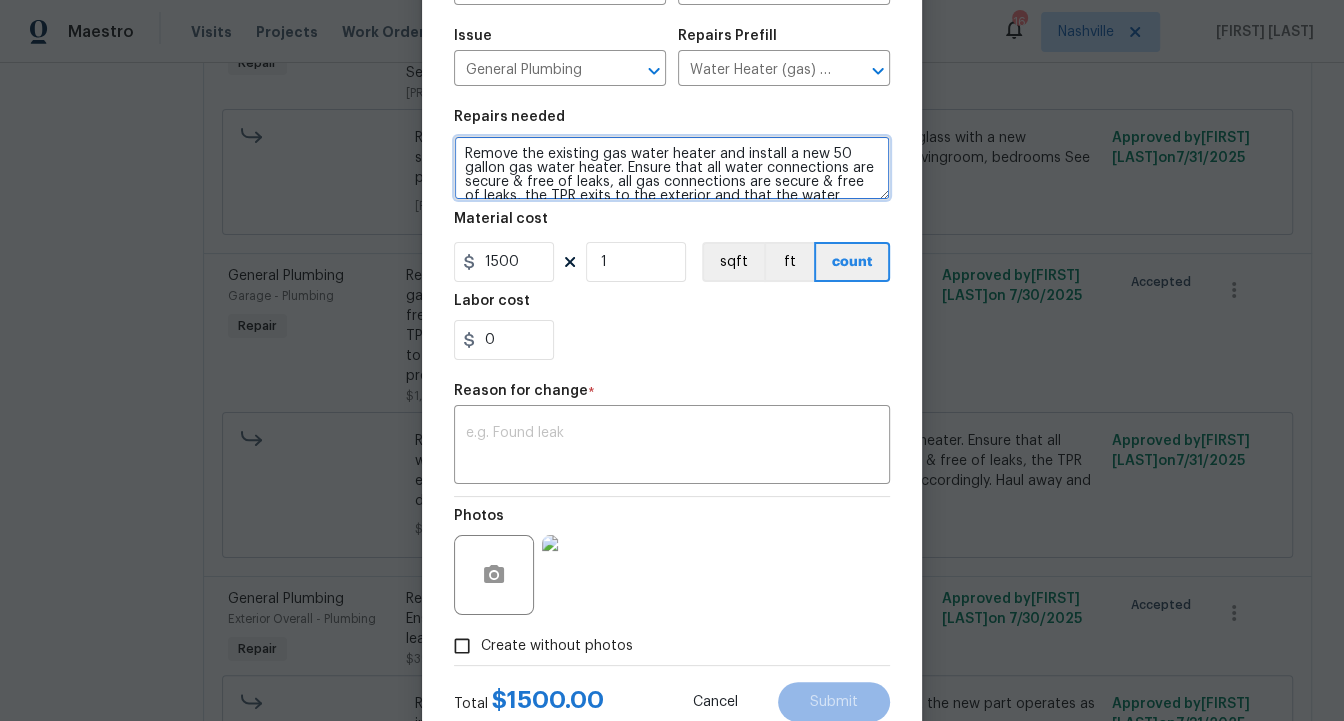 scroll, scrollTop: 261, scrollLeft: 0, axis: vertical 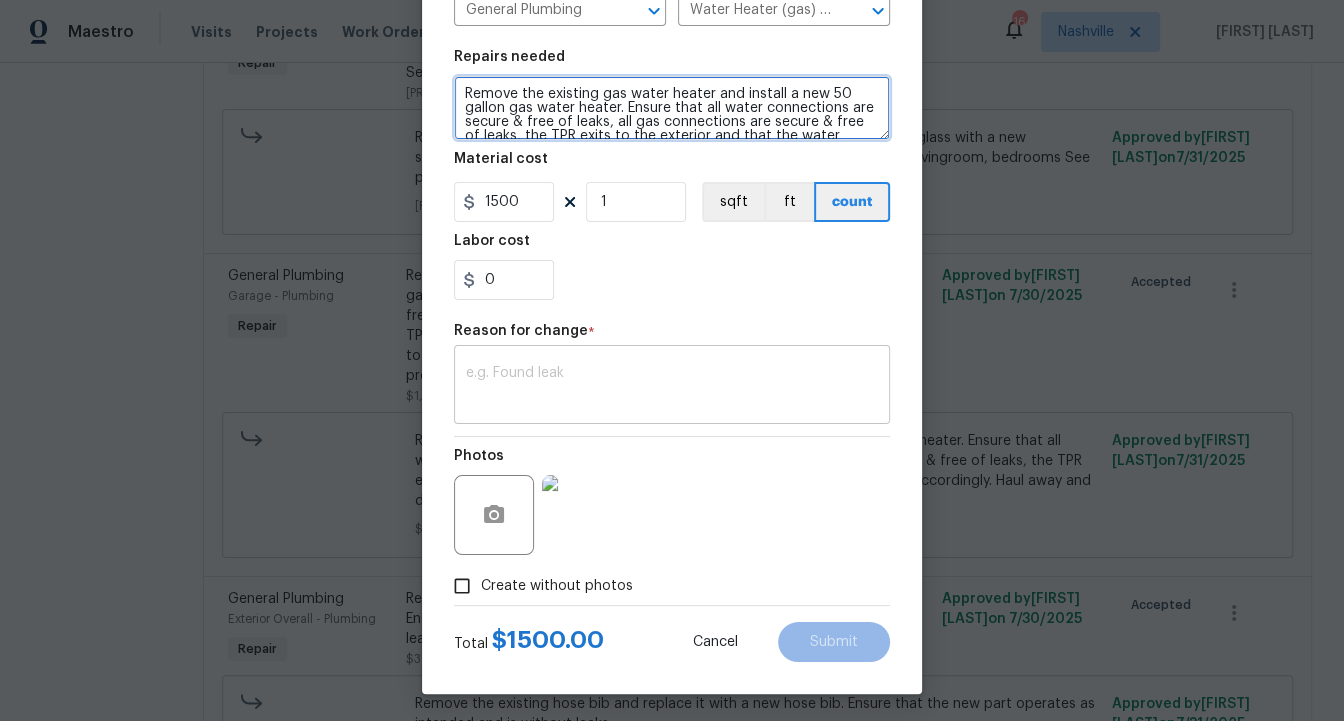type on "Remove the existing gas water heater and install a new 50 gallon gas water heater. Ensure that all water connections are secure & free of leaks, all gas connections are secure & free of leaks, the TPR exits to the exterior and that the water heater is exhausted to the exterior accordingly. Haul away and dispose of all debris properly." 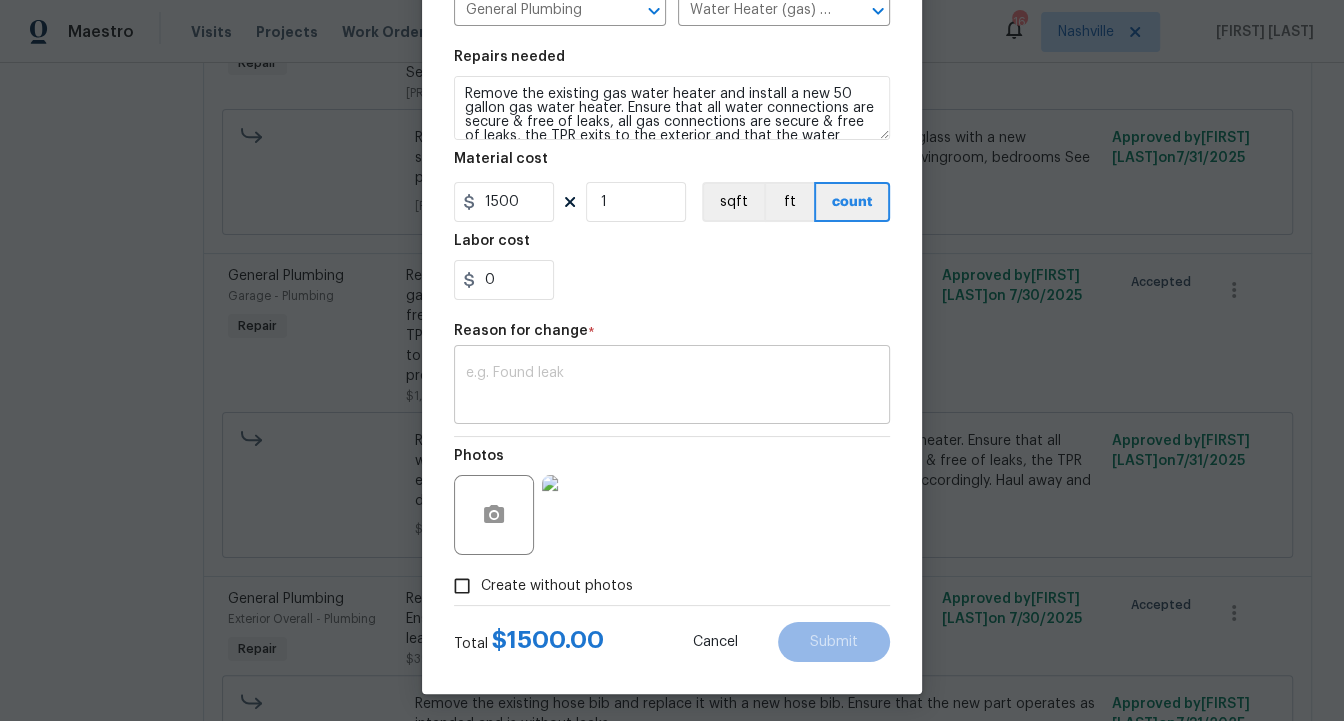 click on "x ​" at bounding box center [672, 387] 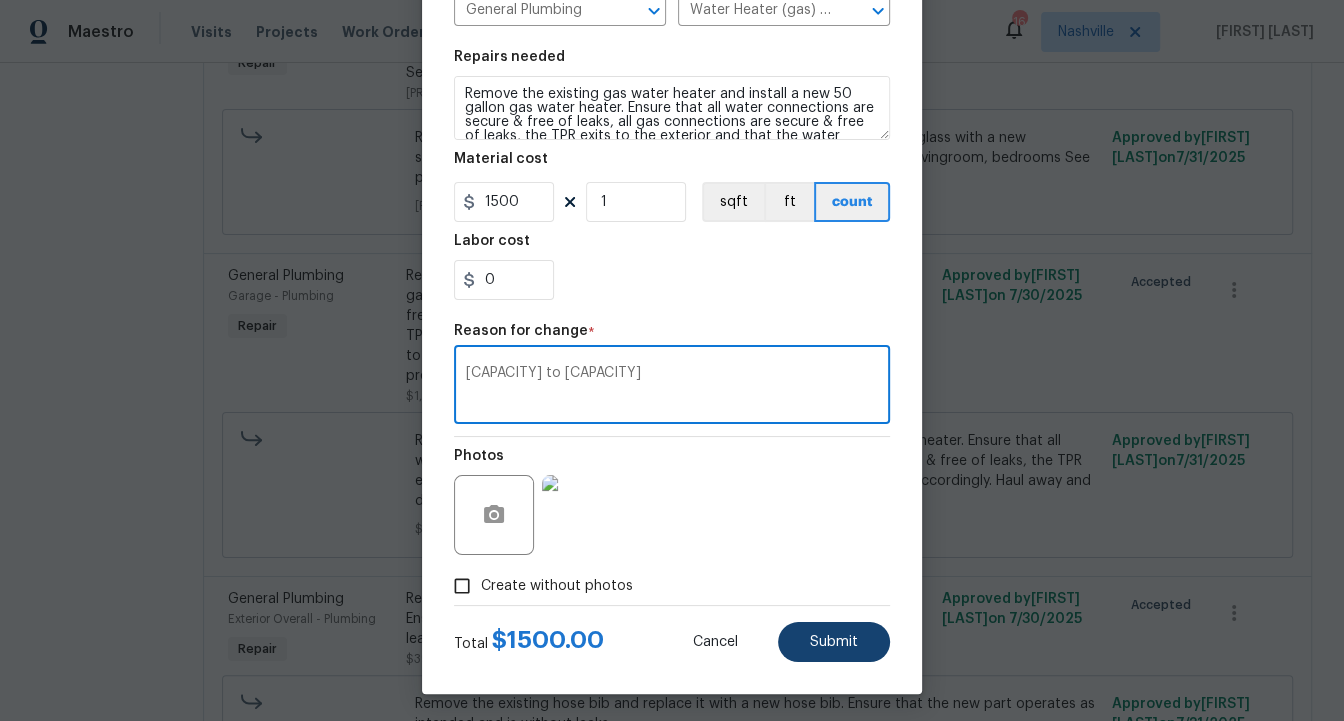 type on "[CAPACITY] to [CAPACITY]" 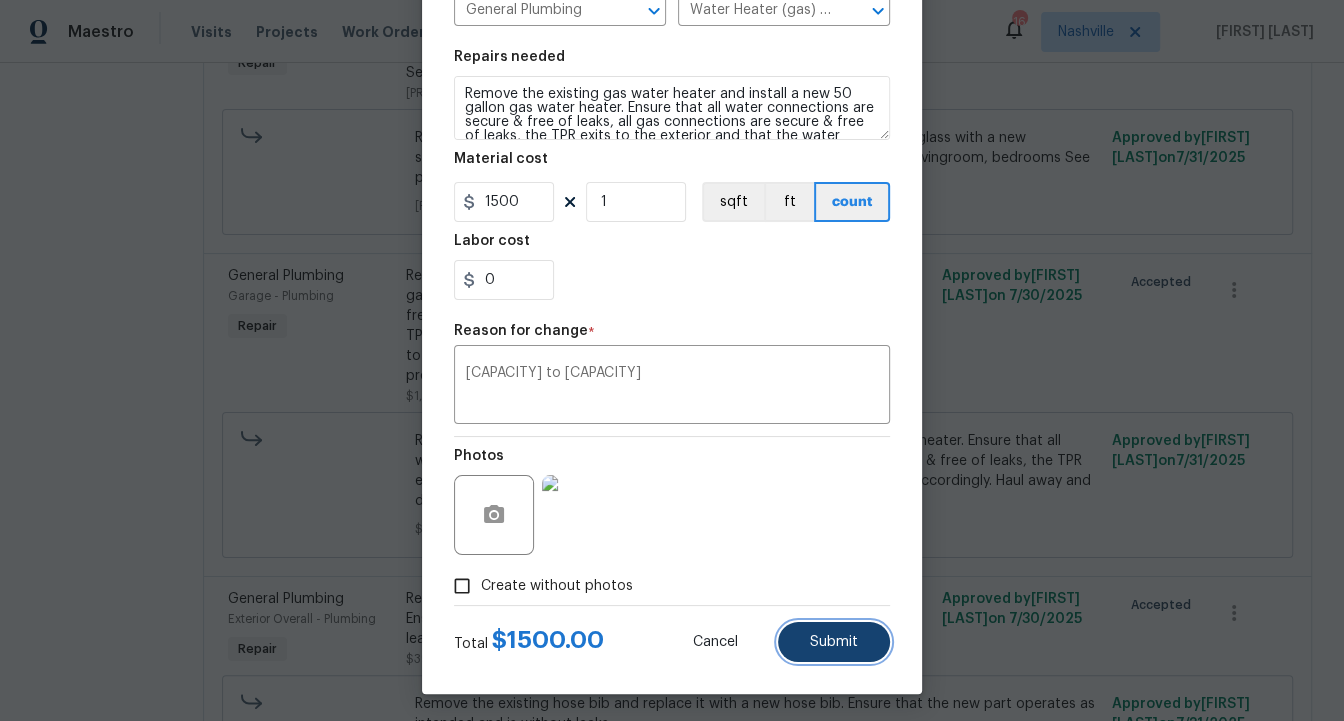 click on "Submit" at bounding box center (834, 642) 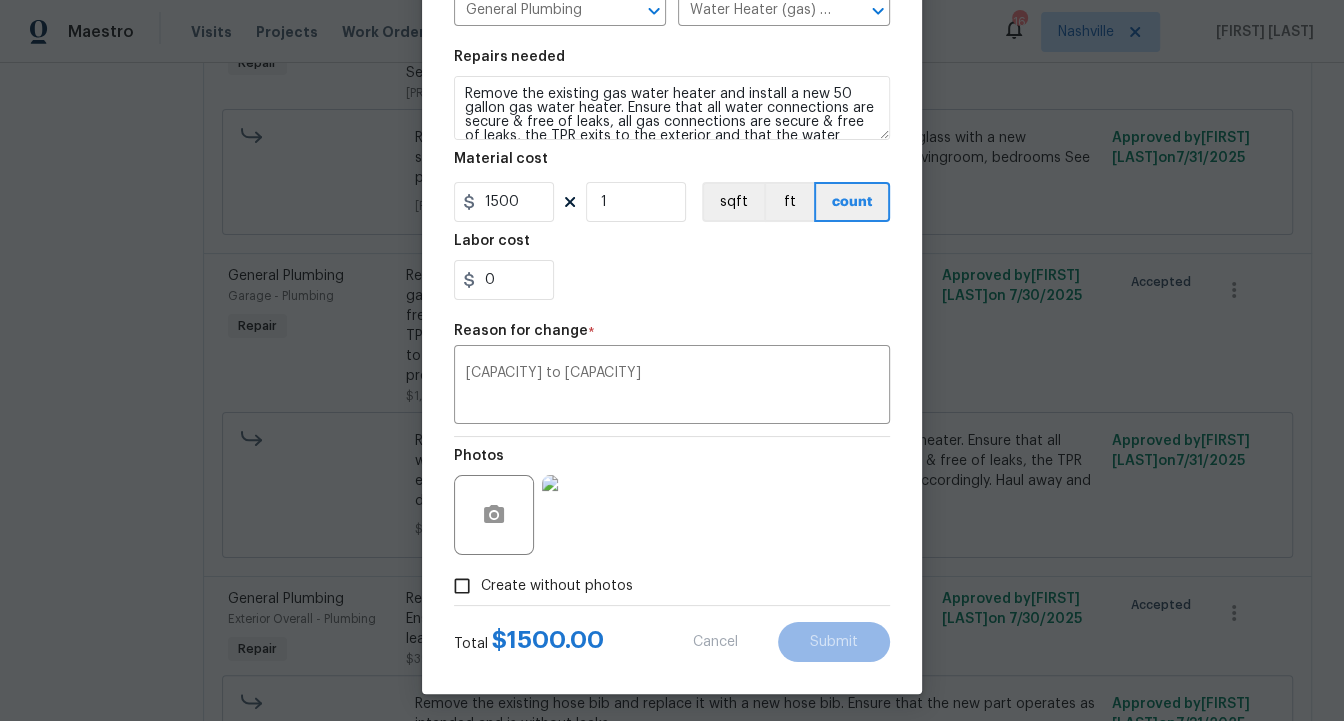 type on "Remove the existing gas water heater and install a new 75 gallon gas water heater. Ensure that all water connections are secure & free of leaks, all gas connections are secure & free of leaks, the TPR exits to the exterior and that the water heater is exhausted to the exterior accordingly. Haul away and dispose of all debris properly." 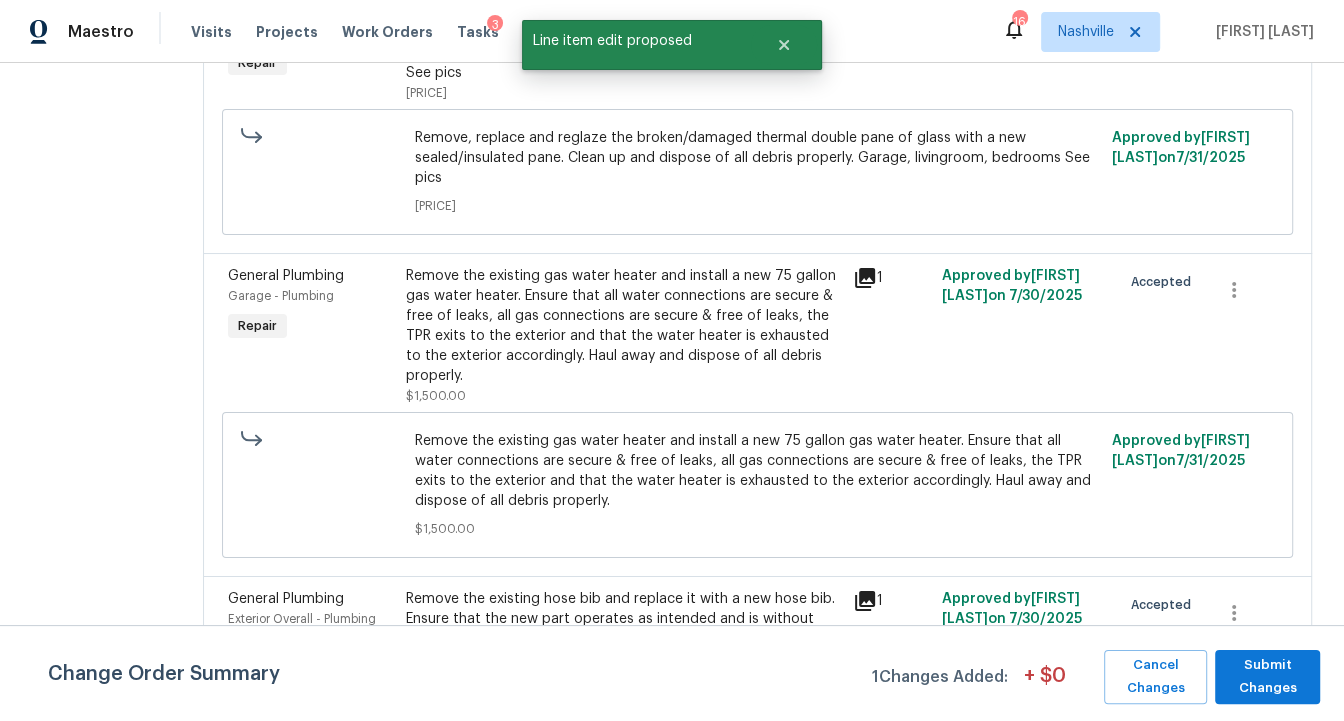 scroll, scrollTop: 0, scrollLeft: 0, axis: both 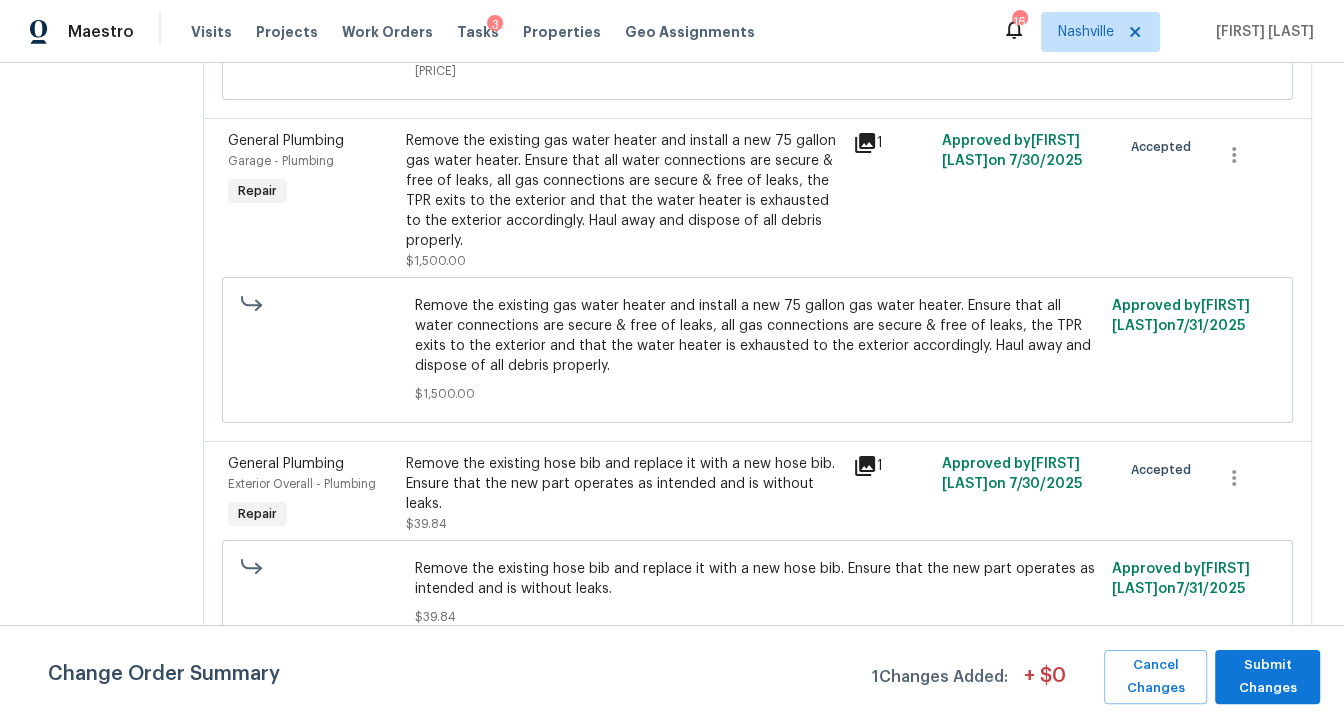 click on "Remove the existing hose bib and replace it with a new hose bib. Ensure that the new part operates as intended and is without leaks." at bounding box center (623, 484) 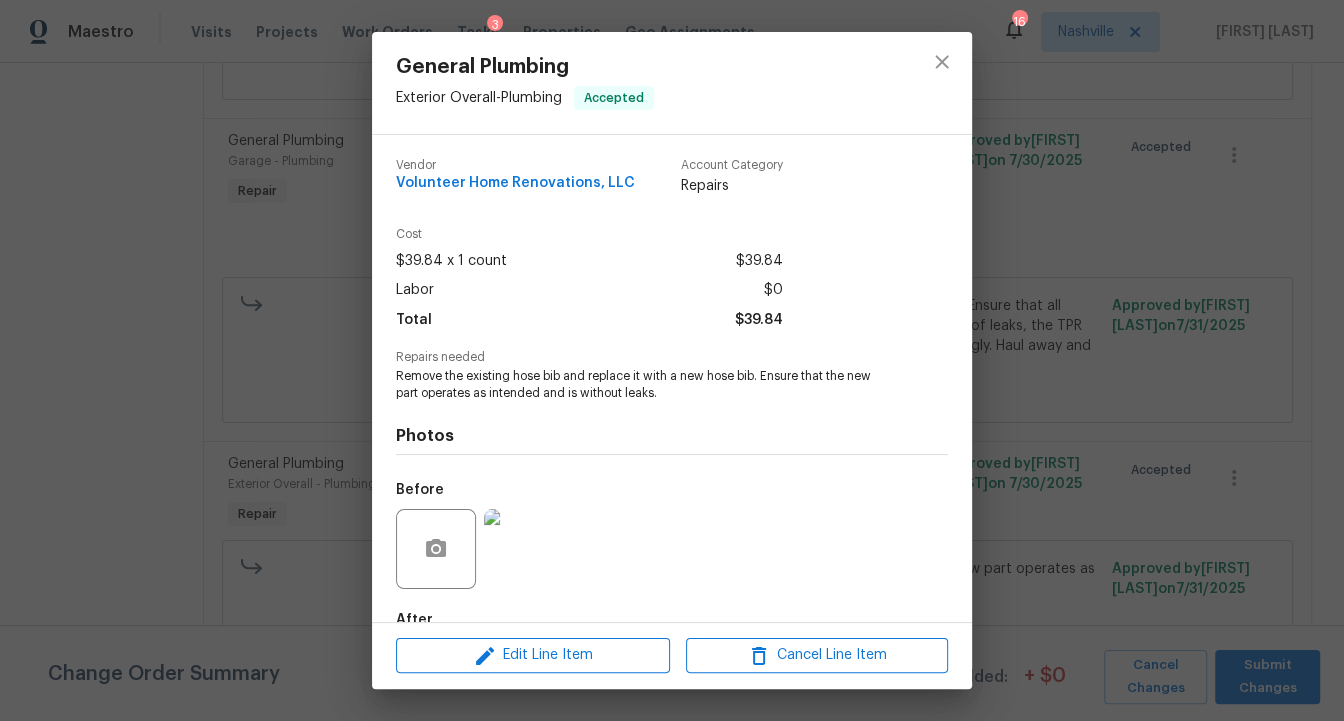 click at bounding box center (524, 549) 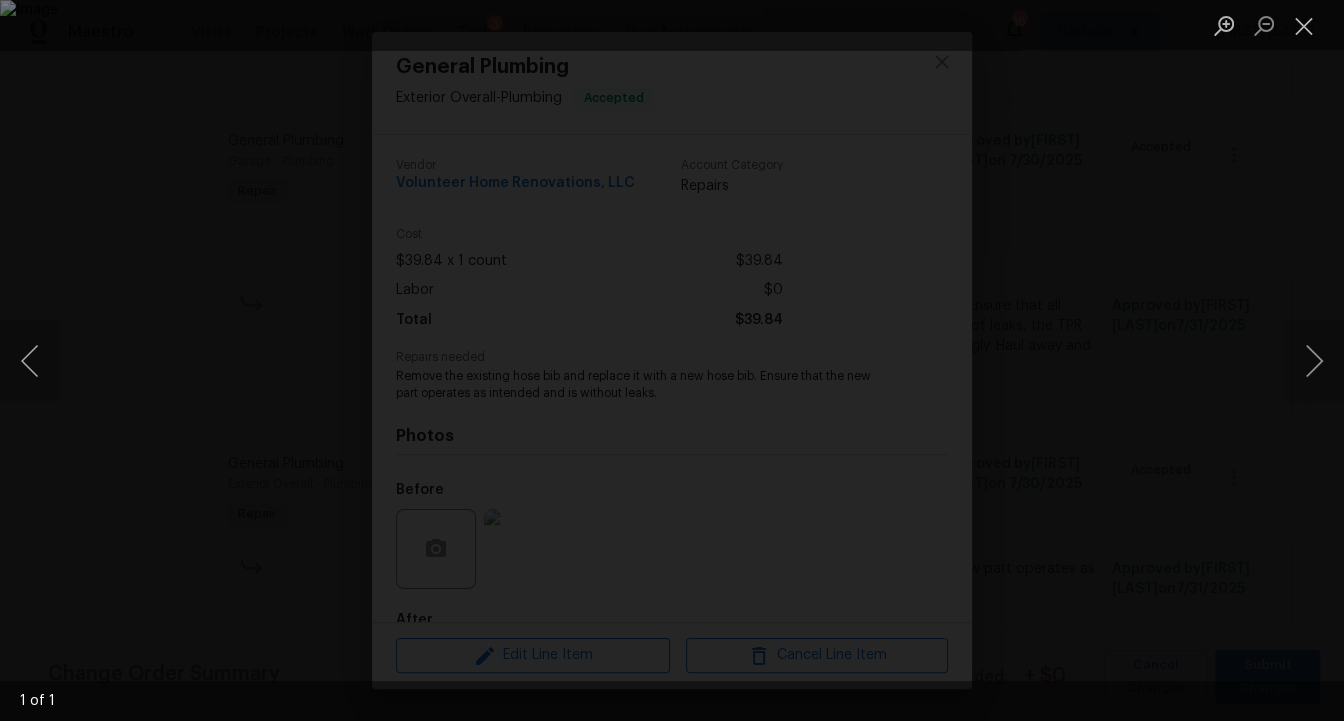 click at bounding box center [672, 360] 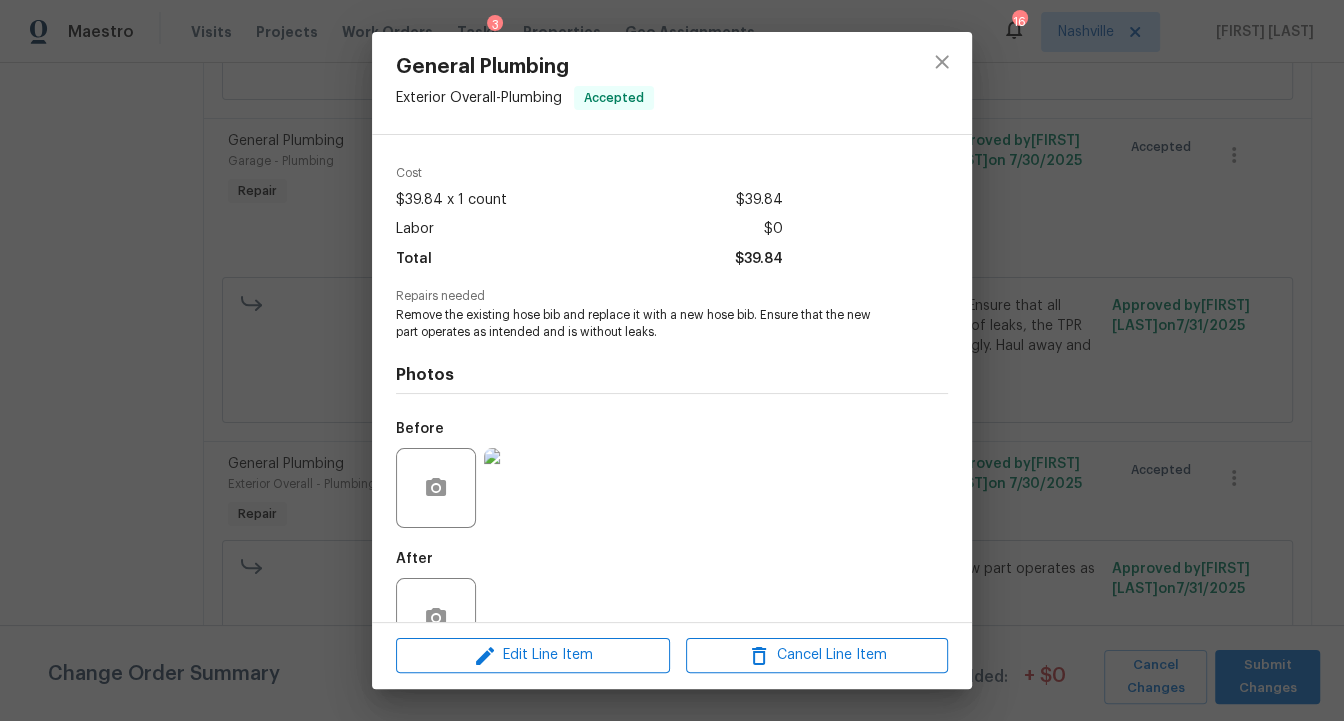 scroll, scrollTop: 116, scrollLeft: 0, axis: vertical 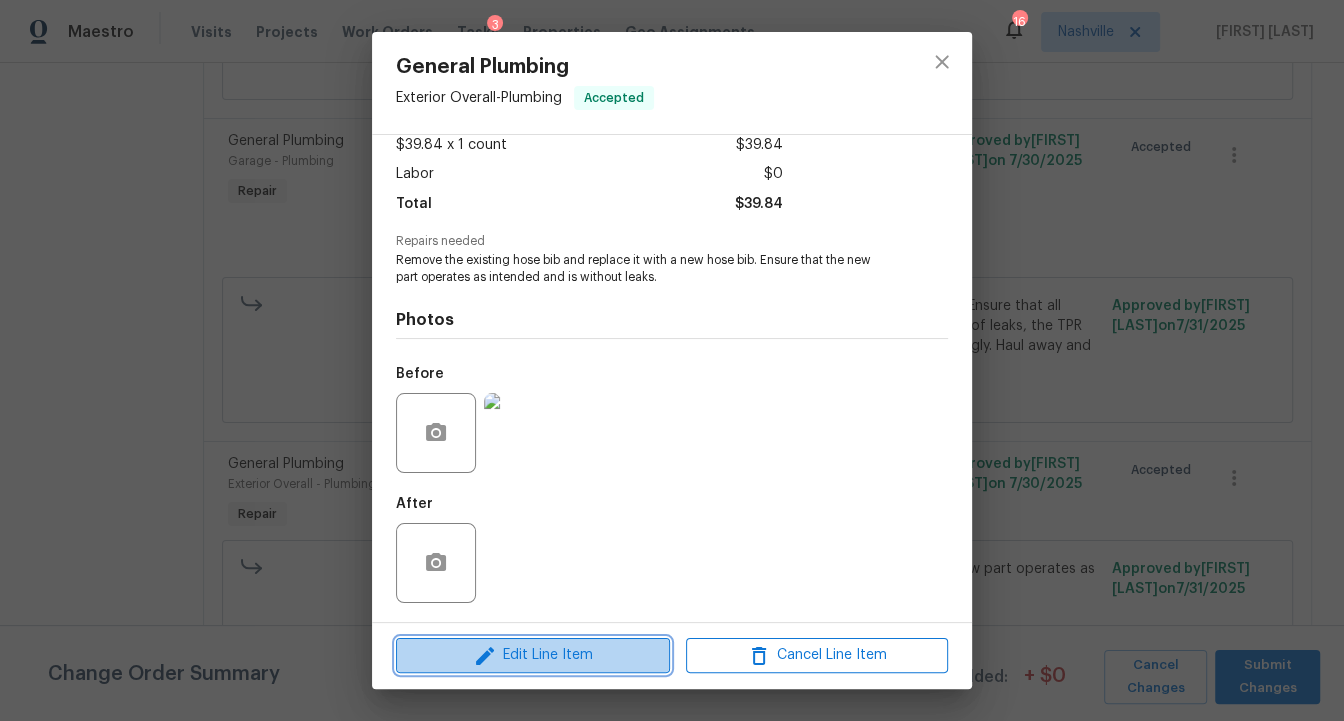 click on "Edit Line Item" at bounding box center (533, 655) 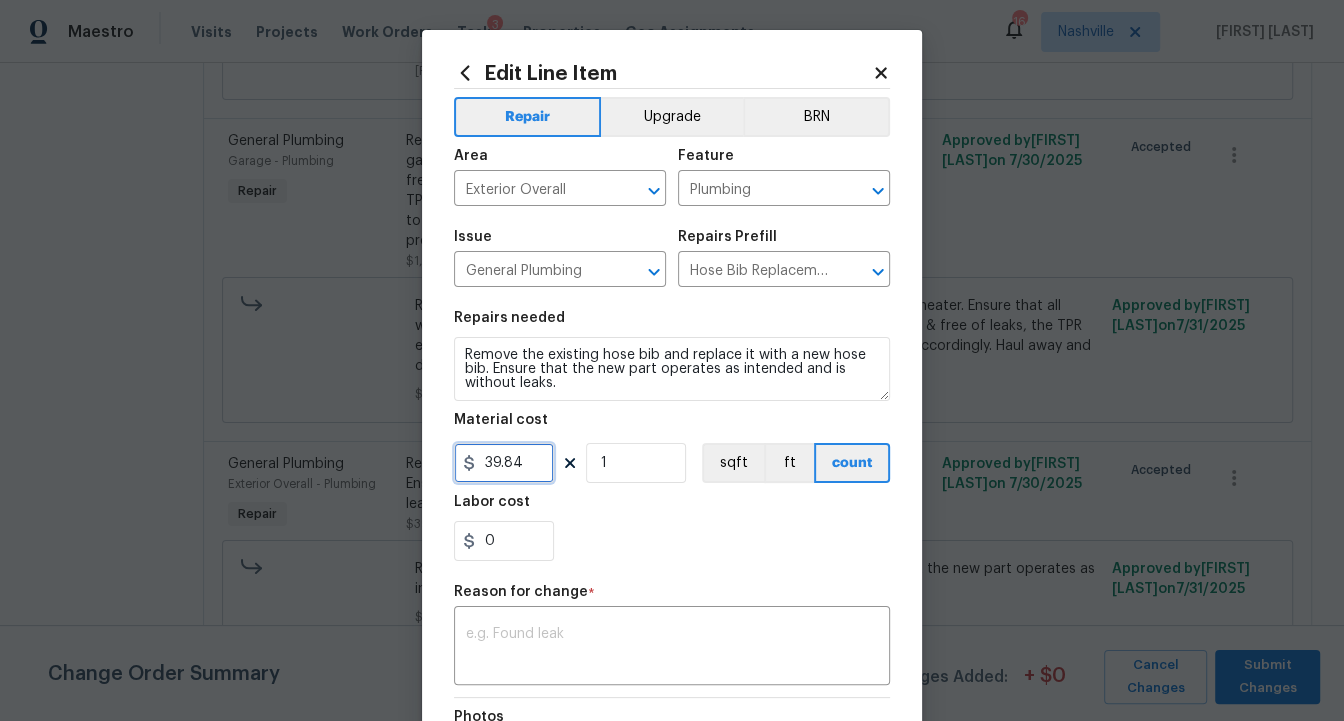 click on "39.84" at bounding box center (504, 463) 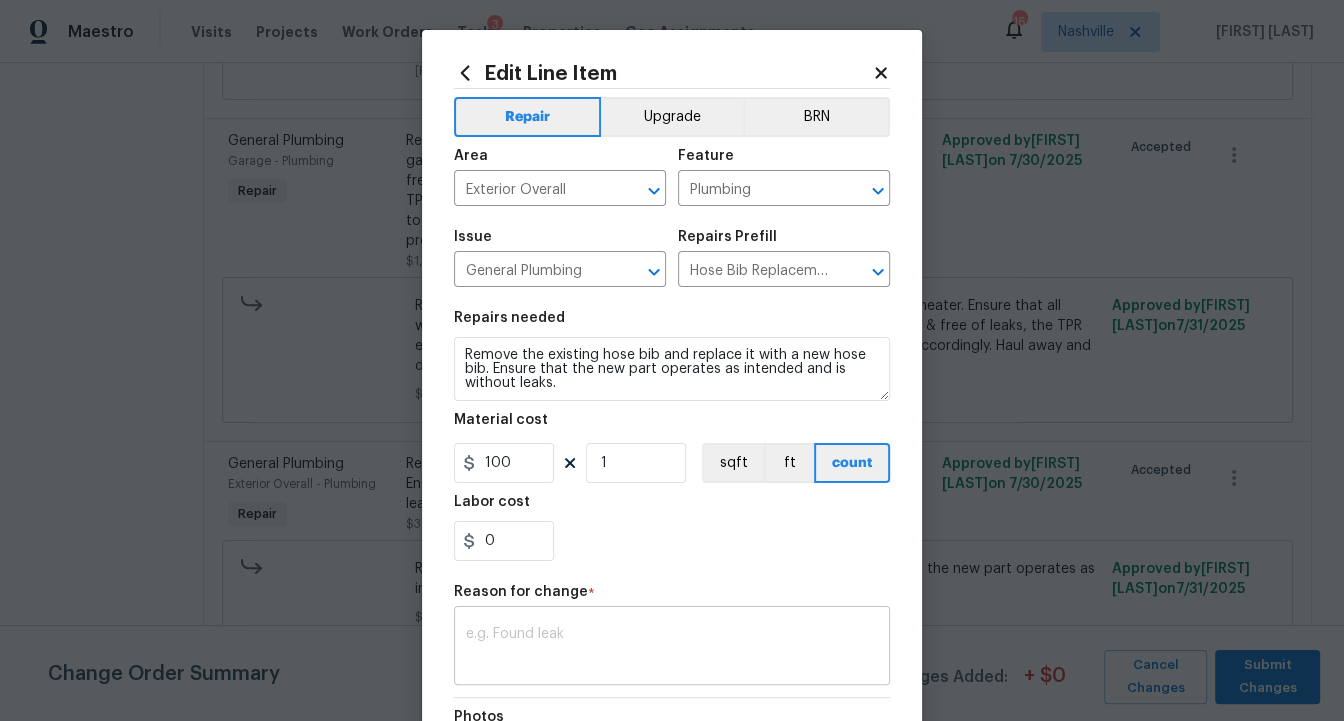 click at bounding box center [672, 648] 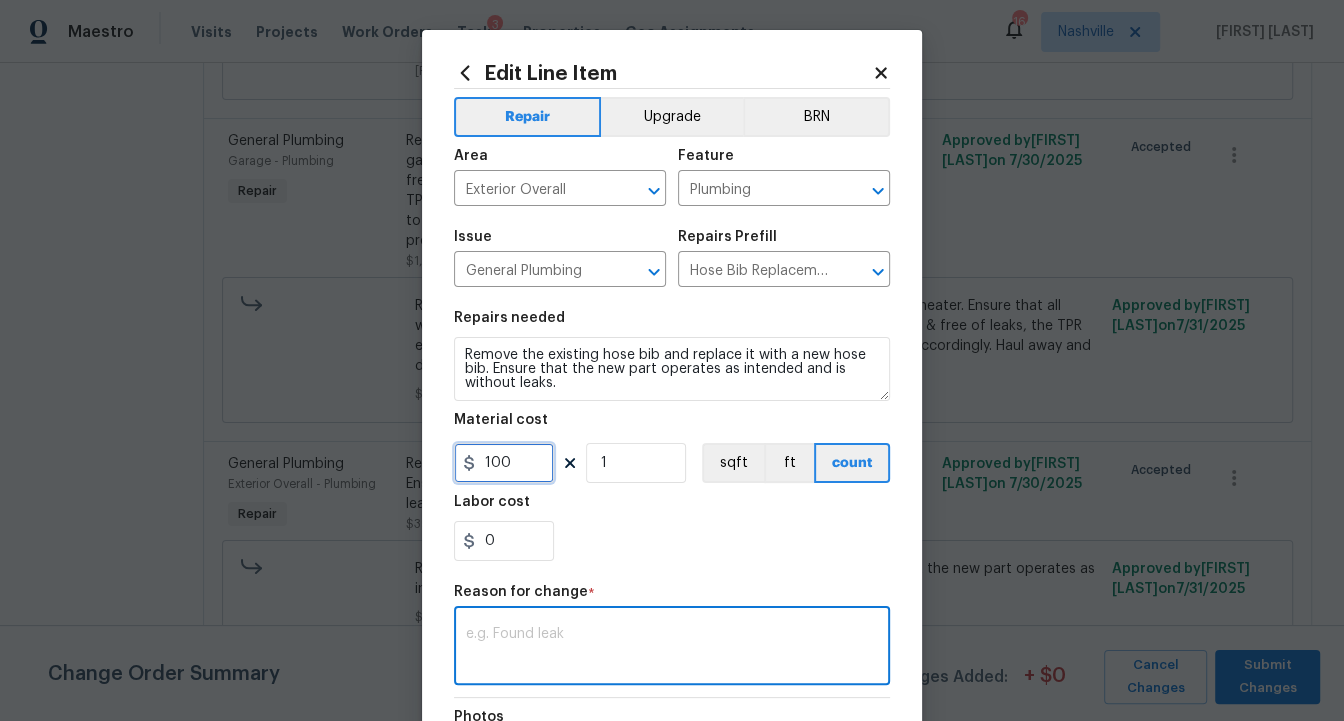 click on "100" at bounding box center [504, 463] 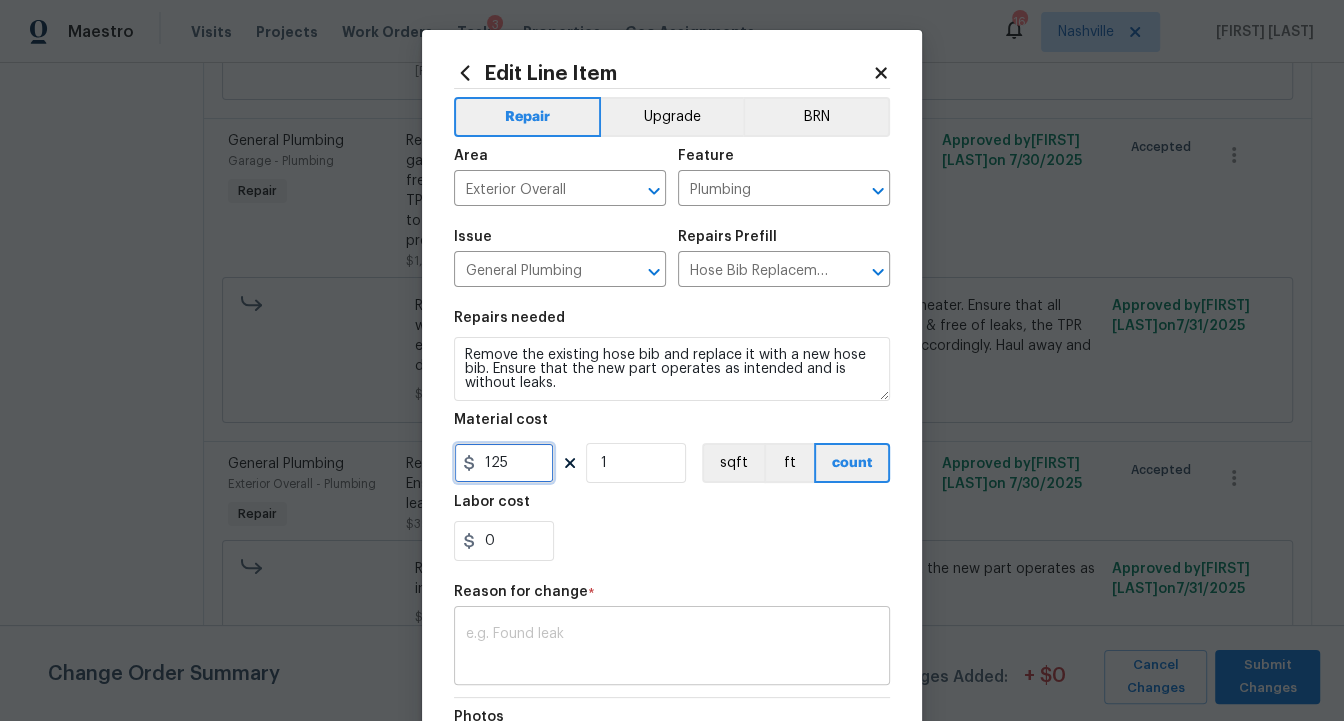 type on "125" 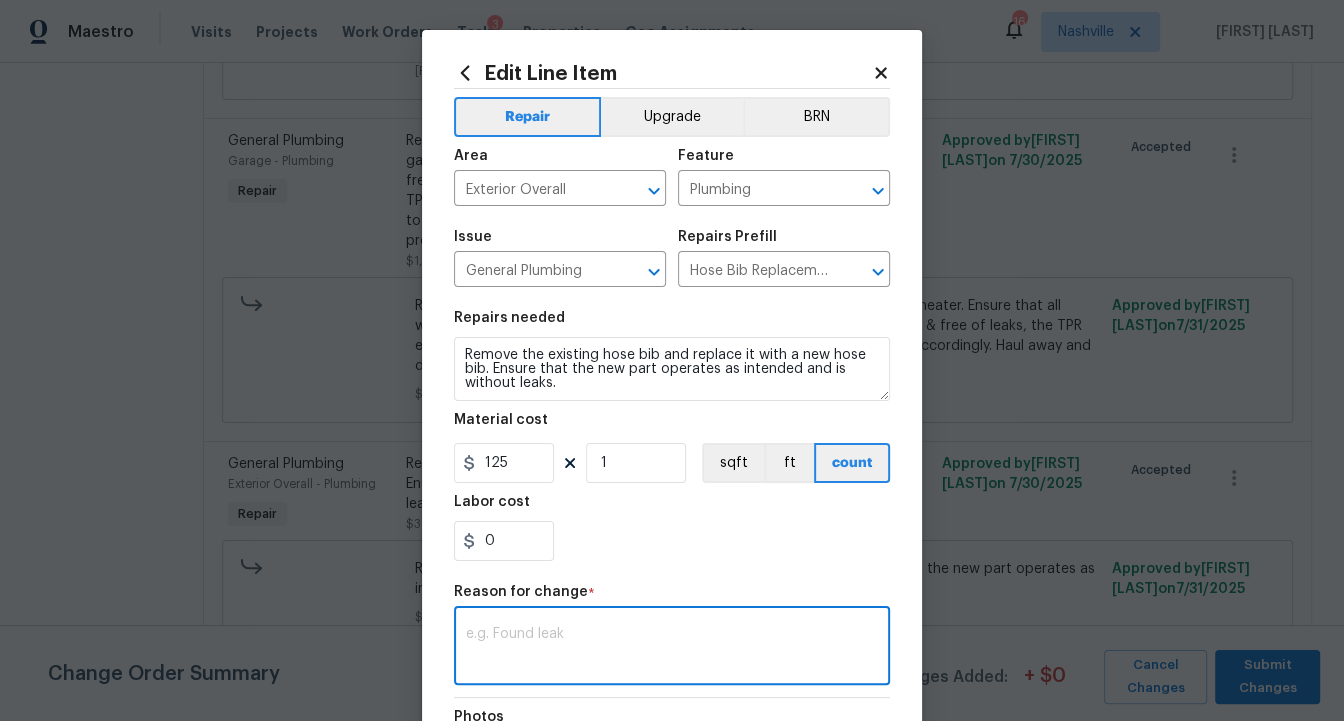 click at bounding box center [672, 648] 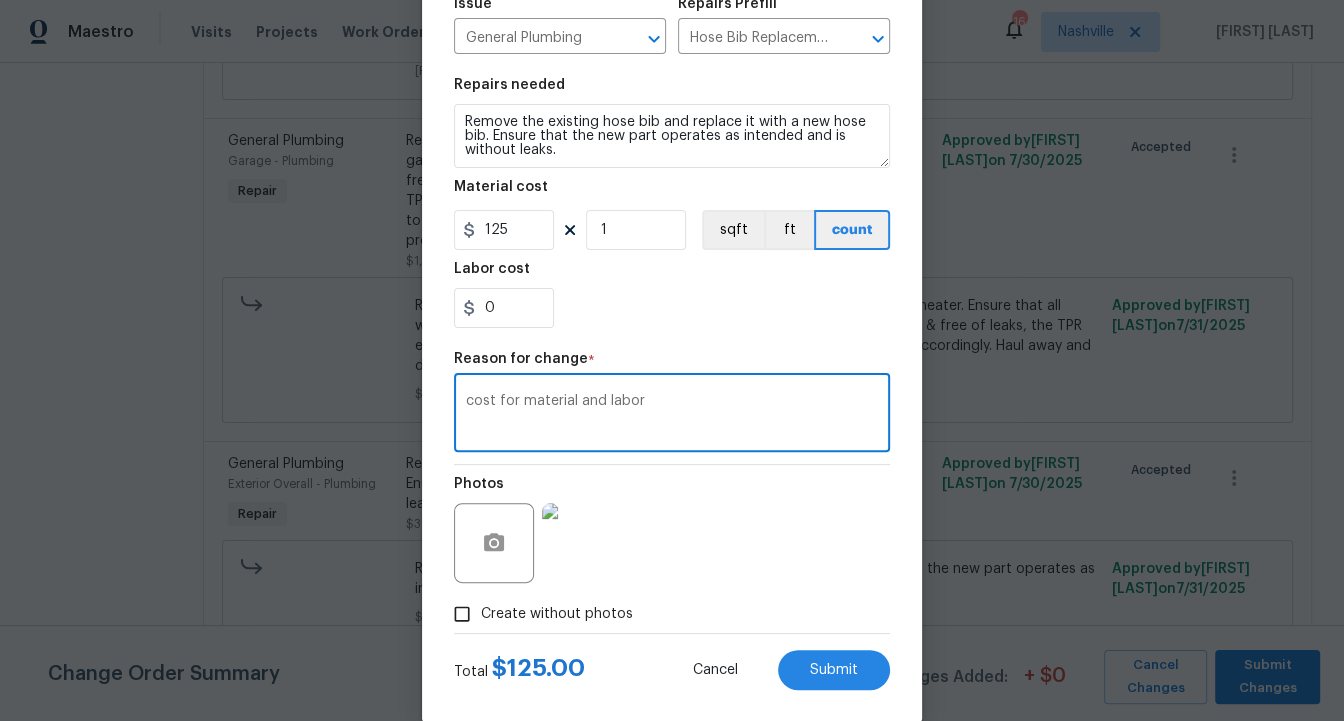 scroll, scrollTop: 261, scrollLeft: 0, axis: vertical 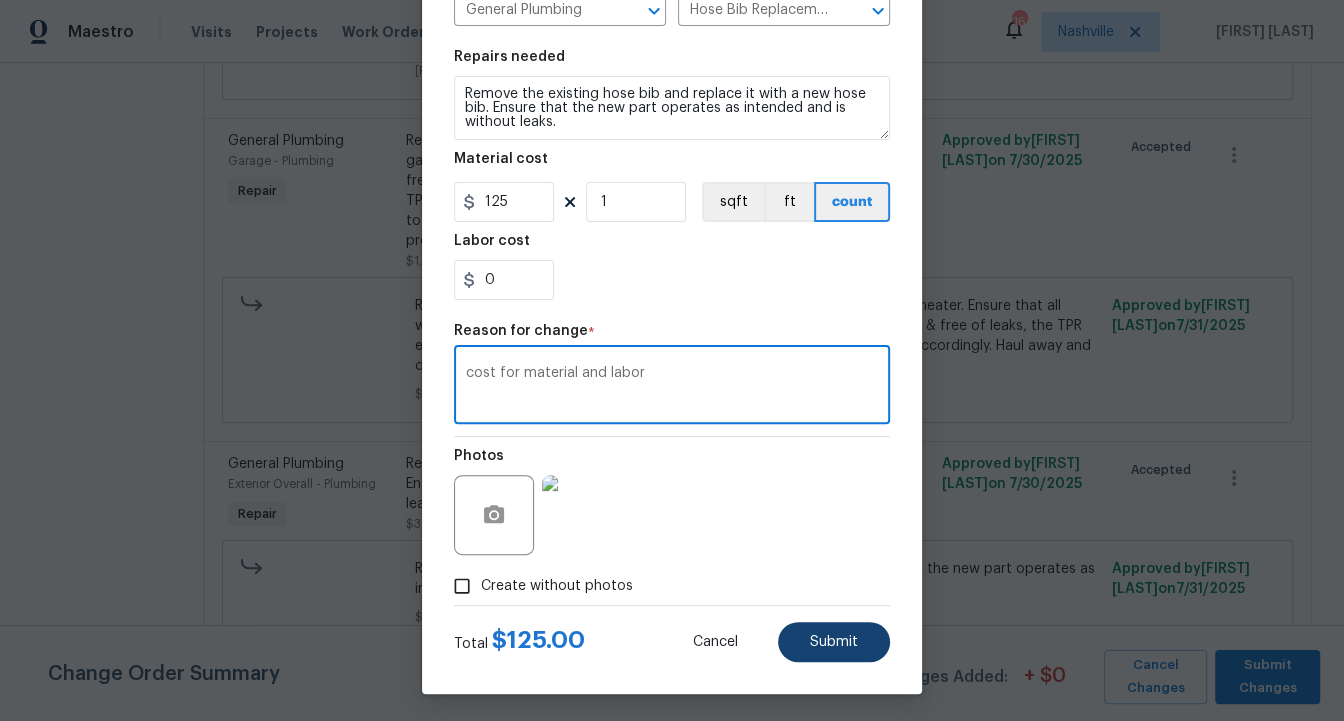 type on "cost for material and labor" 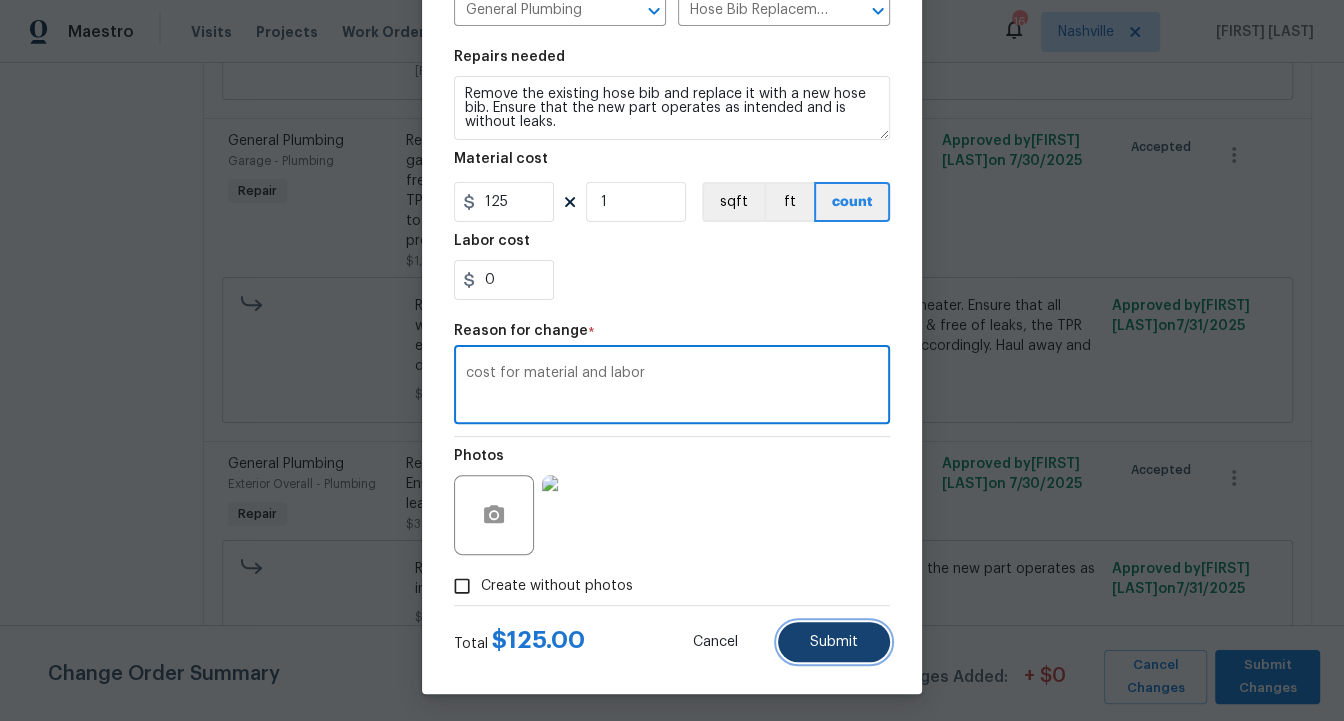 click on "Submit" at bounding box center (834, 642) 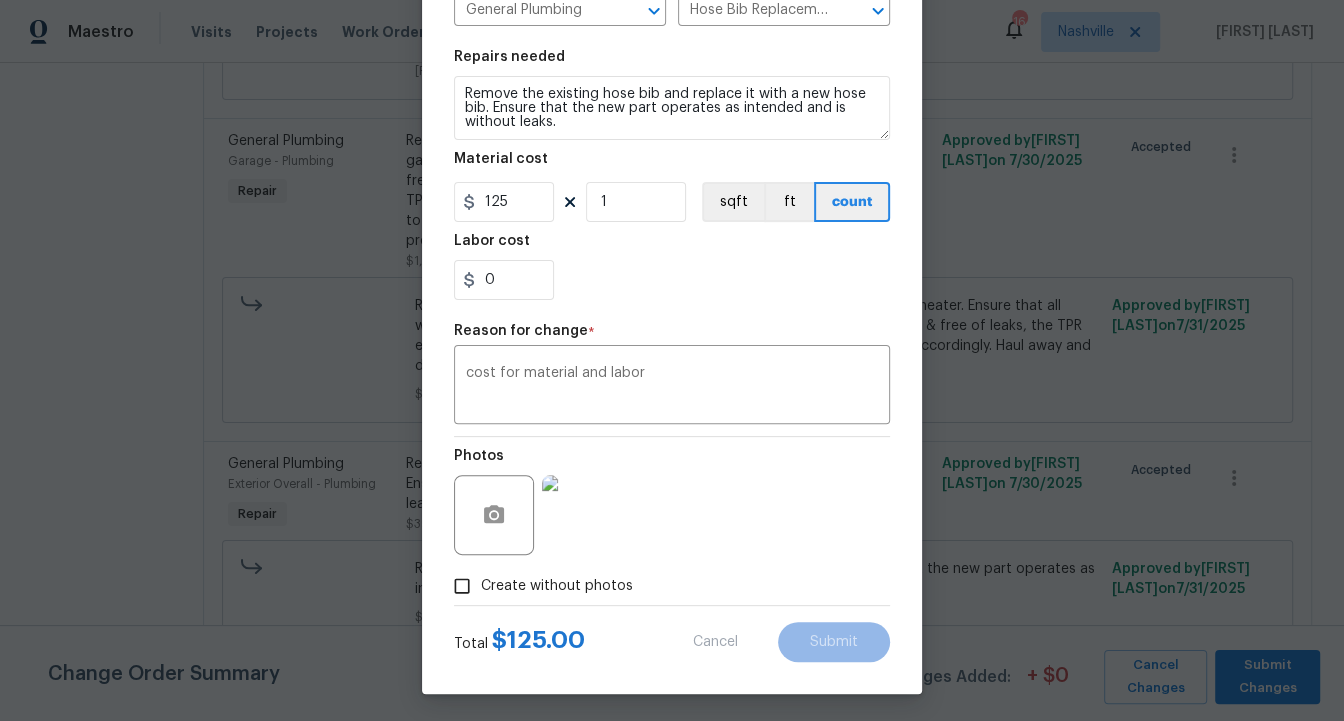 type on "39.84" 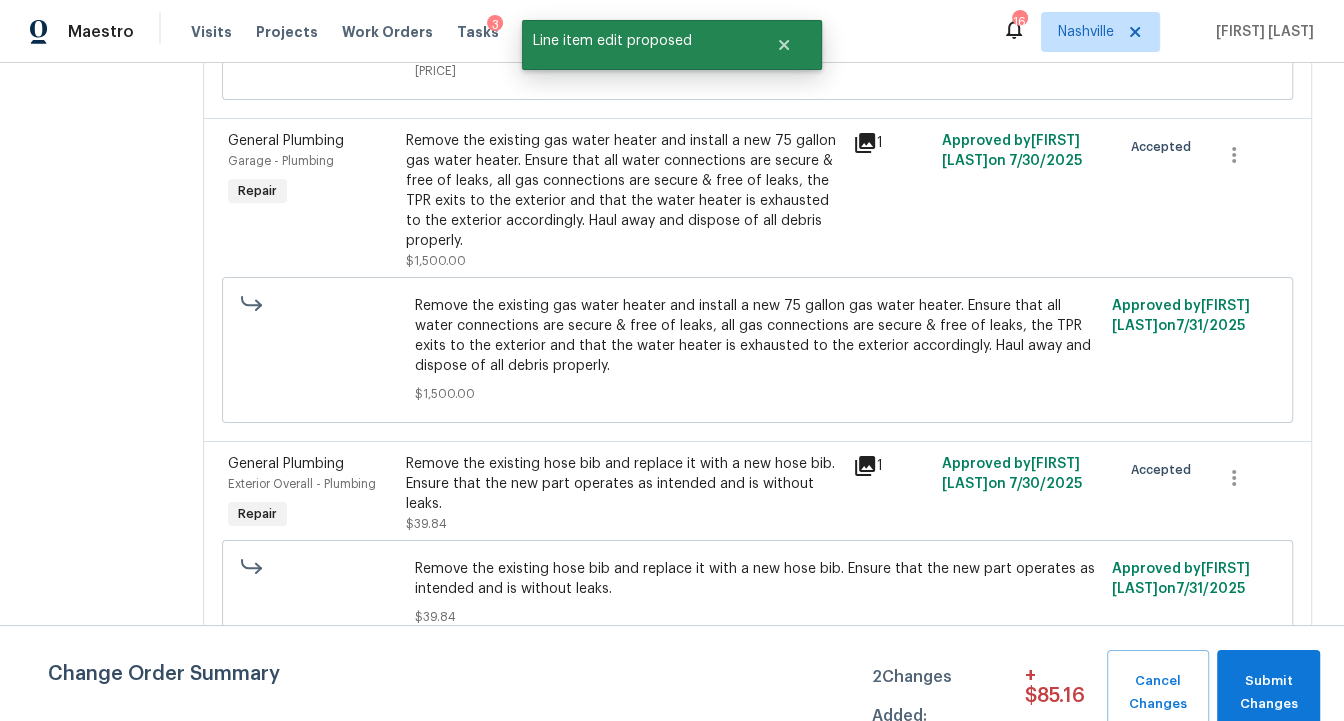 scroll, scrollTop: 0, scrollLeft: 0, axis: both 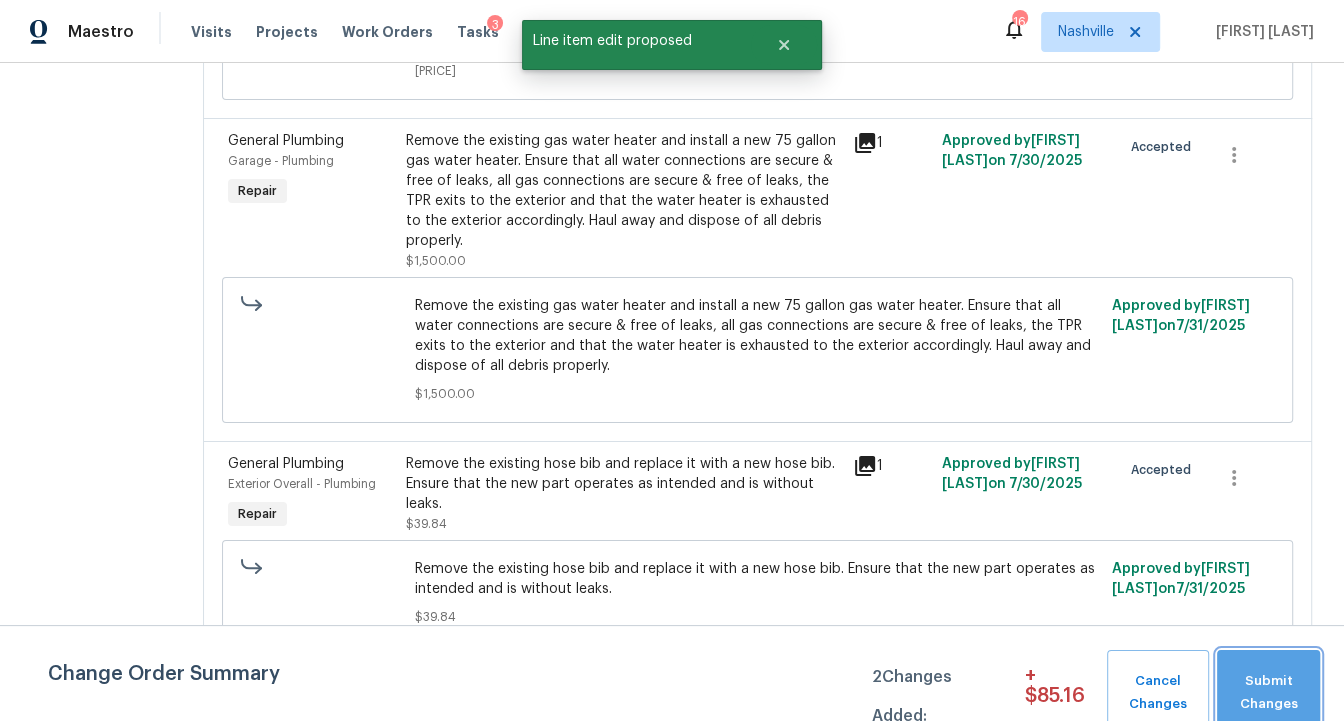 click on "Submit Changes" at bounding box center [1268, 693] 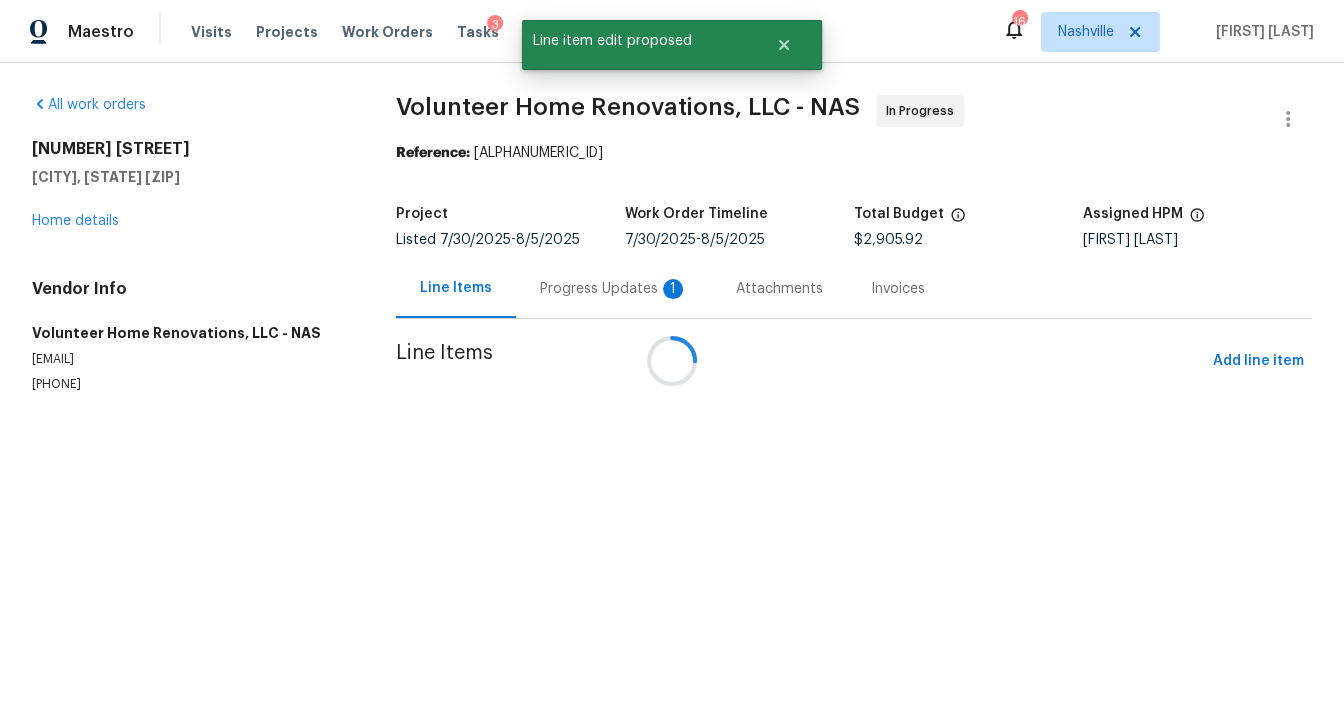 scroll, scrollTop: 0, scrollLeft: 0, axis: both 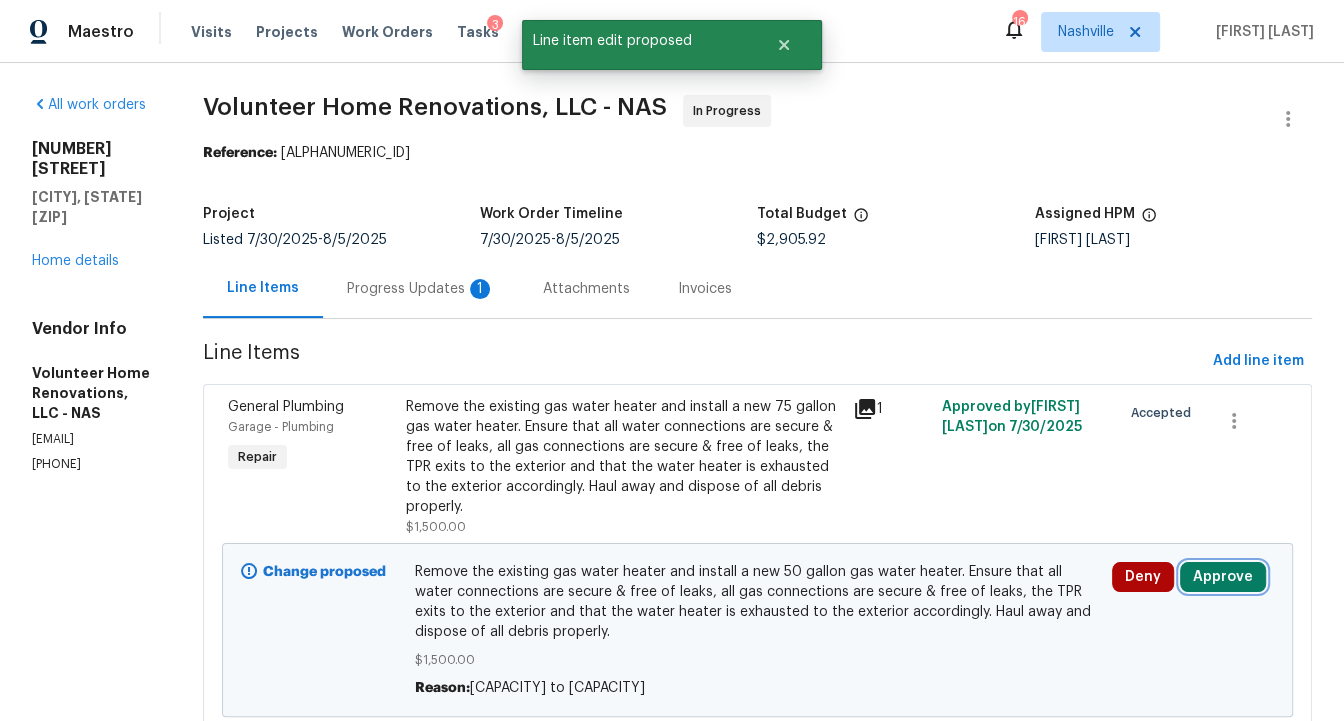 click on "Approve" at bounding box center [1223, 577] 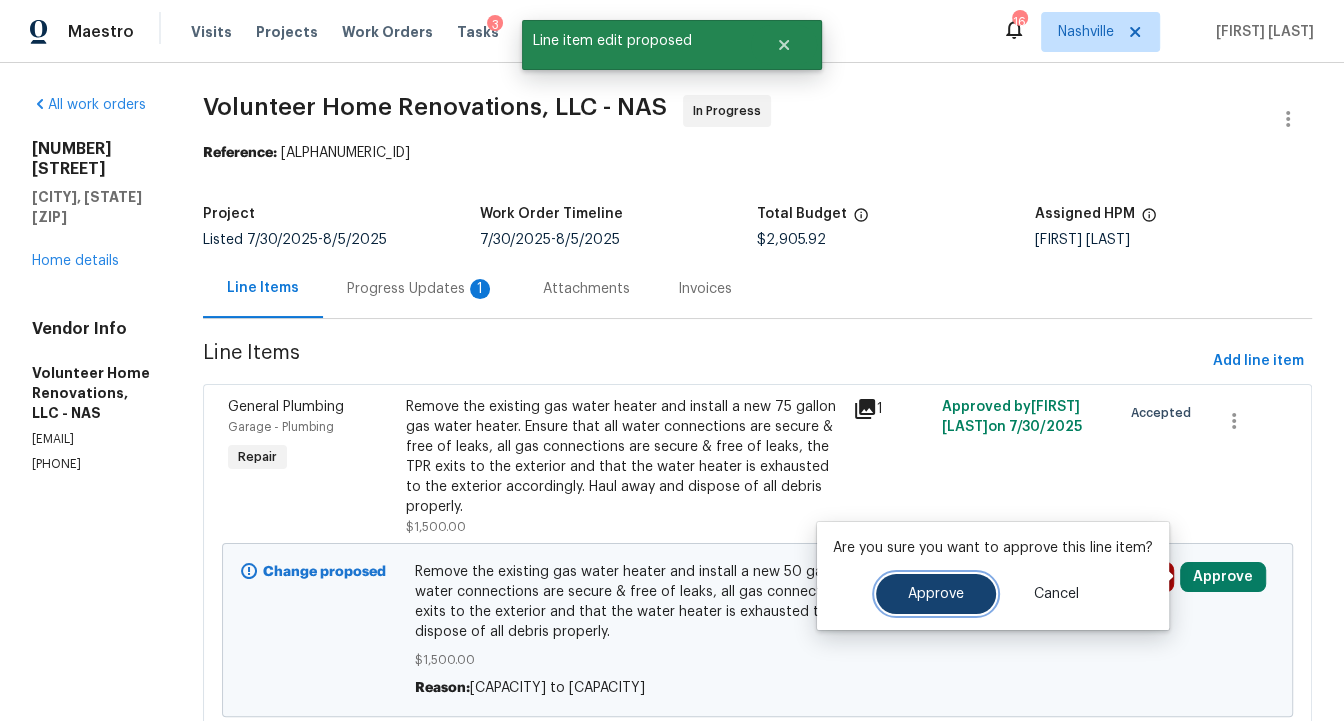 click on "Approve" at bounding box center (936, 594) 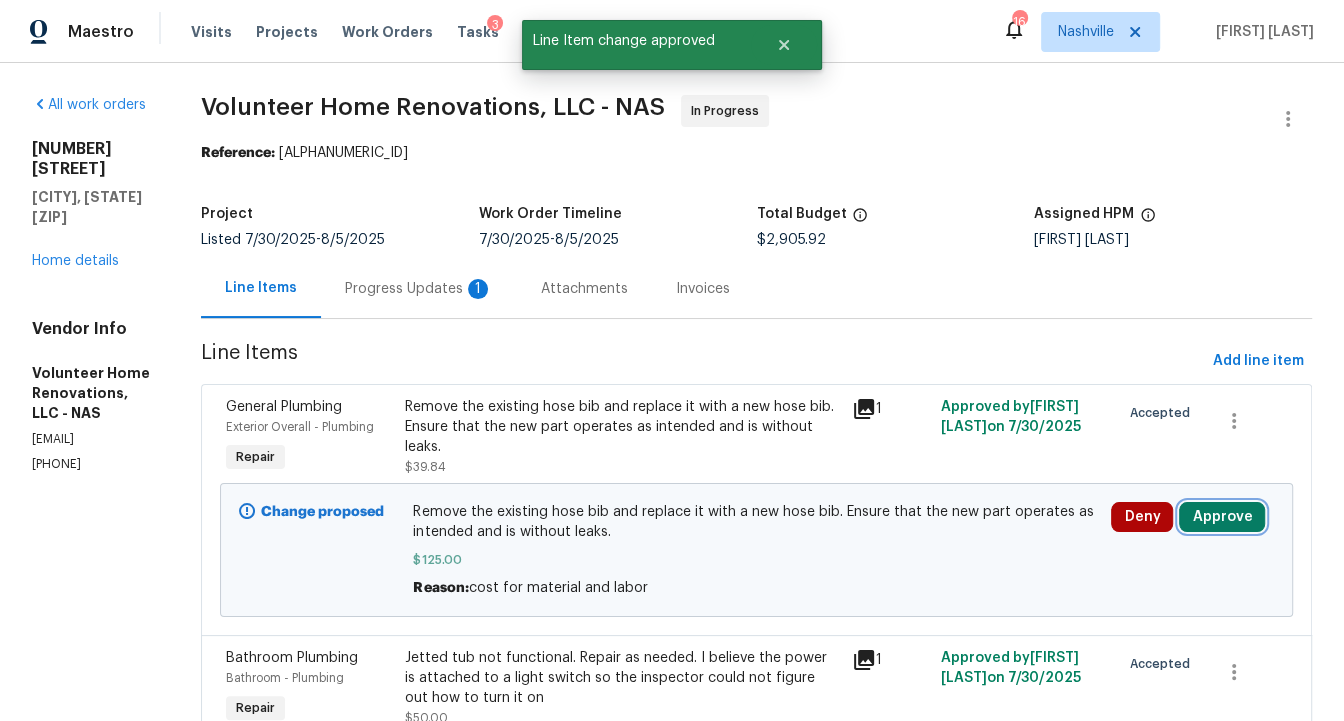 click on "Approve" at bounding box center (1222, 517) 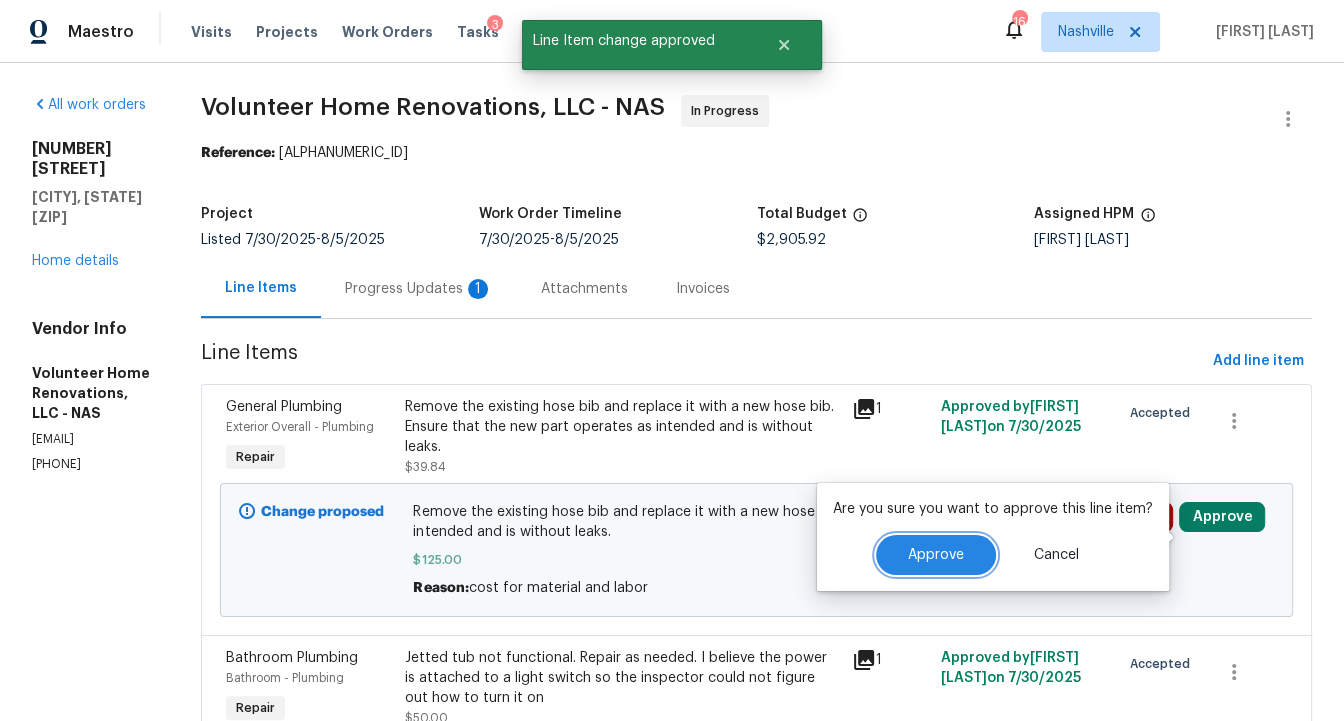 click on "Approve" at bounding box center (936, 555) 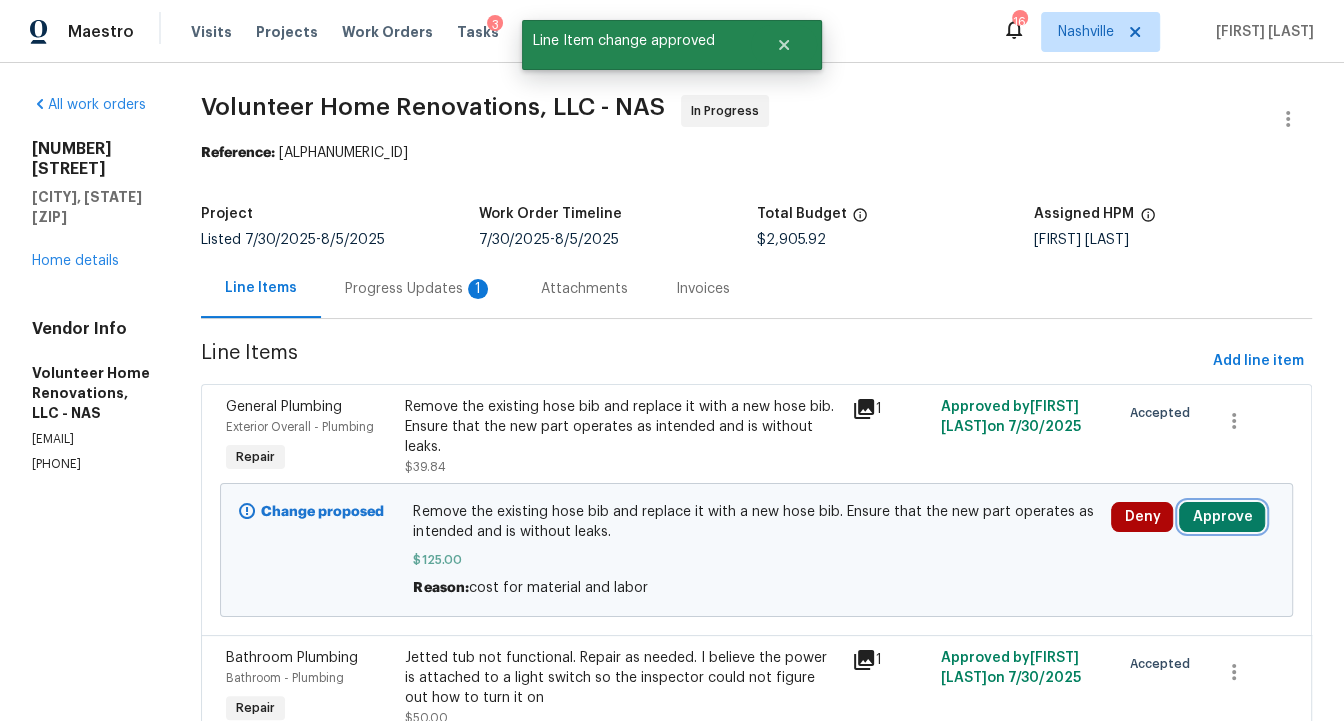 click on "Approve" at bounding box center [1222, 517] 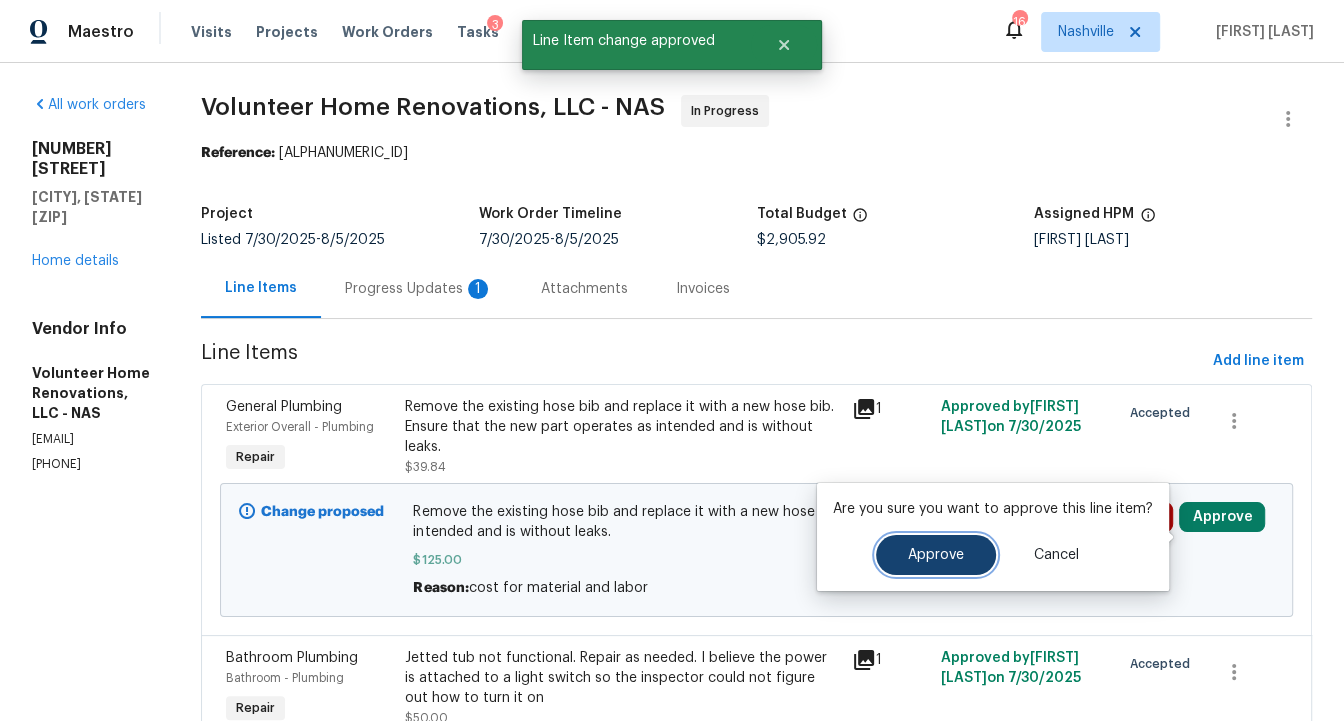 click on "Approve" at bounding box center (936, 555) 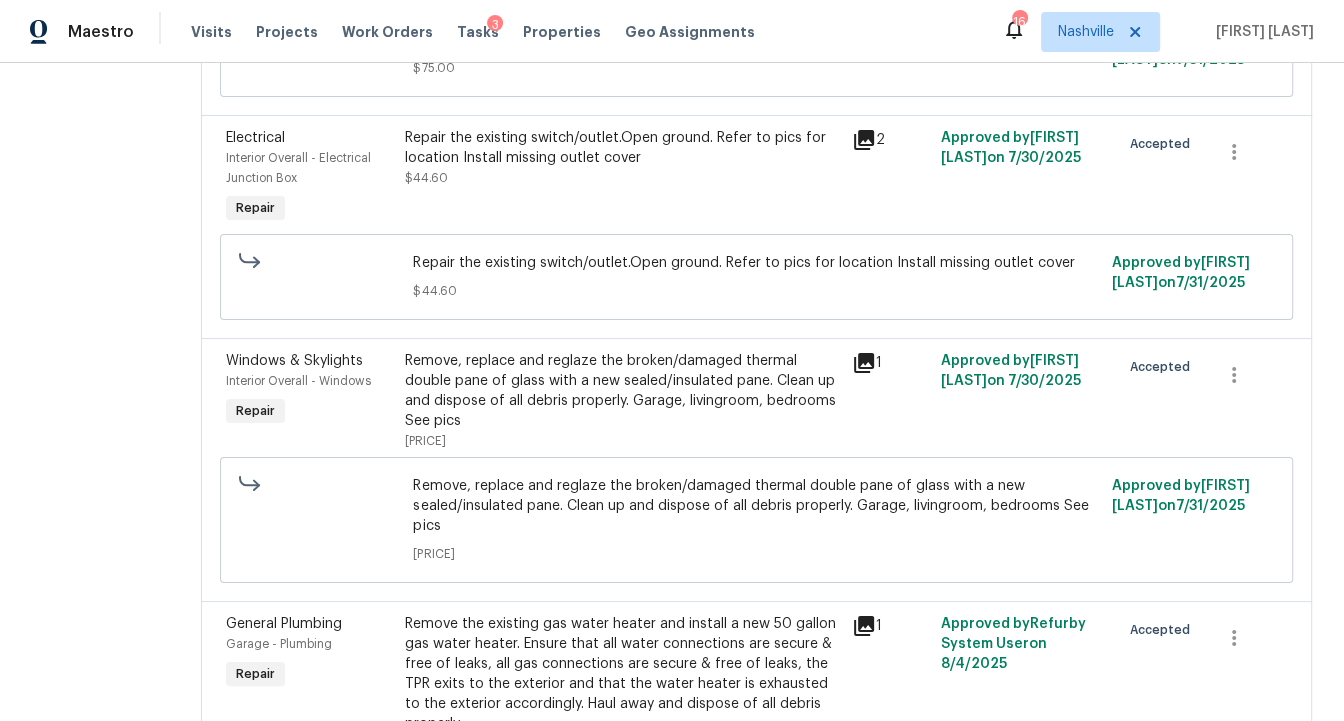 scroll, scrollTop: 2453, scrollLeft: 0, axis: vertical 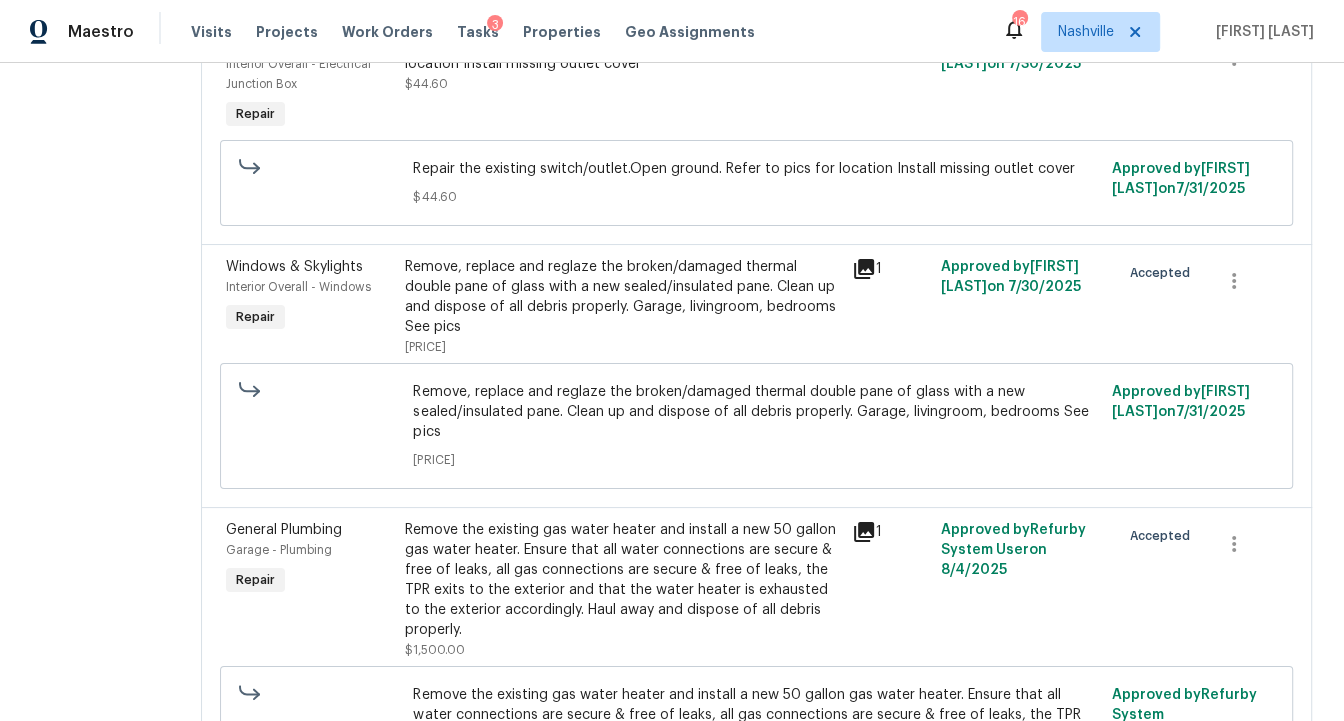 click on "Remove, replace and reglaze the broken/damaged thermal double pane of glass with a new sealed/insulated pane. Clean up and dispose of all debris properly.
Garage, livingroom, bedrooms
See pics" at bounding box center (622, 297) 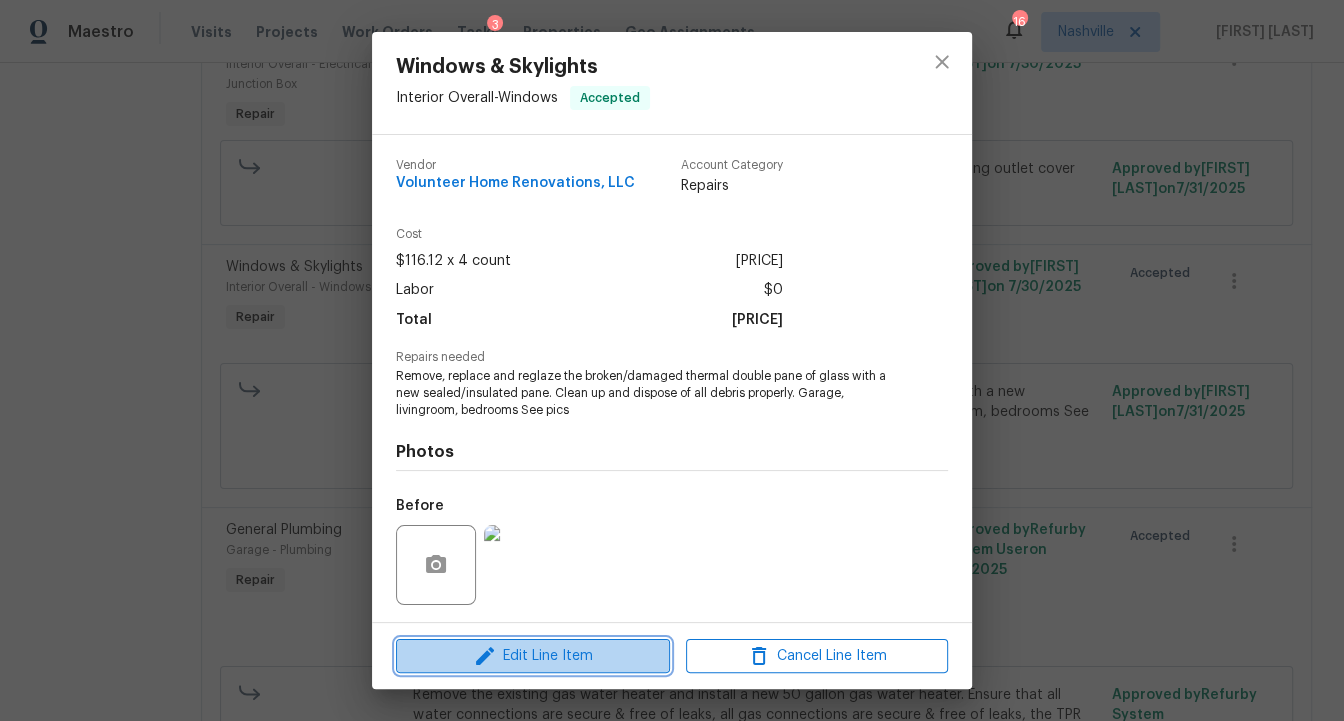 click on "Edit Line Item" at bounding box center (533, 656) 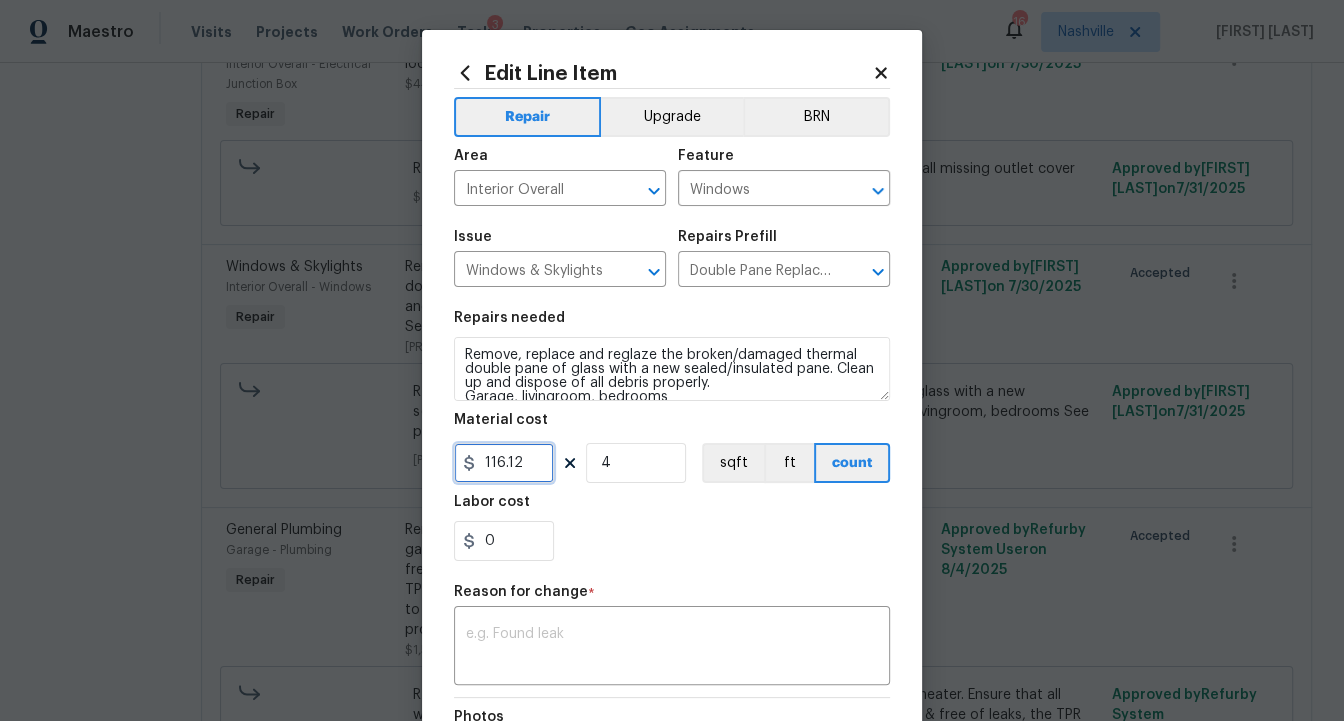 click on "116.12" at bounding box center (504, 463) 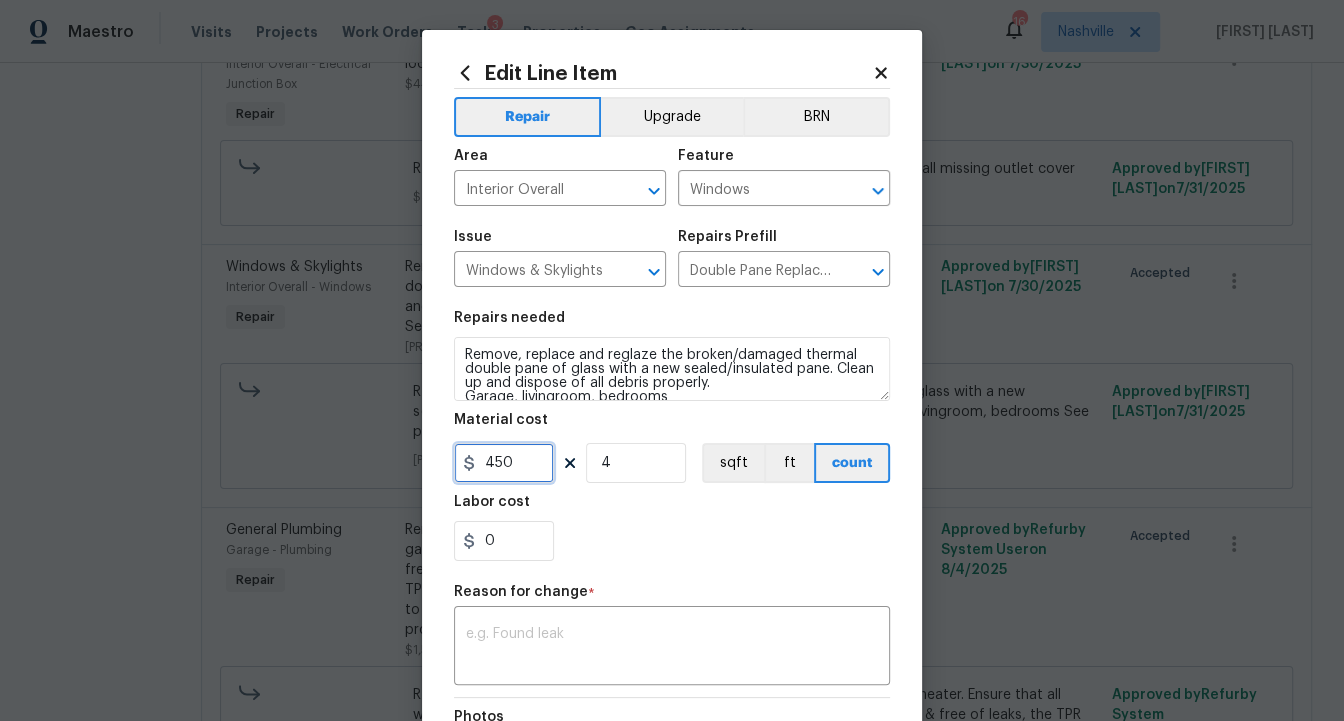 type on "450" 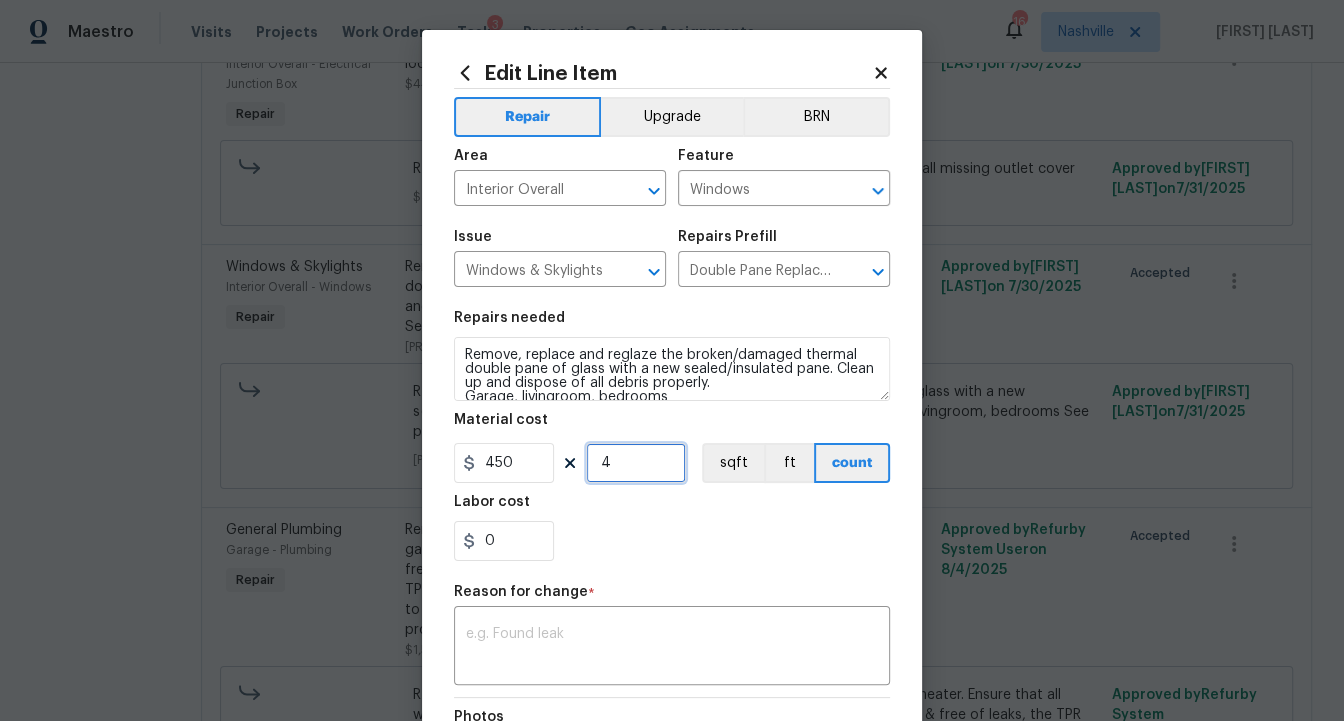 click on "4" at bounding box center (636, 463) 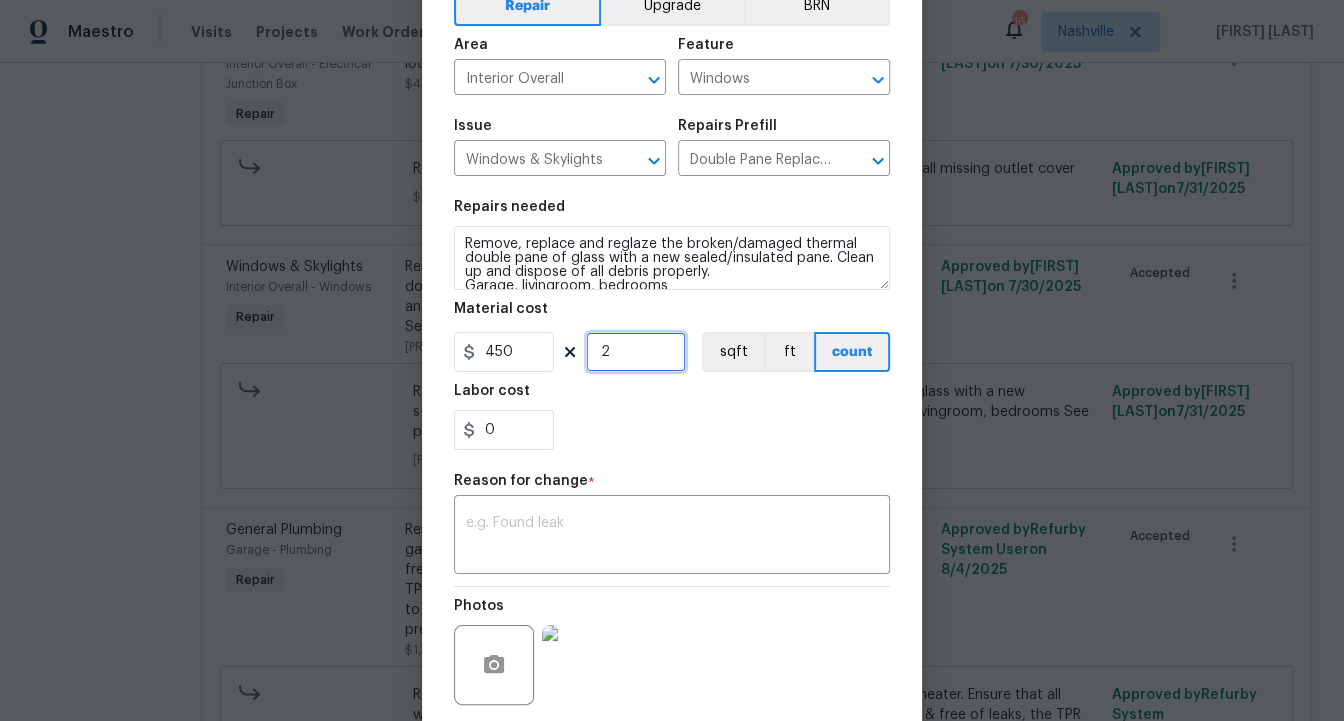 scroll, scrollTop: 255, scrollLeft: 0, axis: vertical 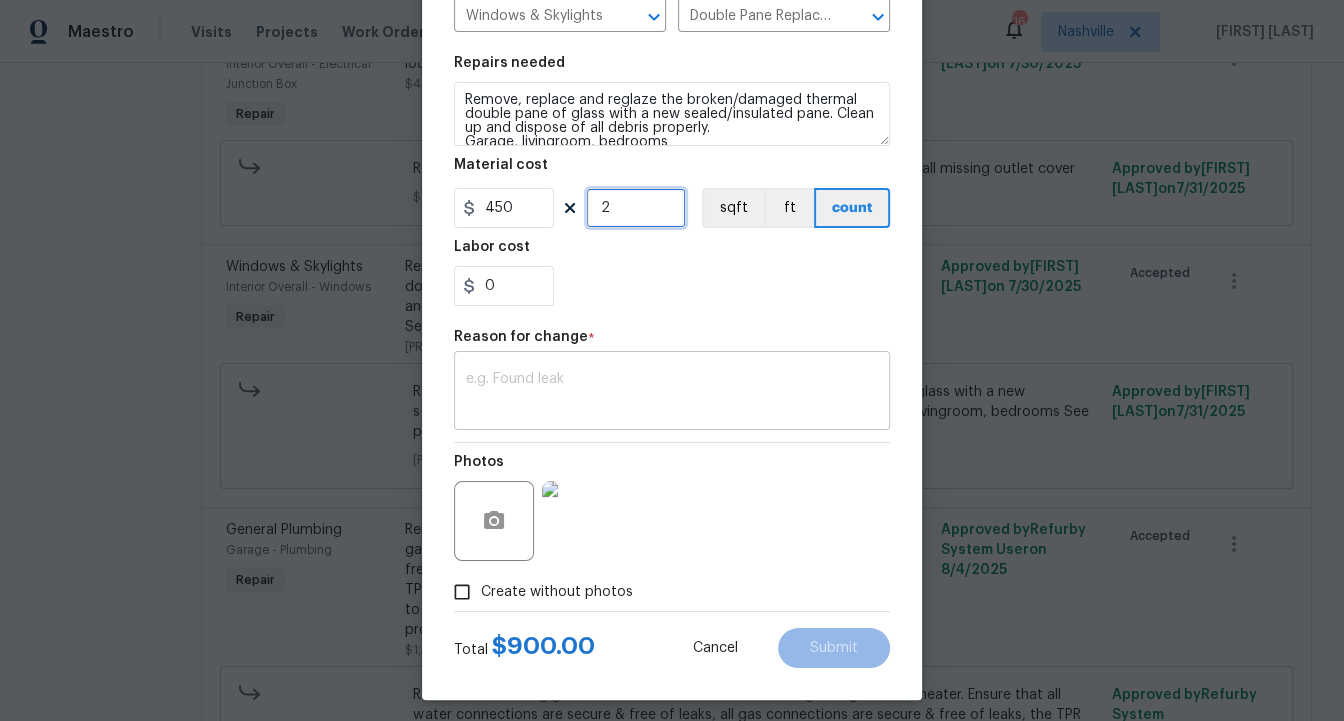 type on "2" 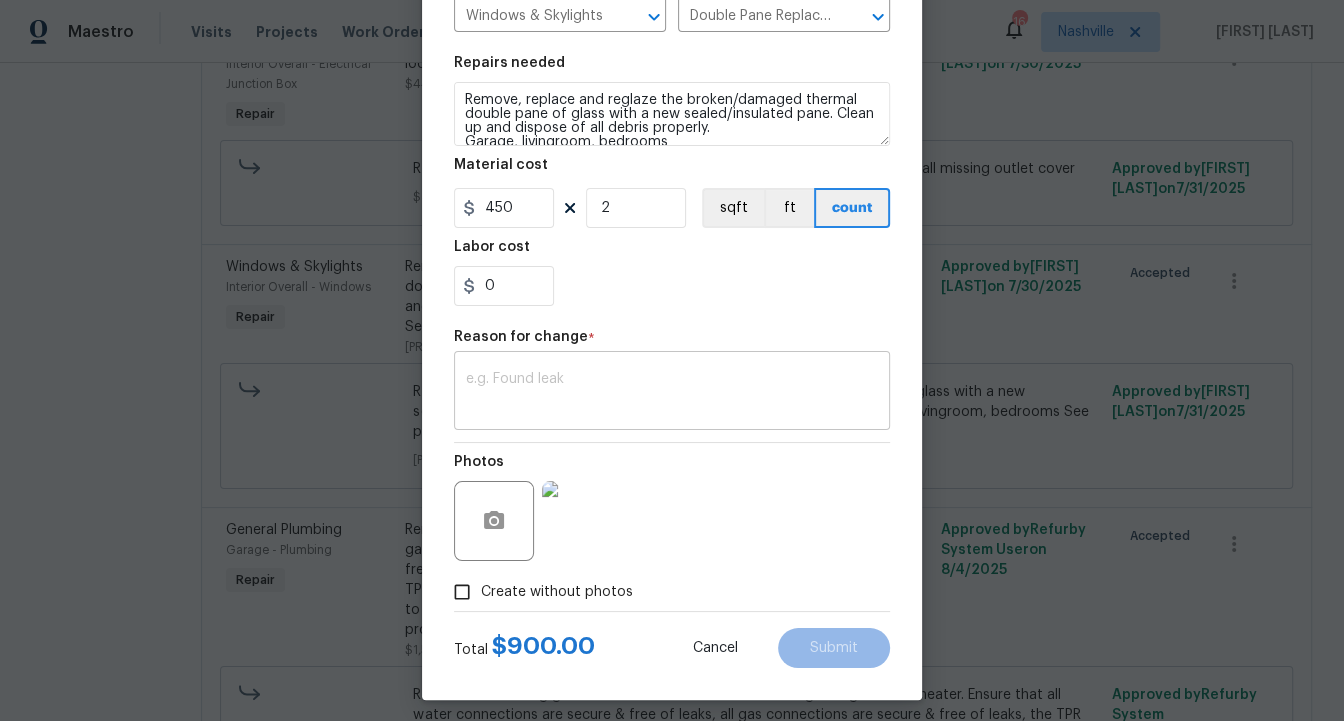 click at bounding box center (672, 393) 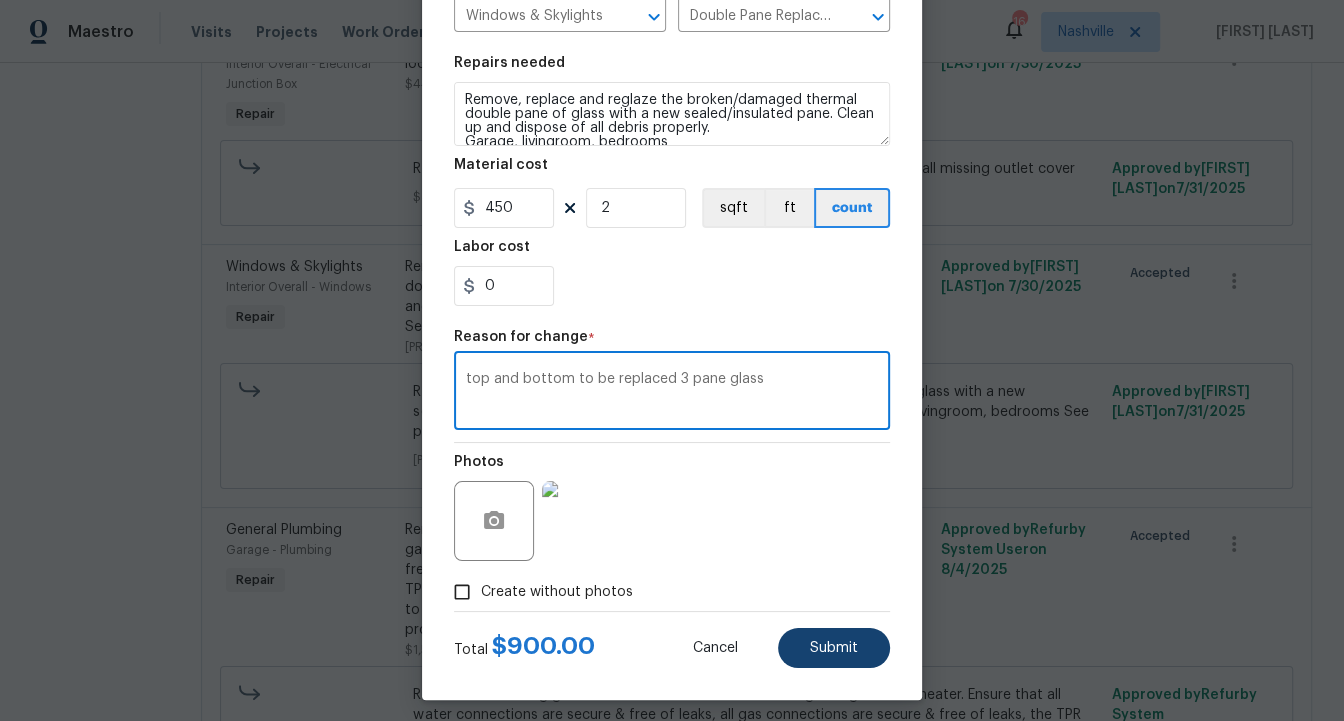 type on "top and bottom to be replaced 3 pane glass" 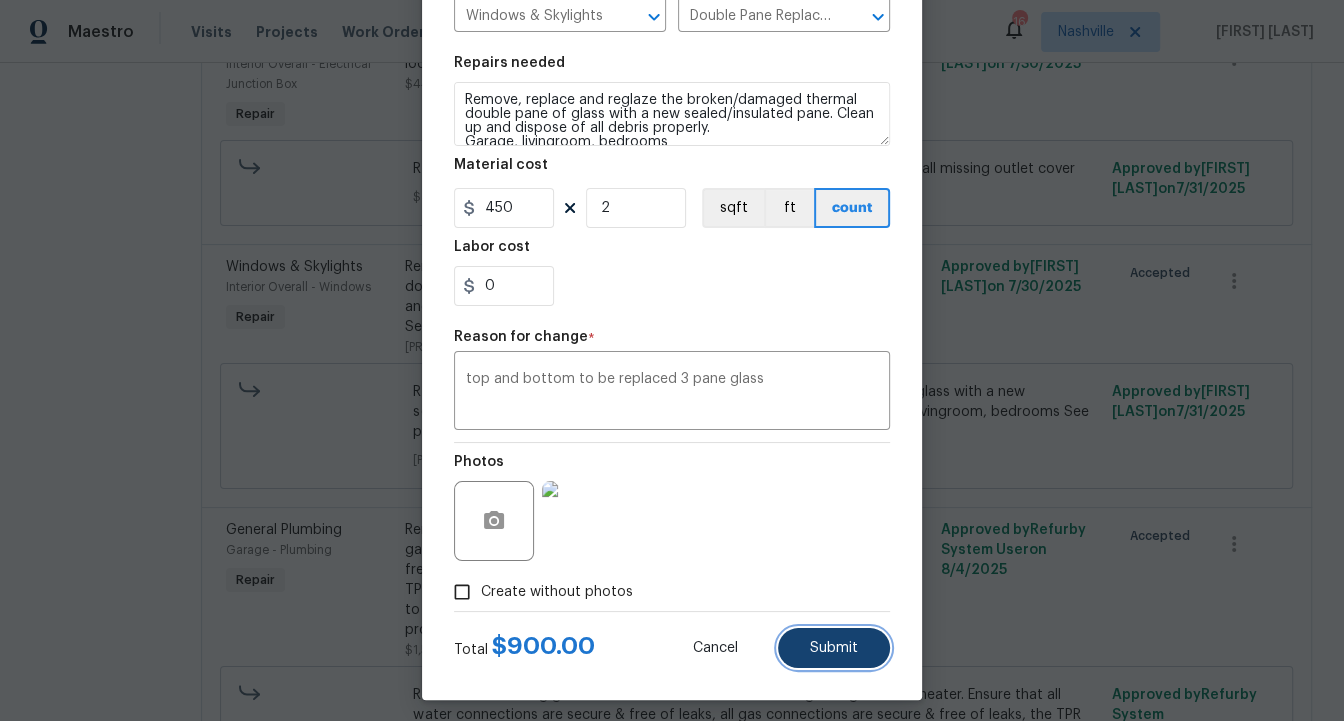 click on "Submit" at bounding box center [834, 648] 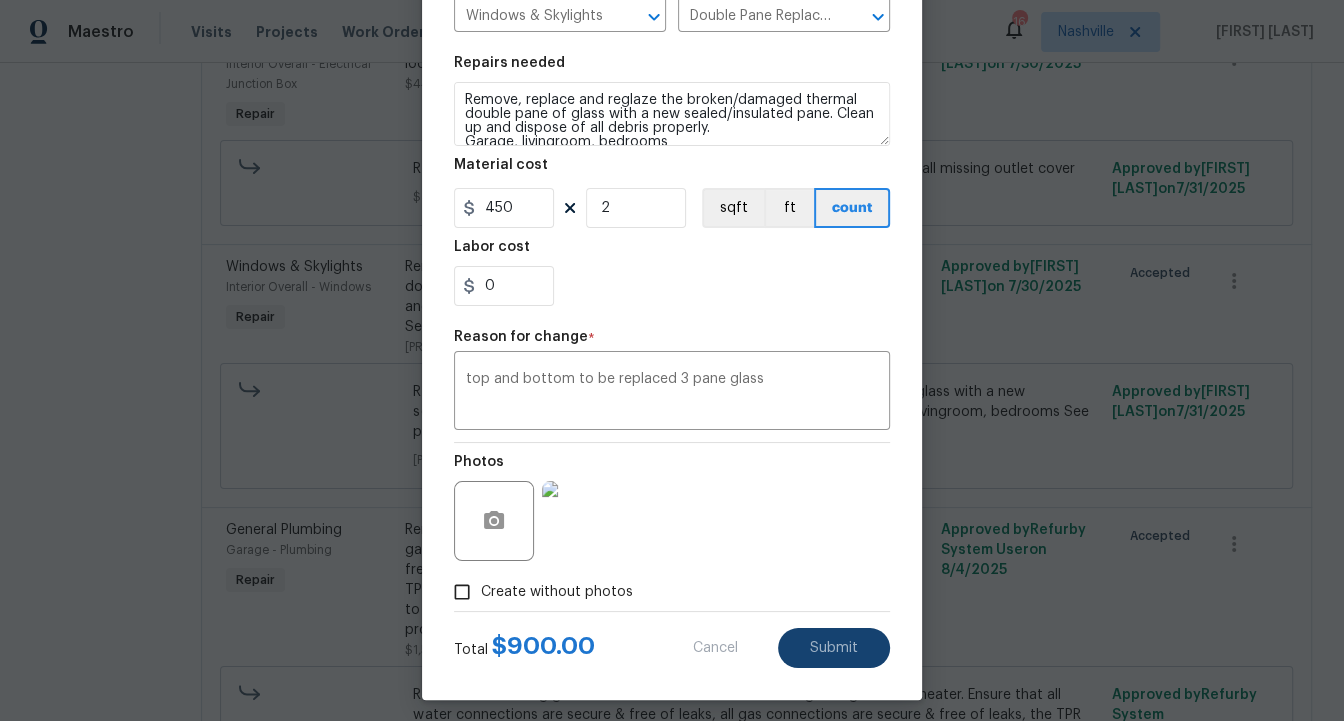 type on "116.12" 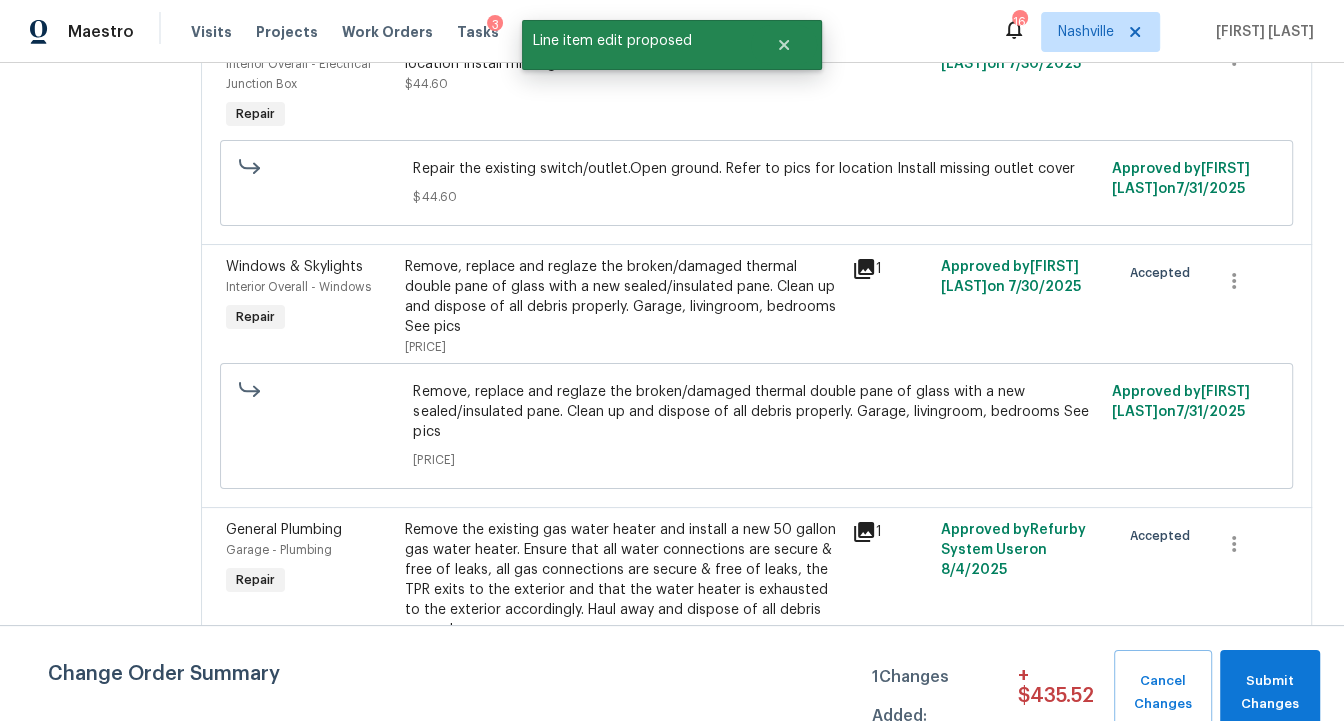 scroll, scrollTop: 0, scrollLeft: 0, axis: both 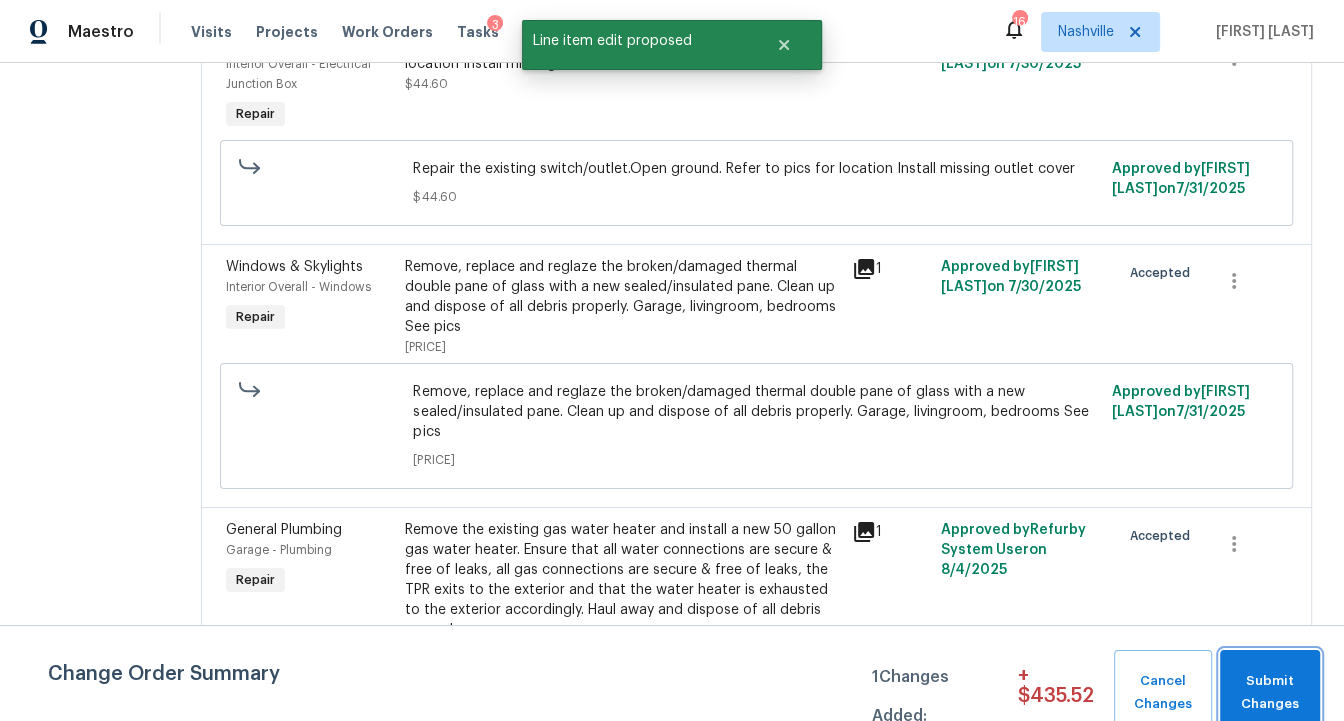click on "Submit Changes" at bounding box center (1270, 693) 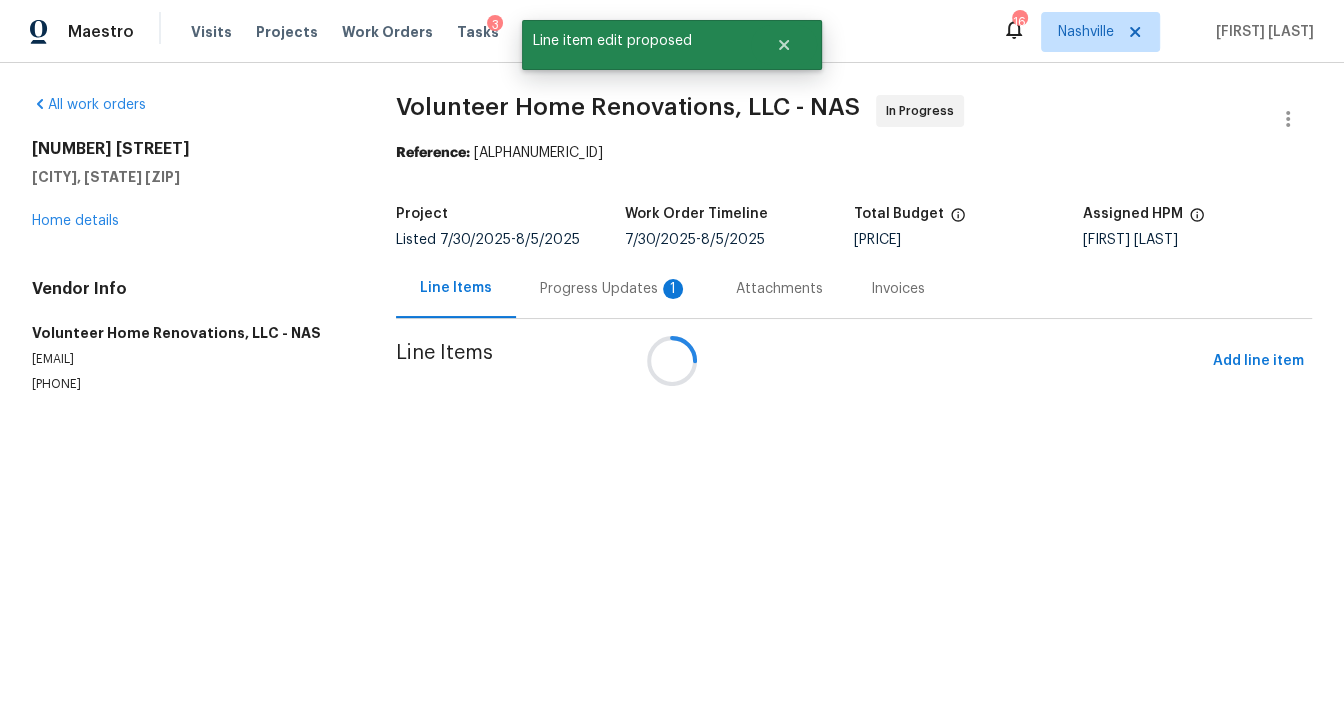 scroll, scrollTop: 0, scrollLeft: 0, axis: both 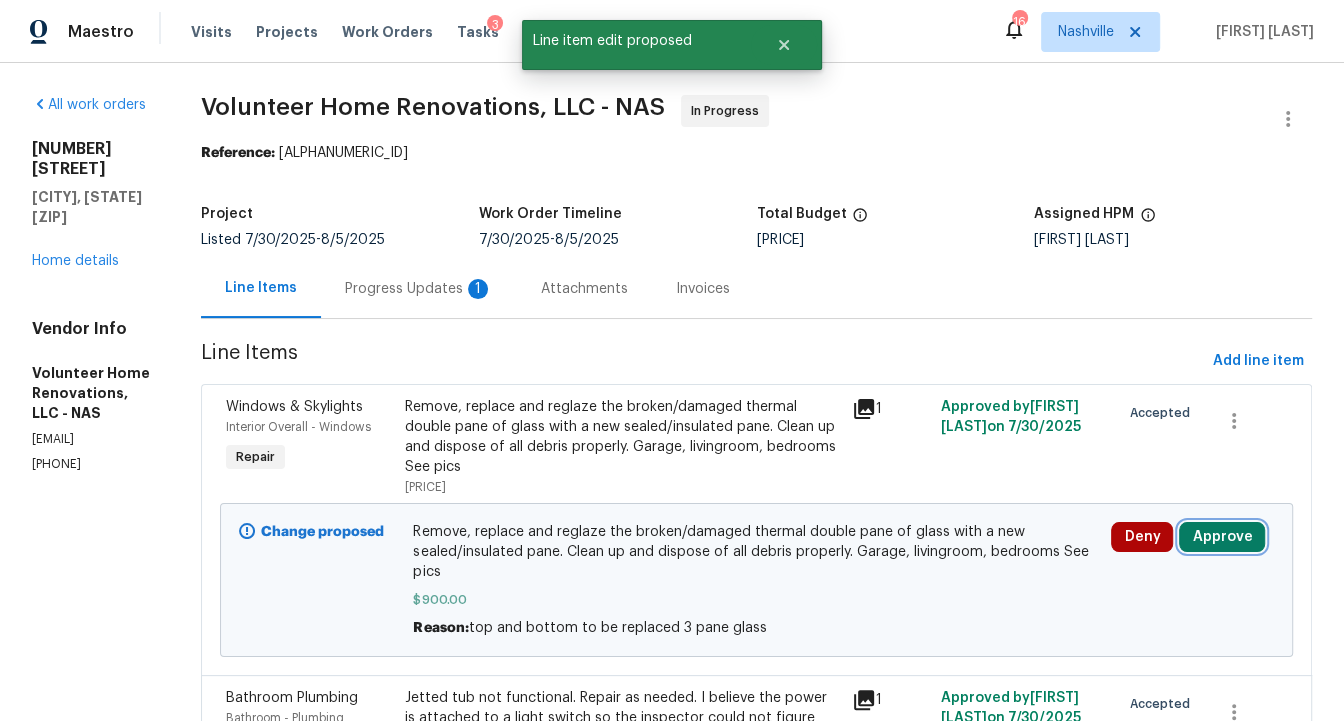 click on "Approve" at bounding box center [1222, 537] 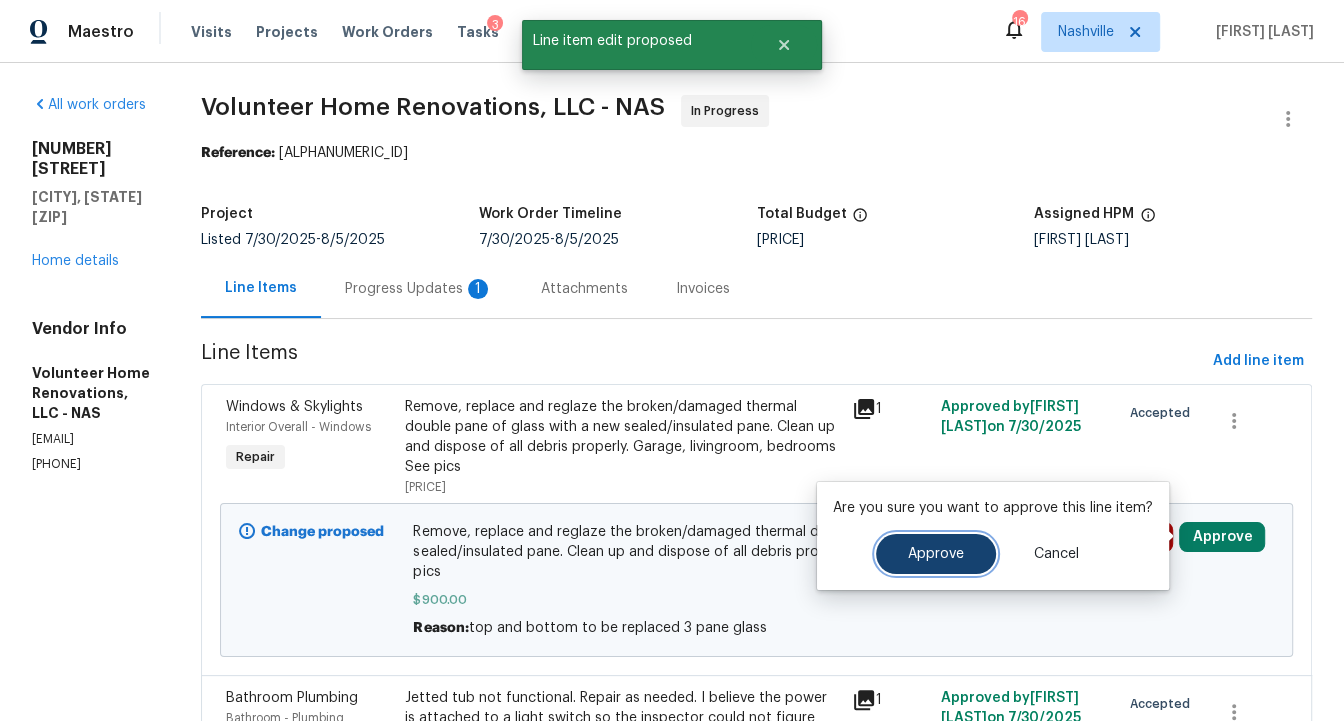 click on "Approve" at bounding box center (936, 554) 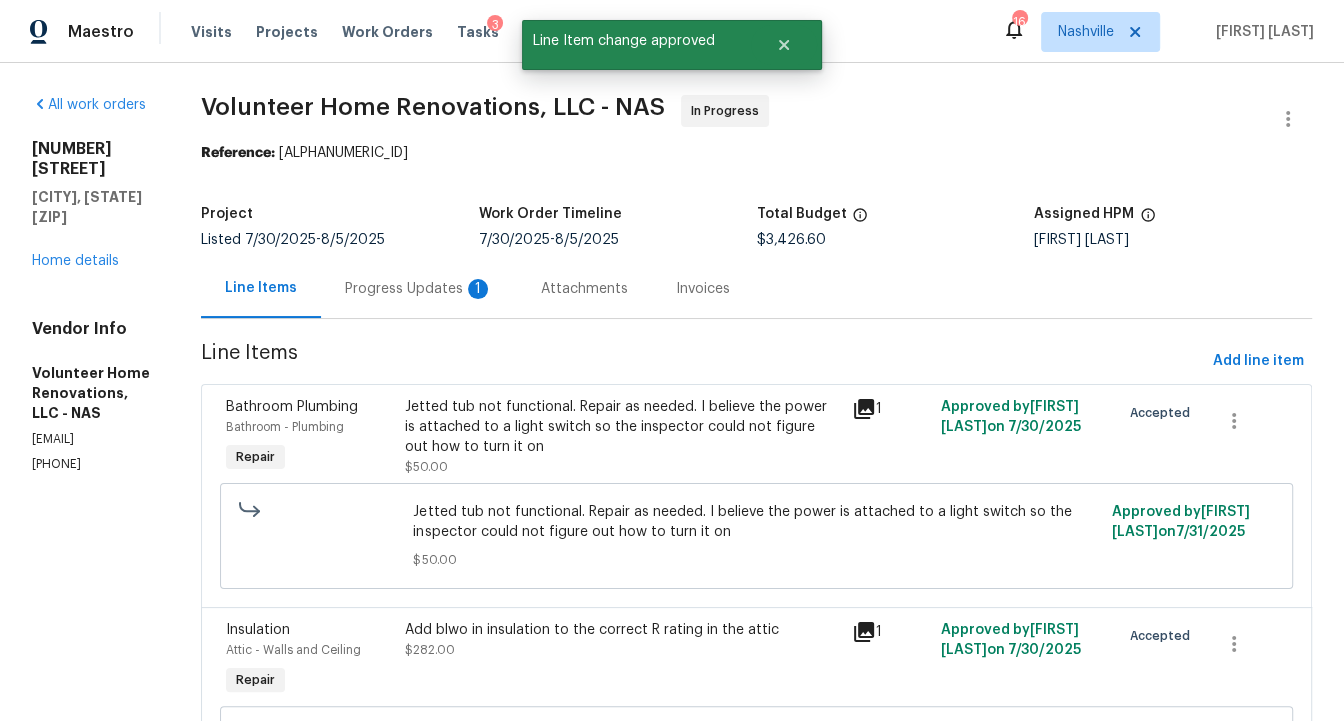 click on "Progress Updates 1" at bounding box center (419, 289) 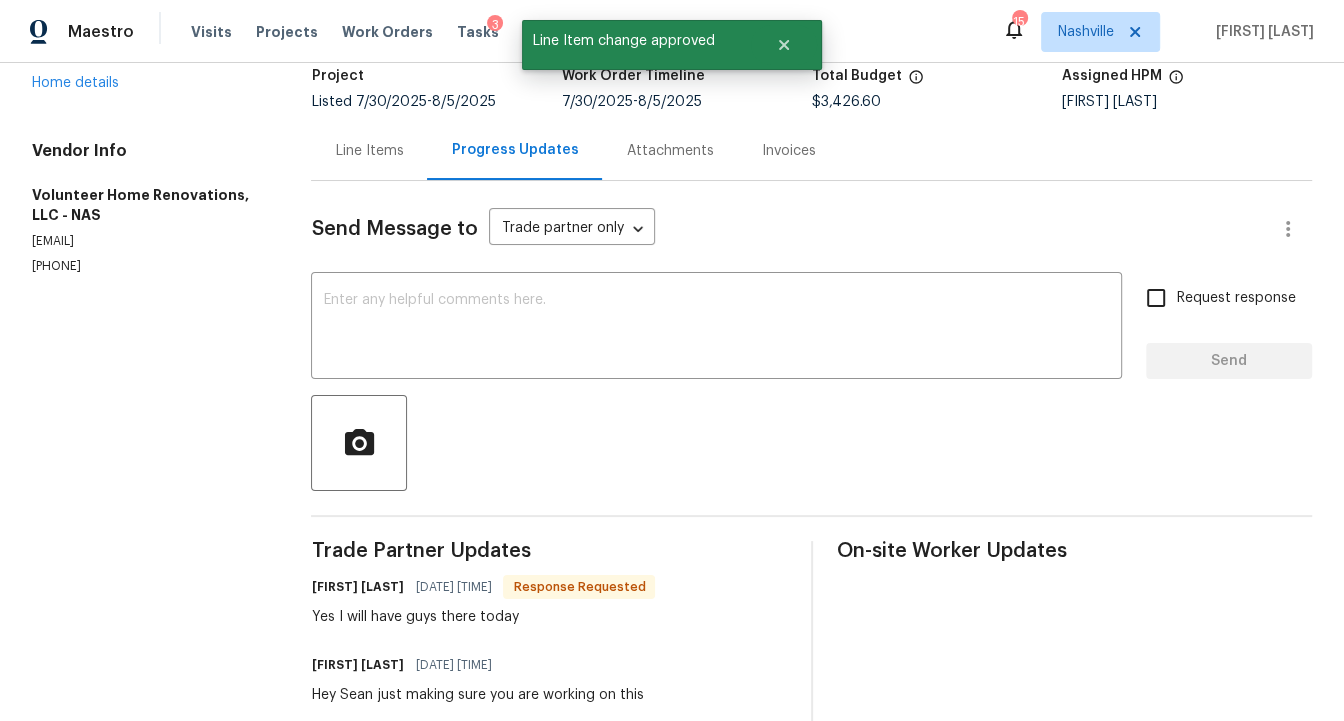 scroll, scrollTop: 0, scrollLeft: 0, axis: both 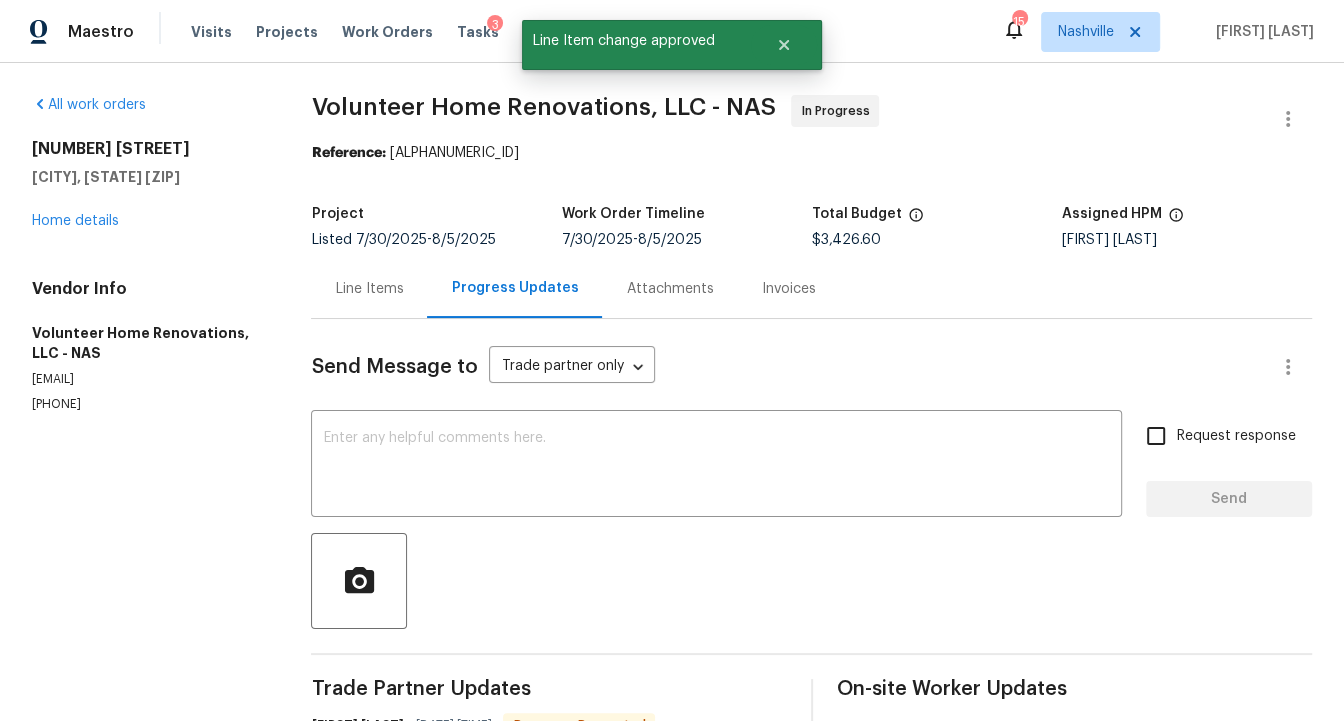 click on "Line Items" at bounding box center (369, 288) 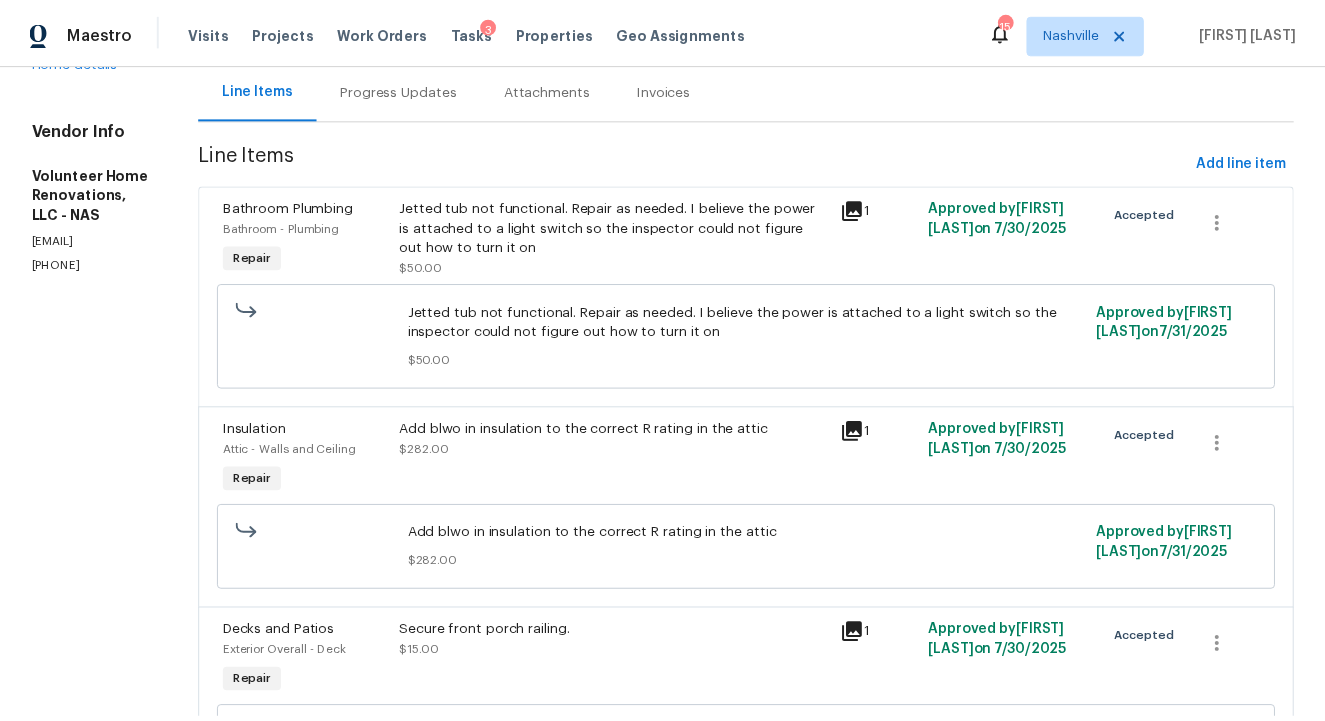 scroll, scrollTop: 0, scrollLeft: 0, axis: both 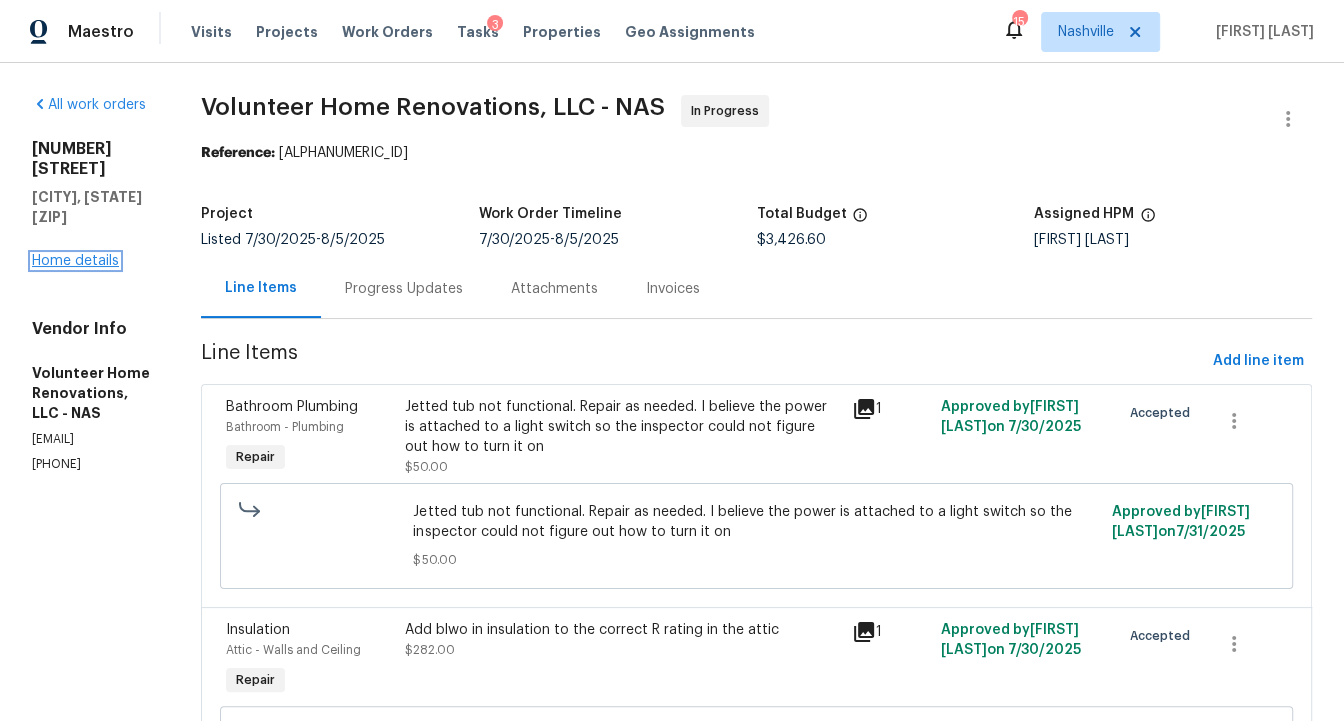 click on "Home details" at bounding box center (75, 261) 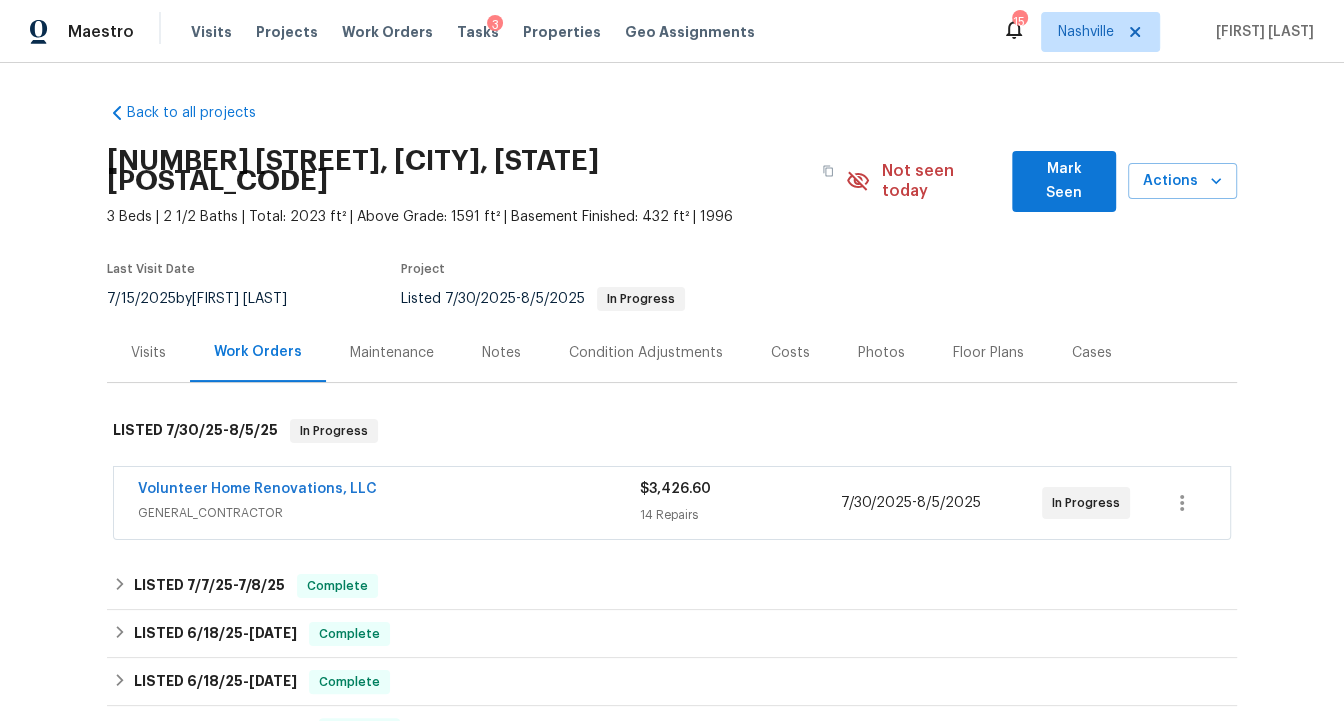 click on "Notes" at bounding box center (501, 352) 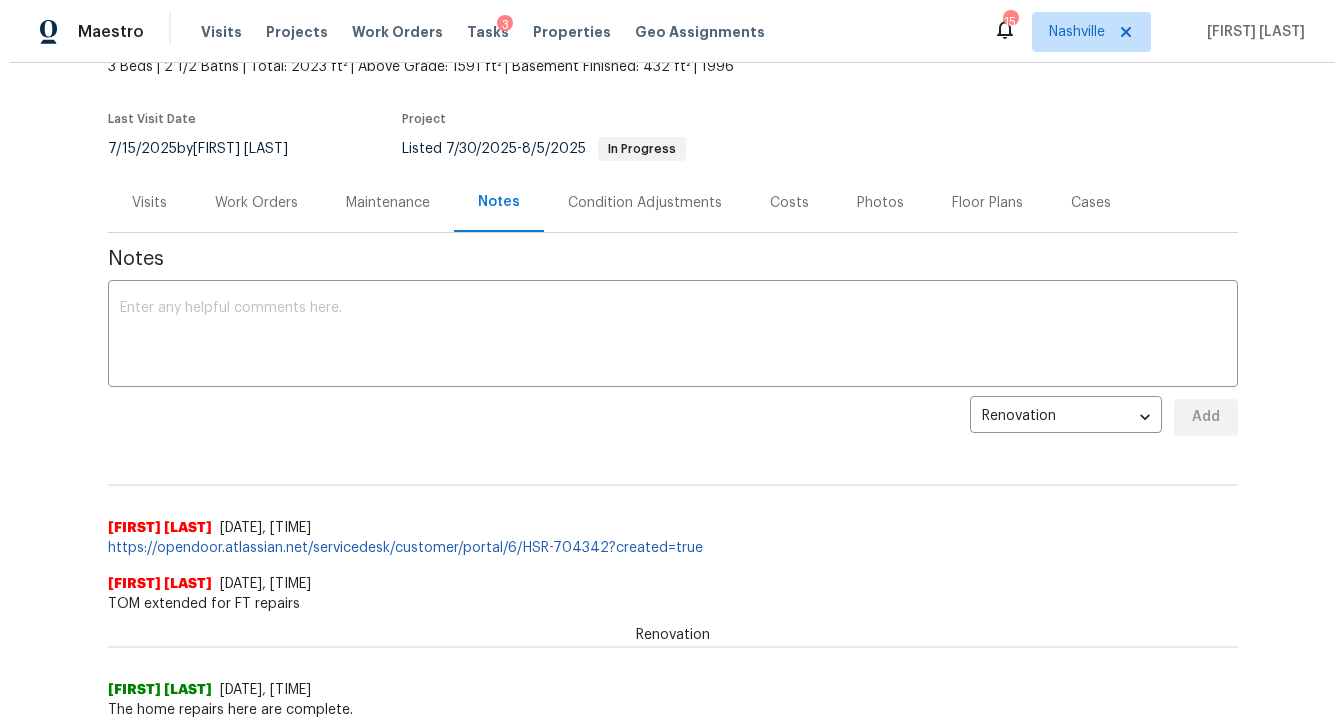 scroll, scrollTop: 0, scrollLeft: 0, axis: both 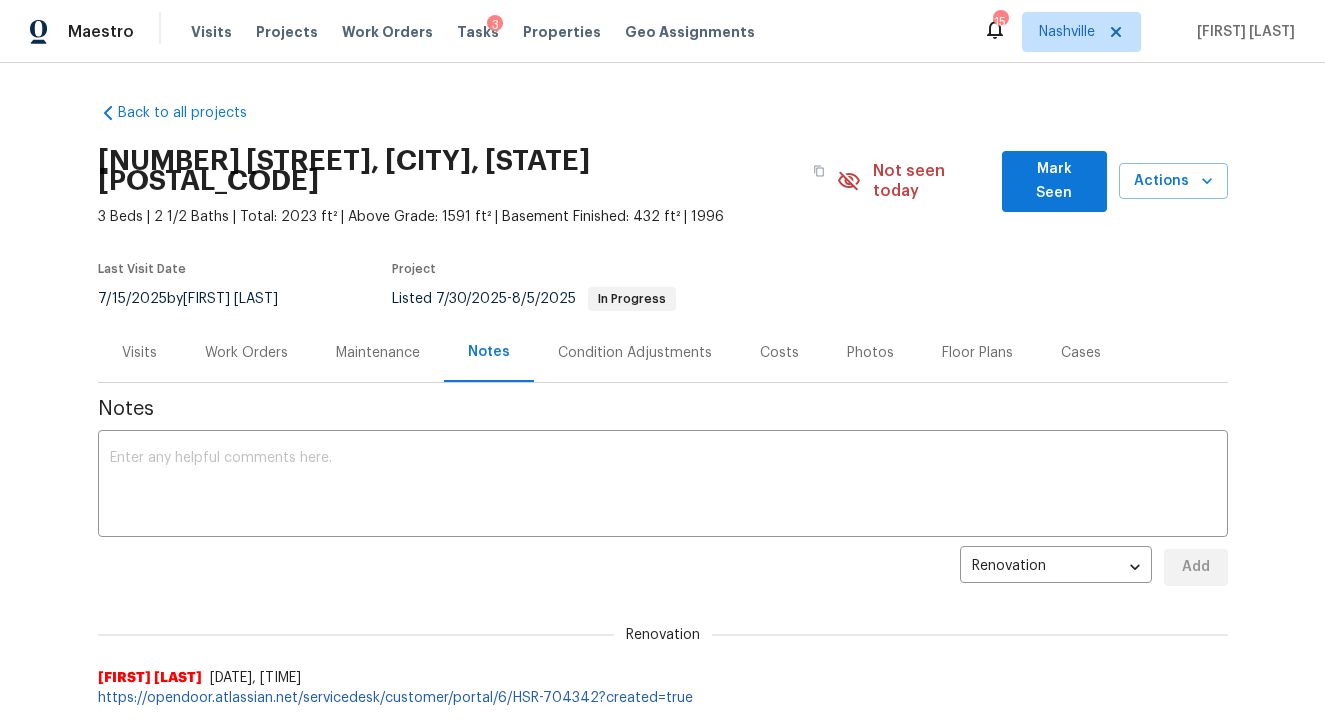 click on "Work Orders" at bounding box center (246, 353) 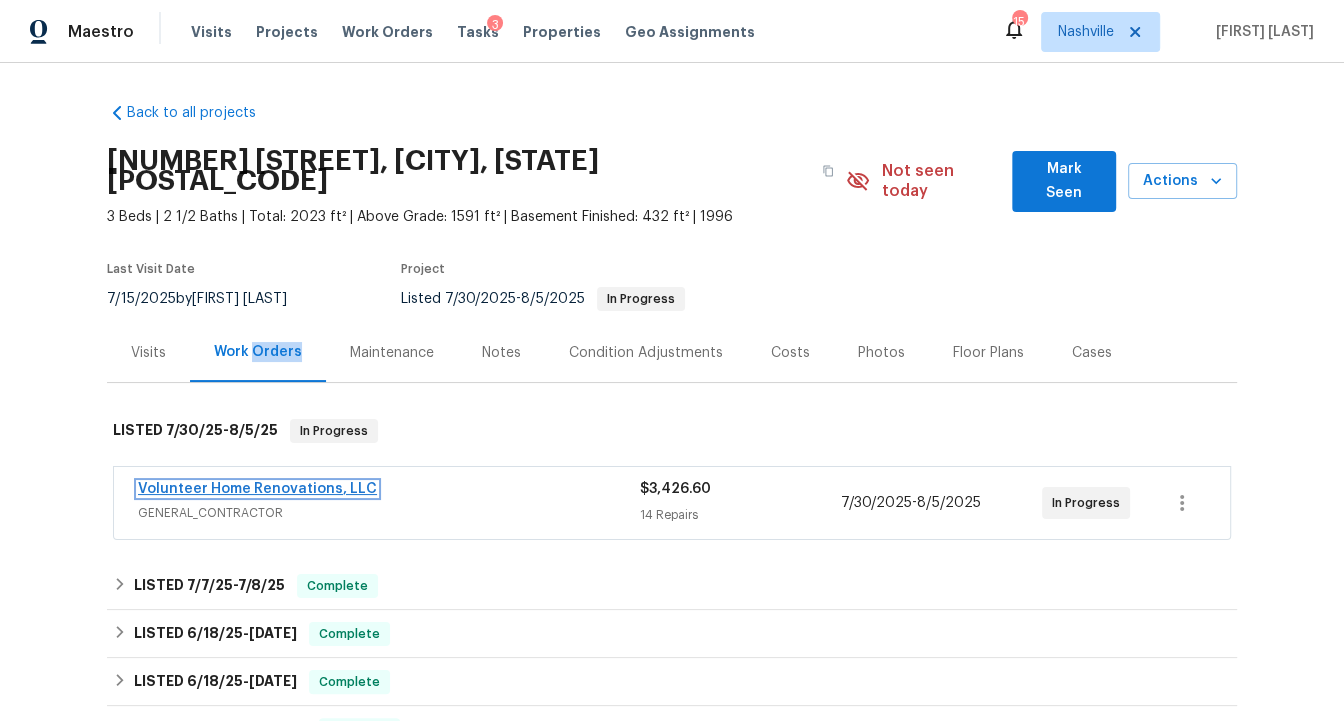 click on "Volunteer Home Renovations, LLC" at bounding box center [257, 489] 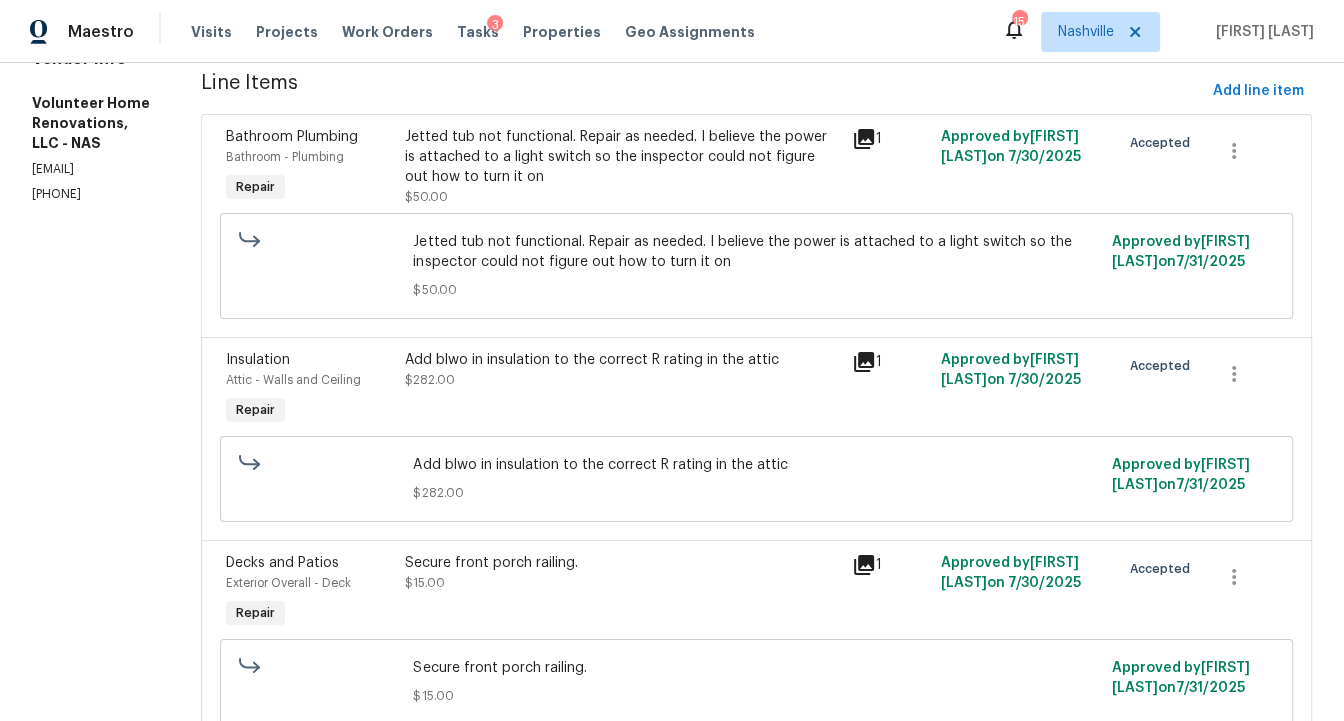 scroll, scrollTop: 309, scrollLeft: 0, axis: vertical 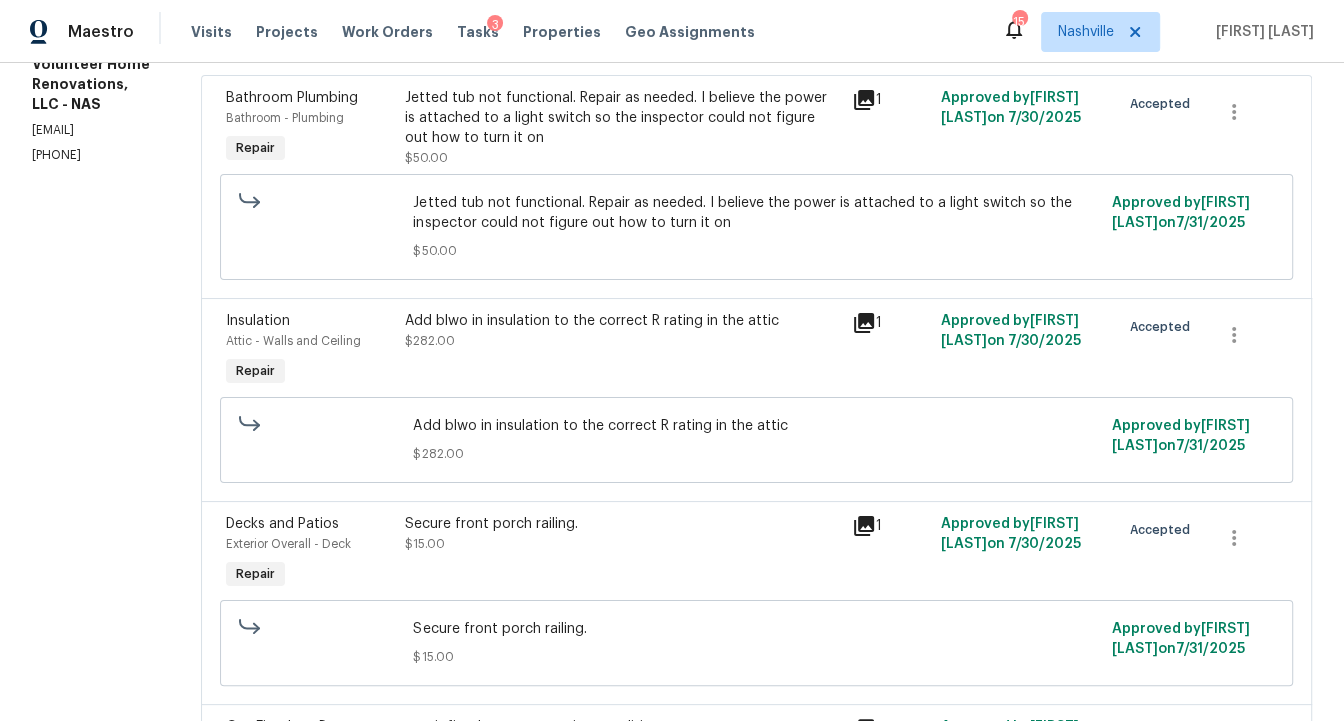 click on "Add blwo in insulation to the correct R rating in the attic [PRICE]" at bounding box center (622, 331) 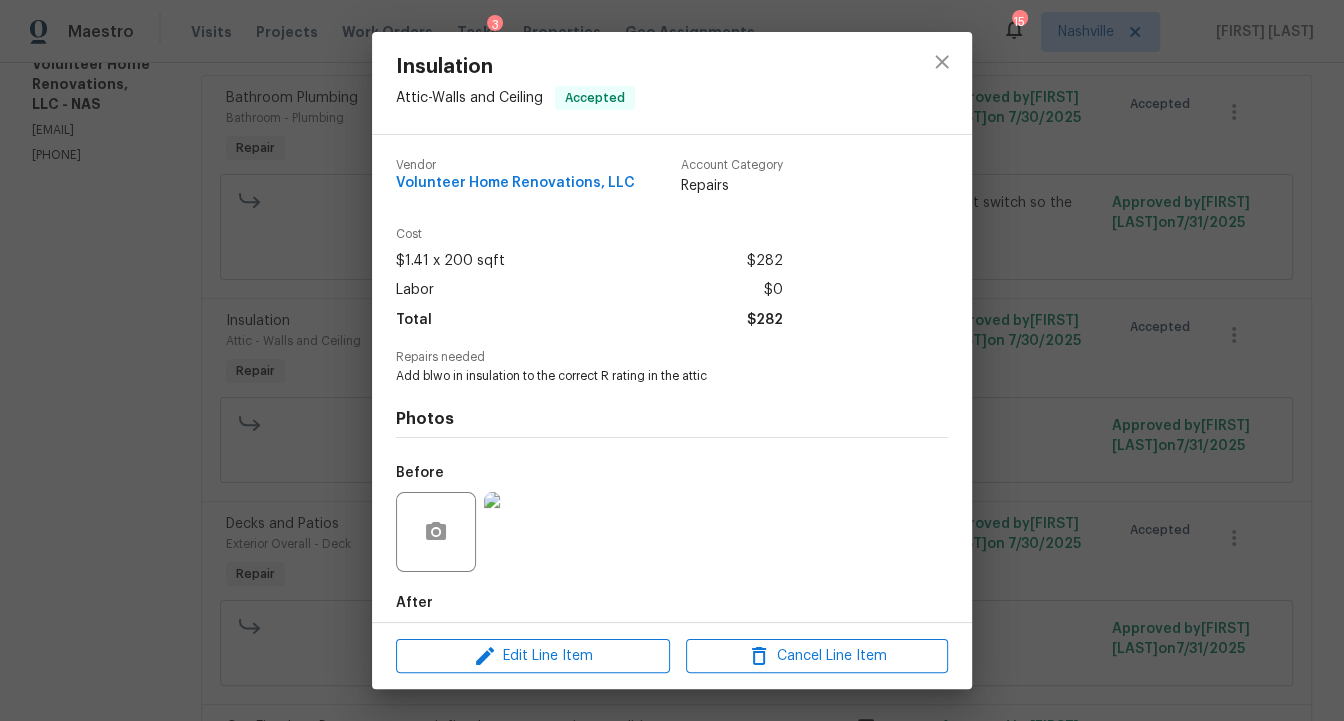 scroll, scrollTop: 99, scrollLeft: 0, axis: vertical 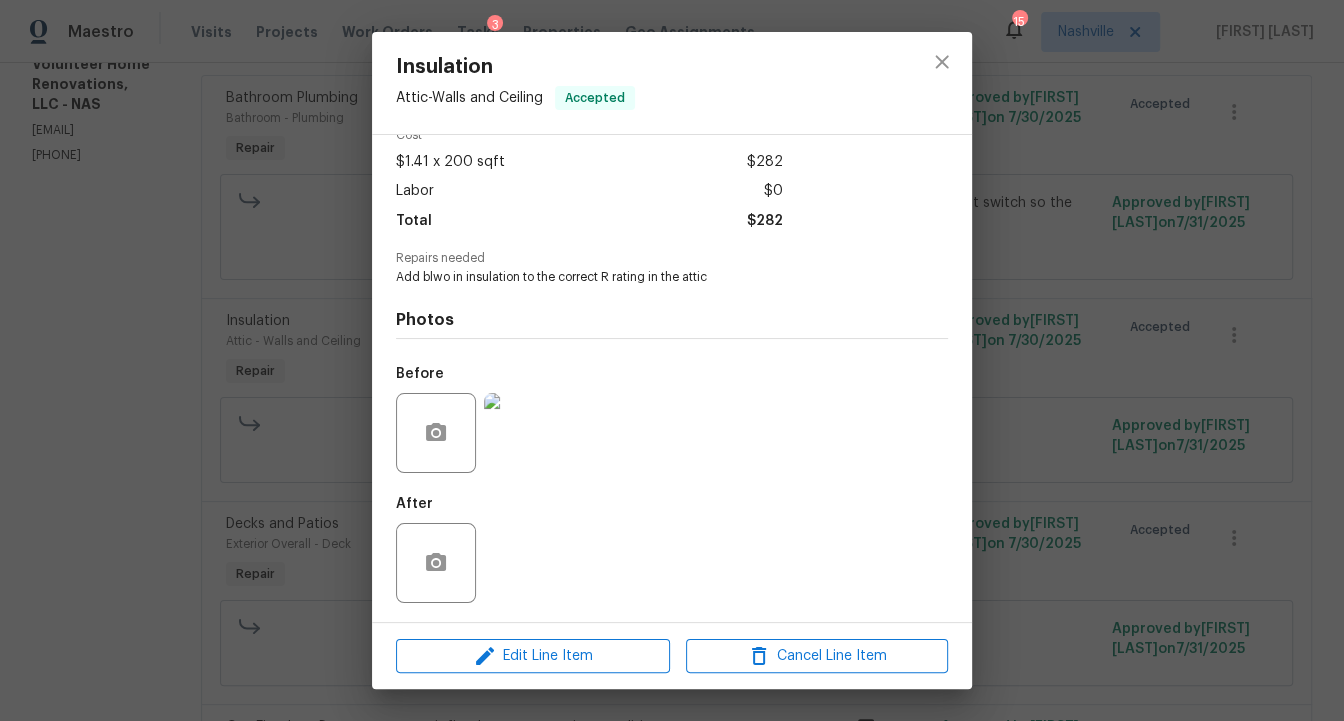 click at bounding box center [524, 433] 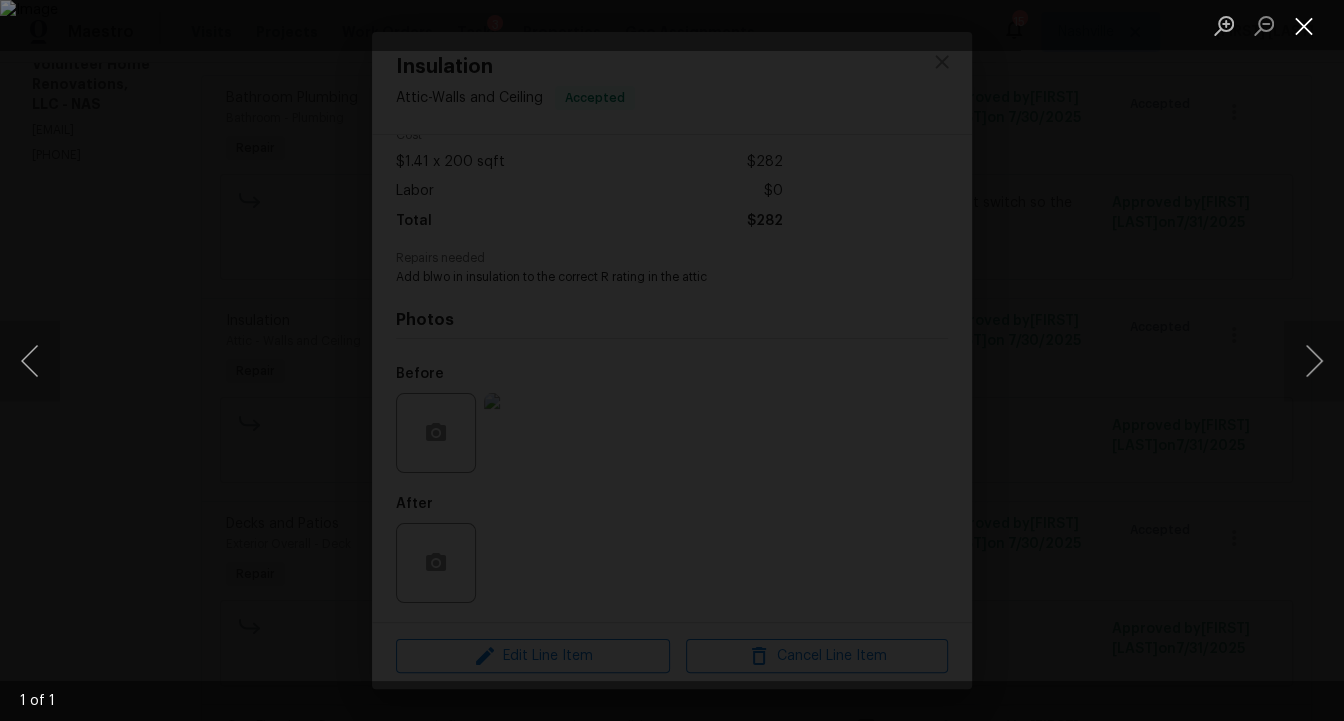click at bounding box center (1304, 25) 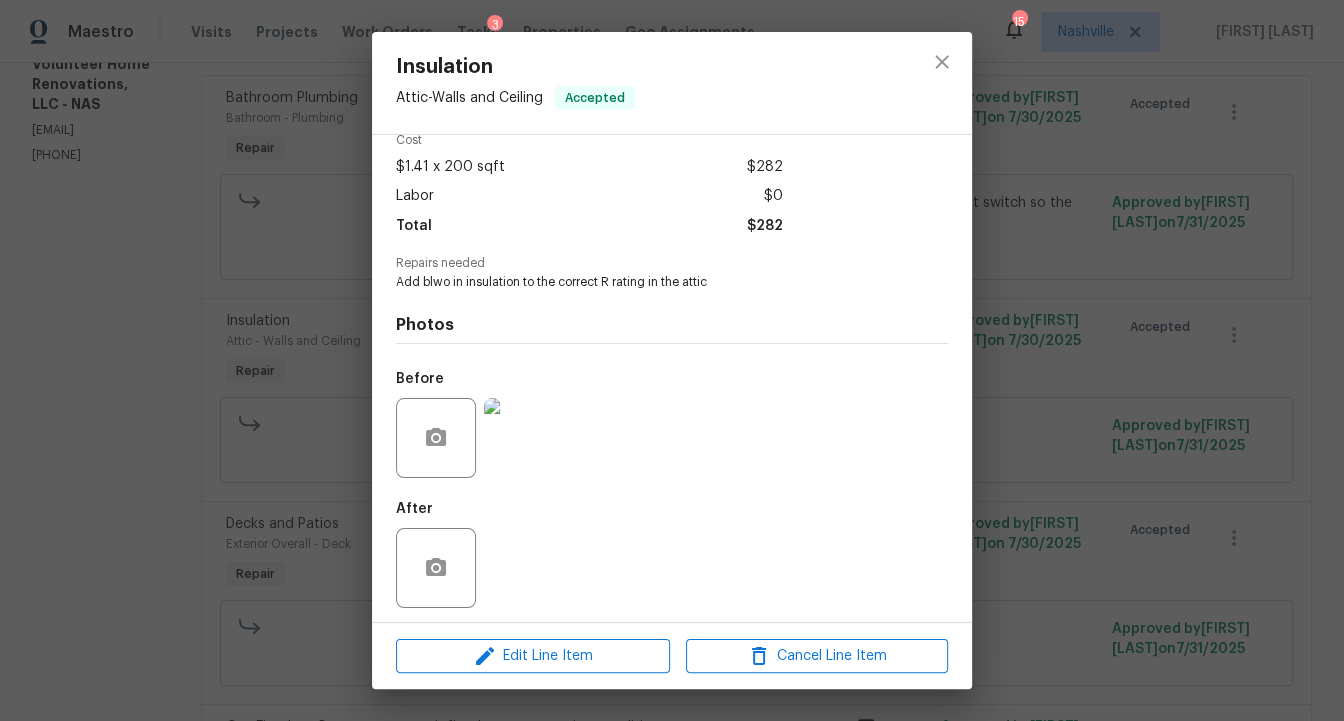 scroll, scrollTop: 99, scrollLeft: 0, axis: vertical 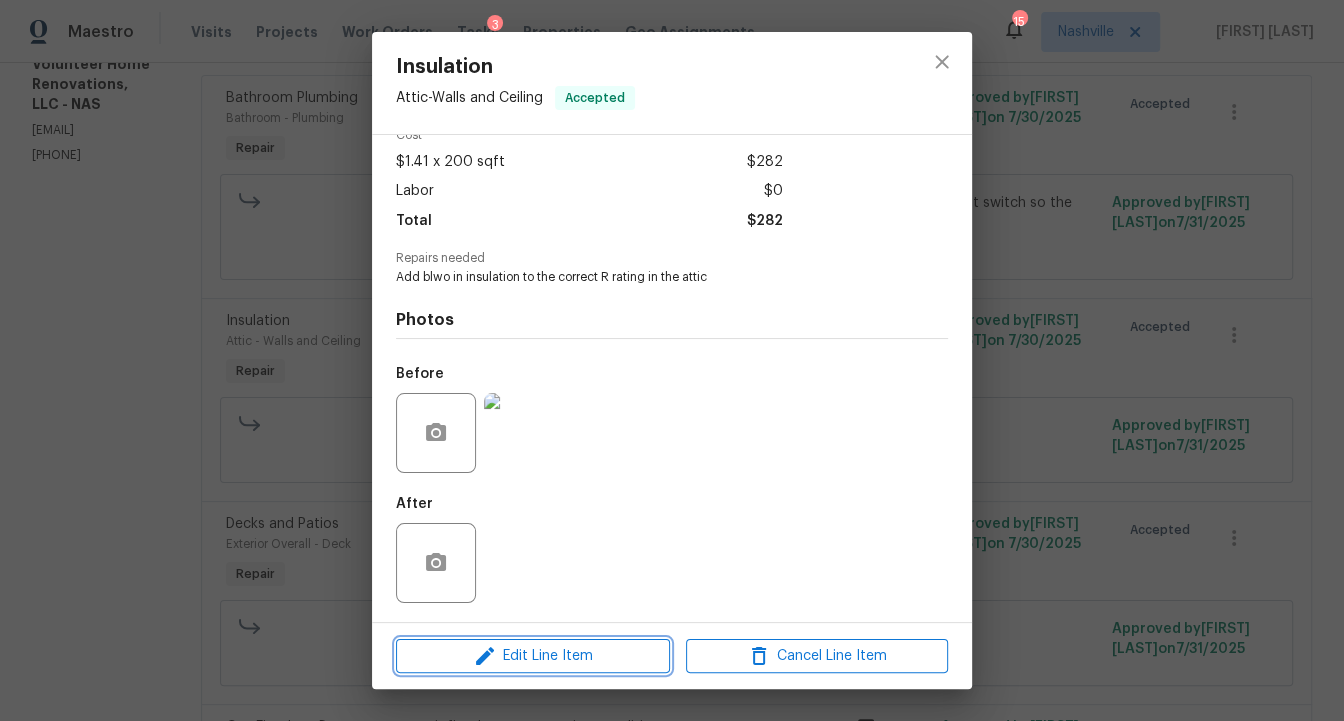 click 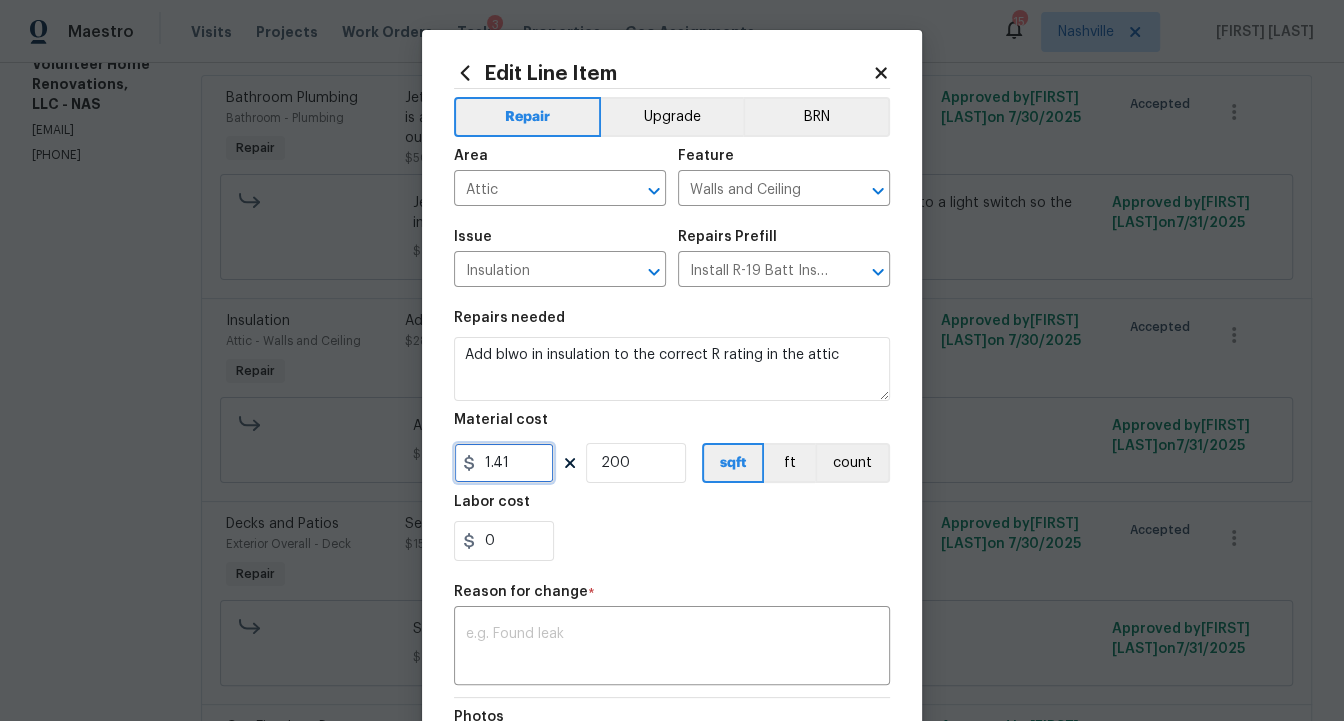 click on "1.41" at bounding box center (504, 463) 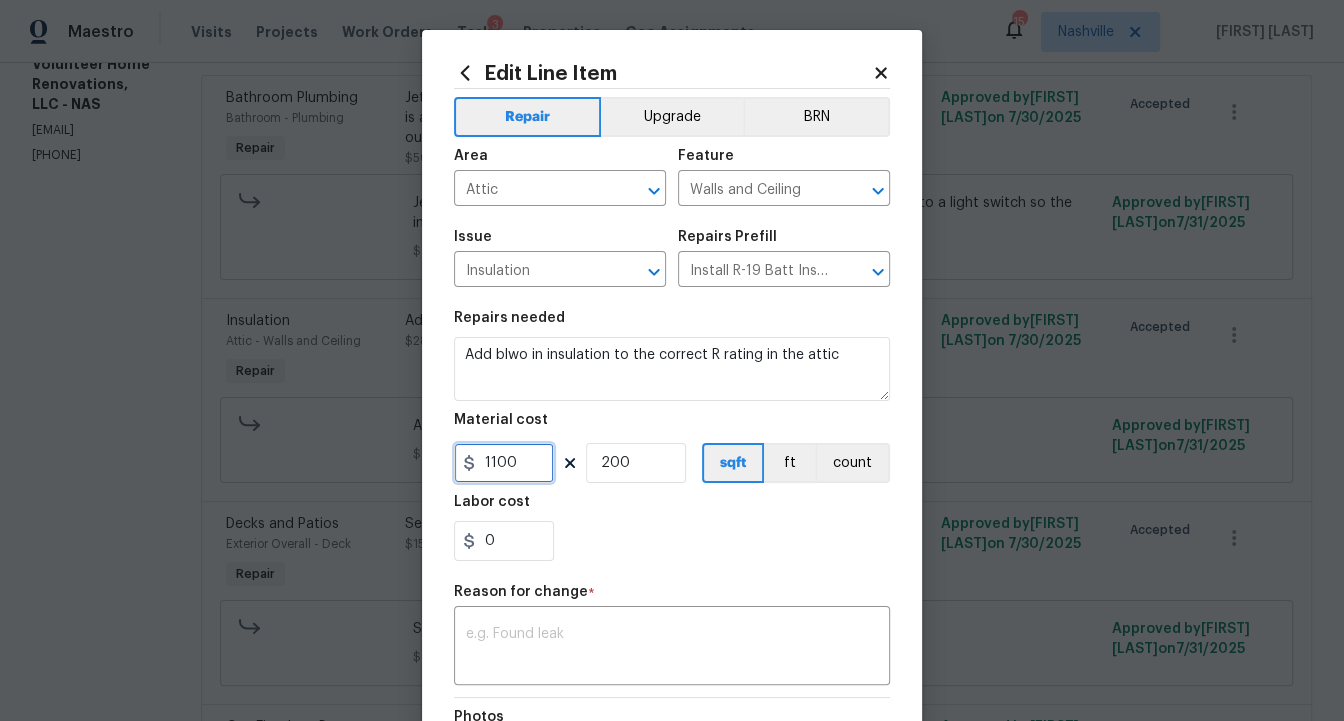 type on "1100" 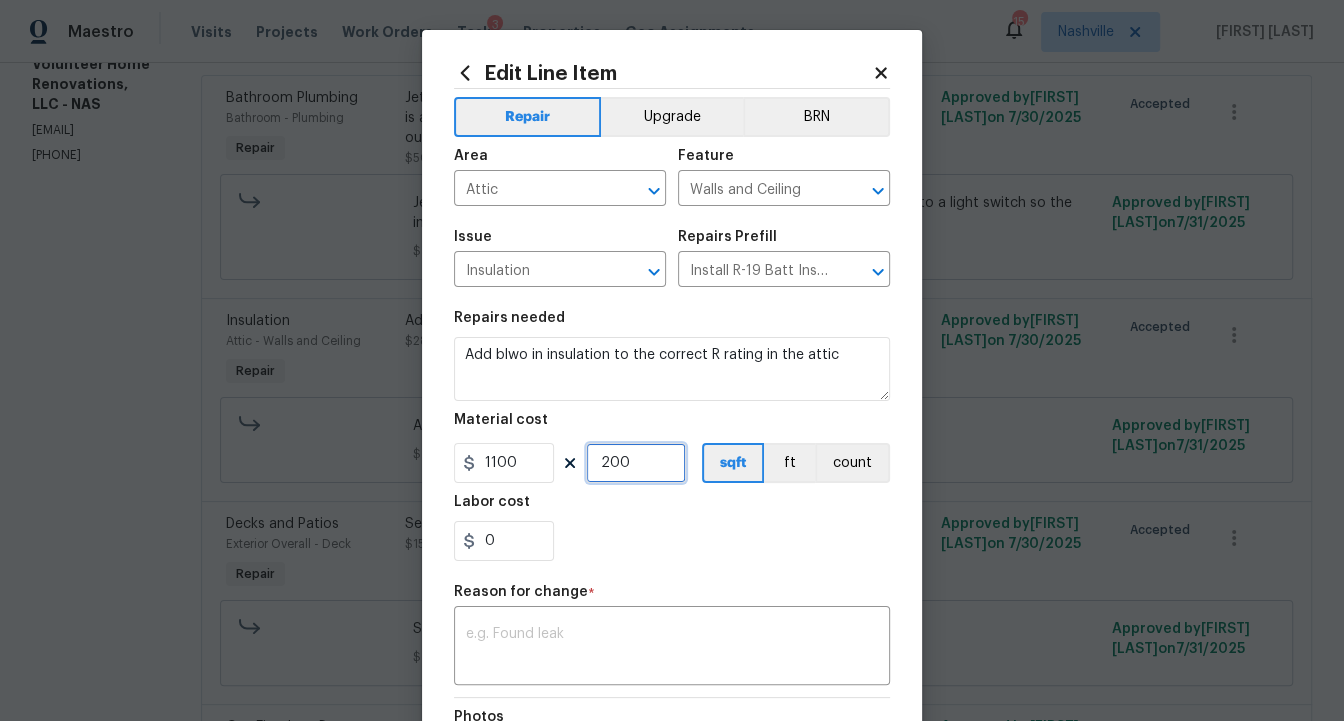 click on "200" at bounding box center [636, 463] 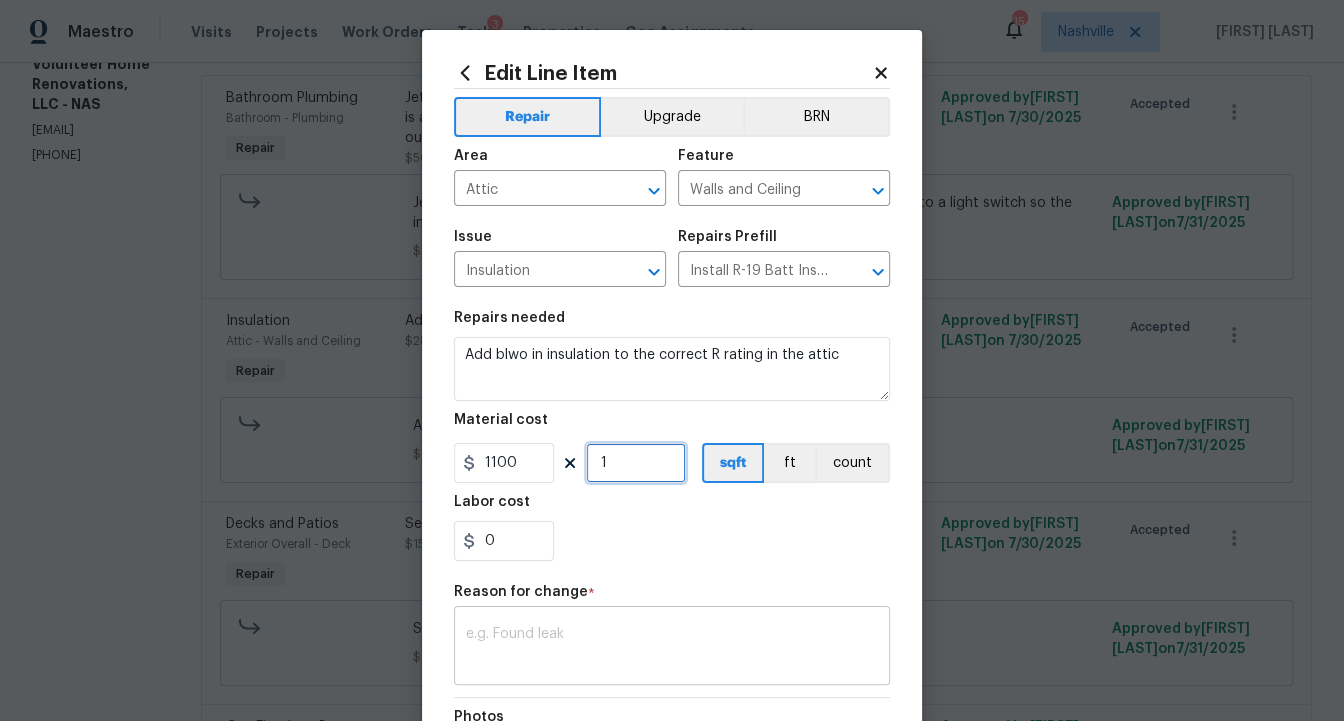 type on "1" 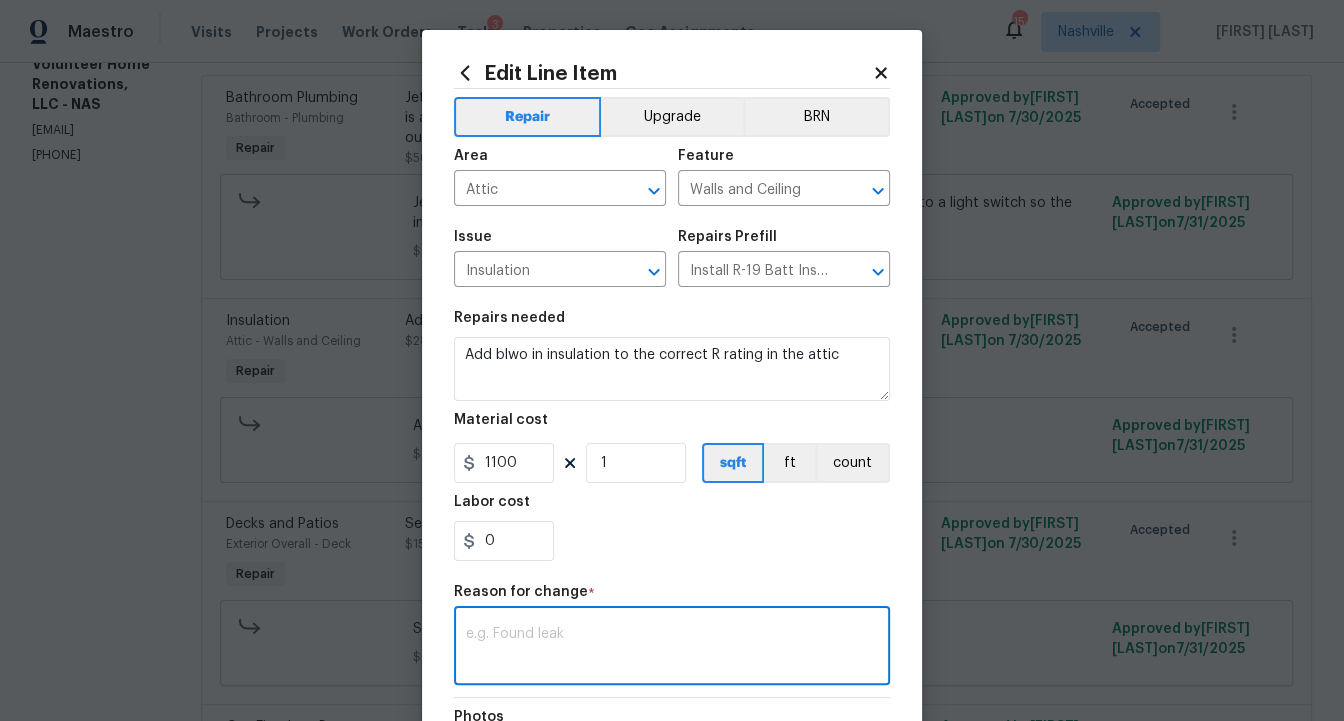 click at bounding box center [672, 648] 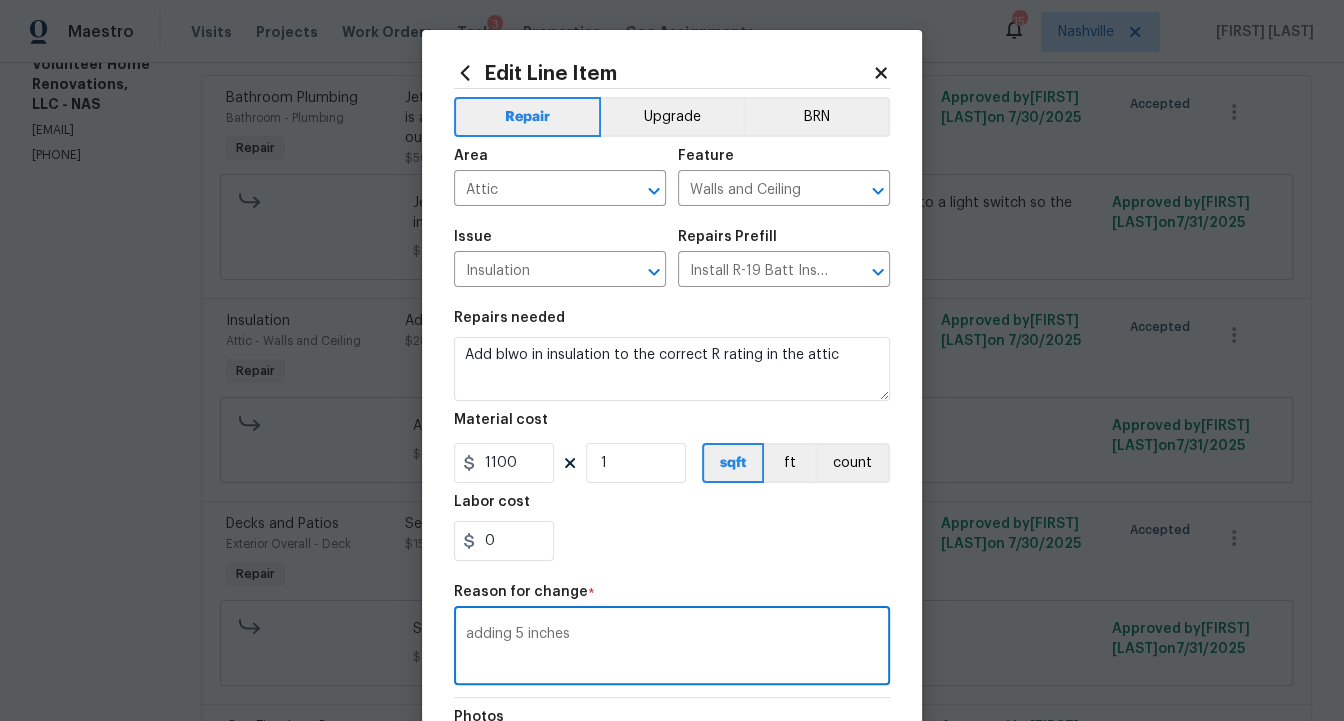 scroll, scrollTop: 261, scrollLeft: 0, axis: vertical 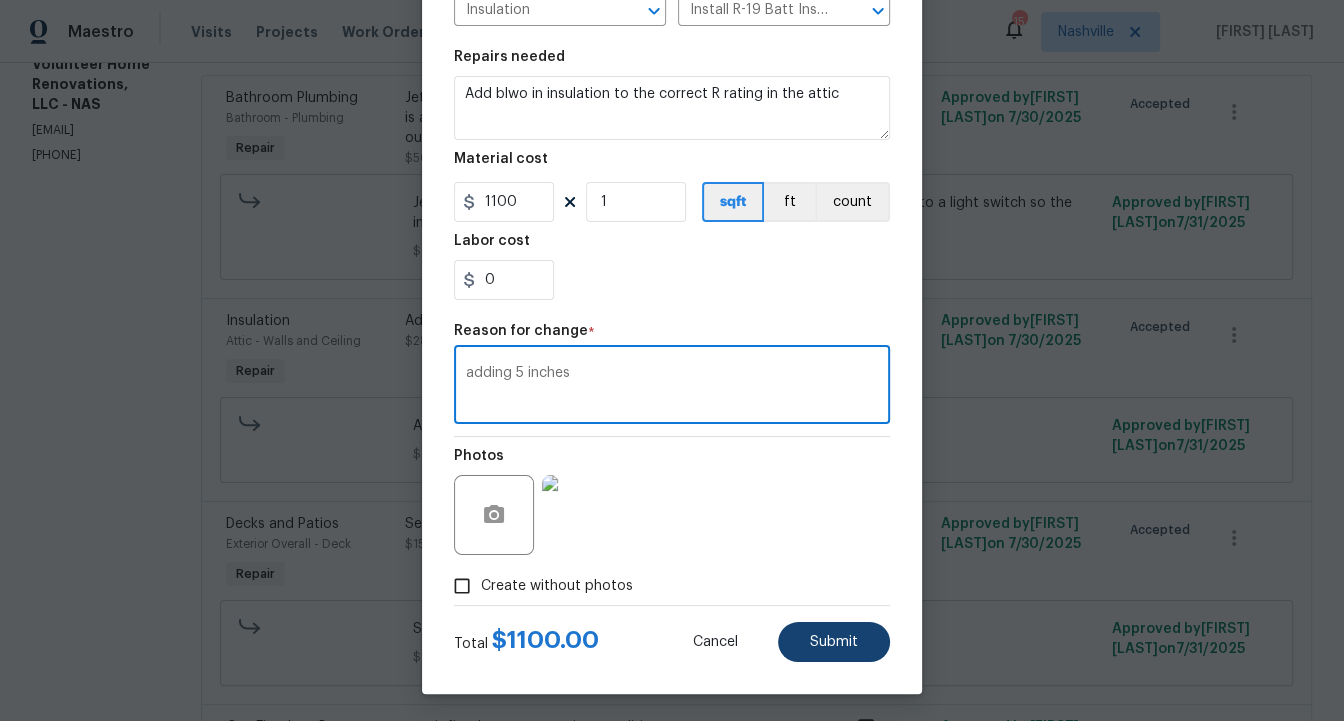 type on "adding 5 inches" 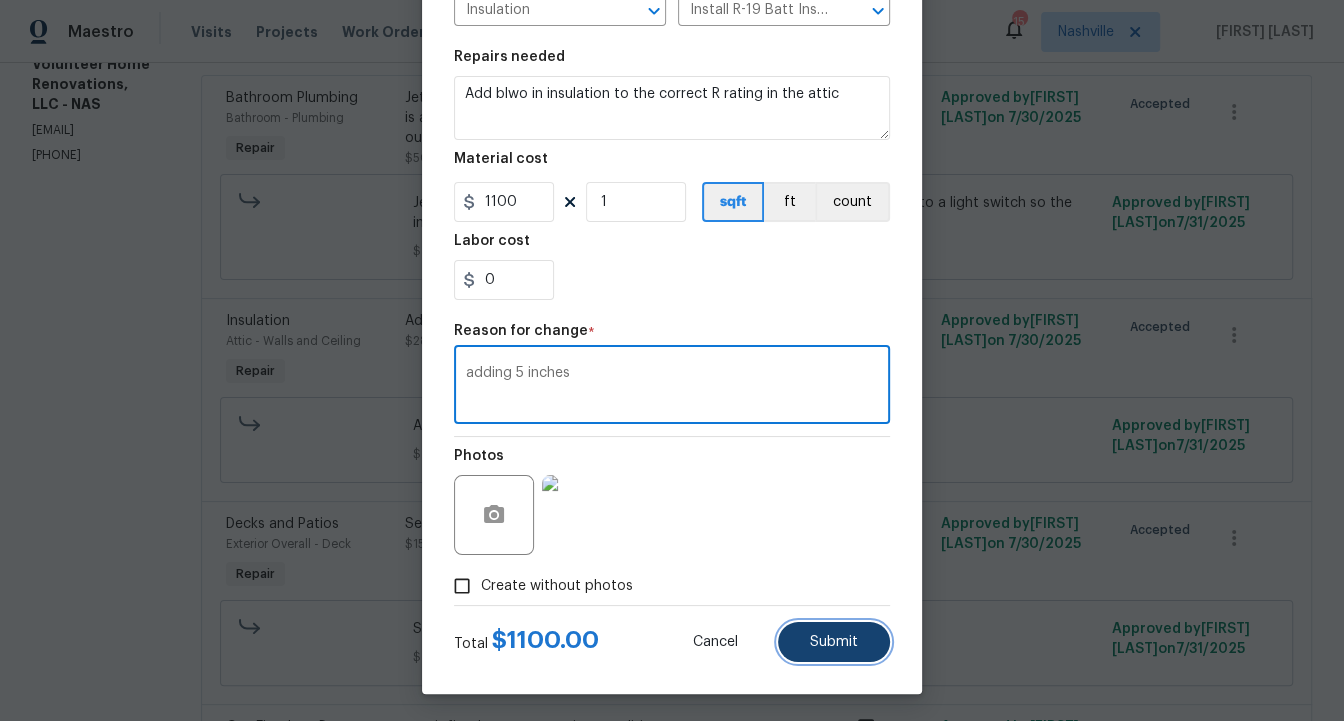 click on "Submit" at bounding box center [834, 642] 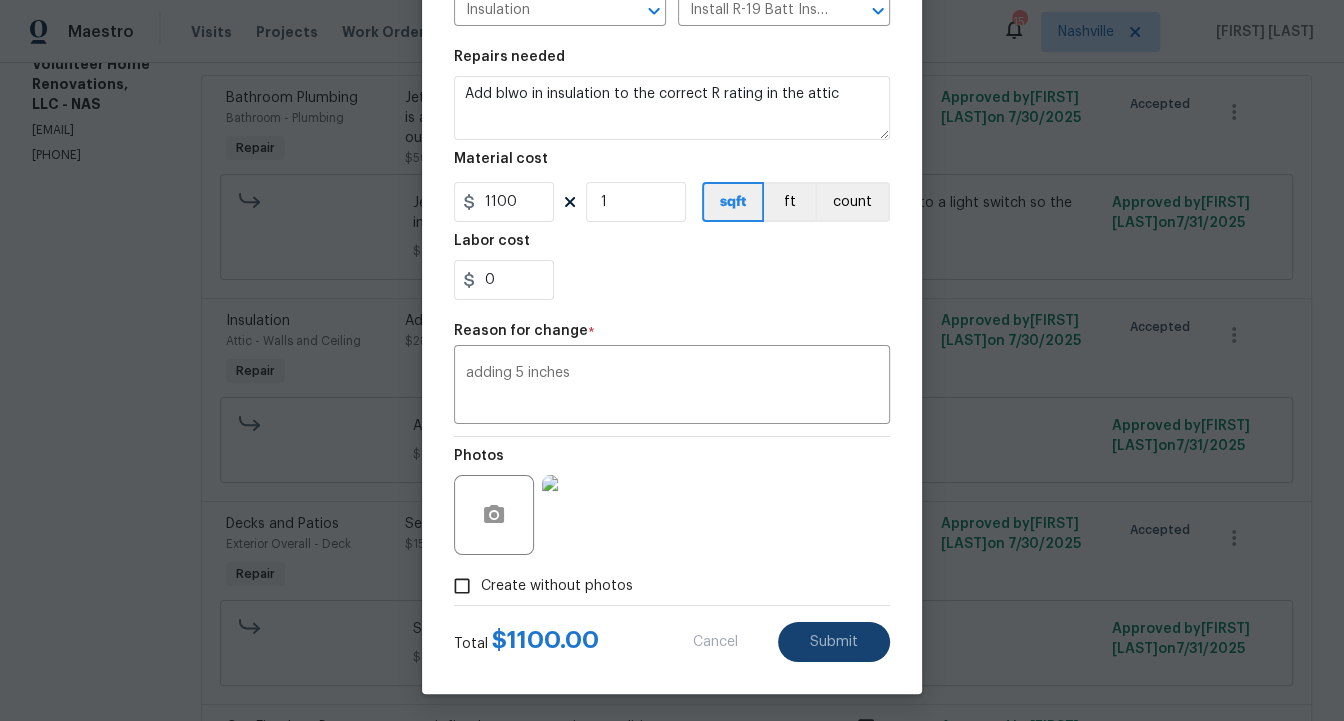 type on "1.41" 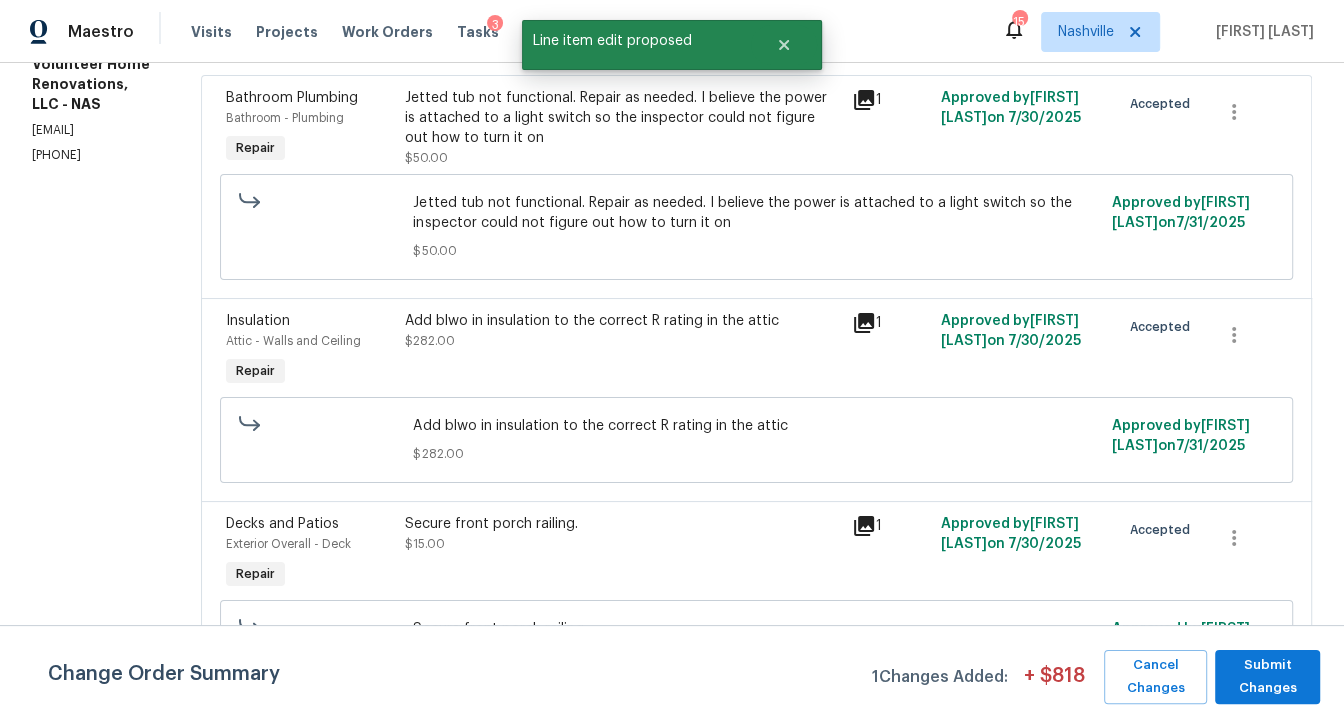 scroll, scrollTop: 0, scrollLeft: 0, axis: both 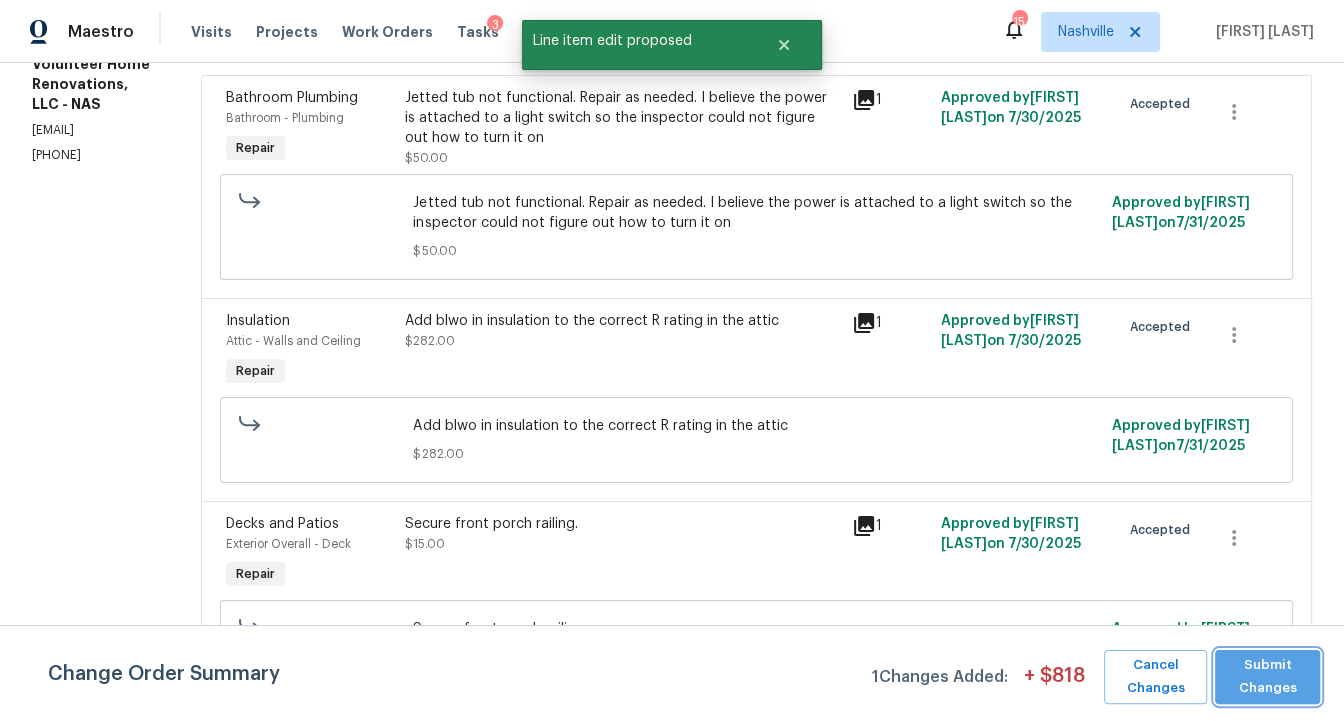 click on "Submit Changes" at bounding box center (1267, 677) 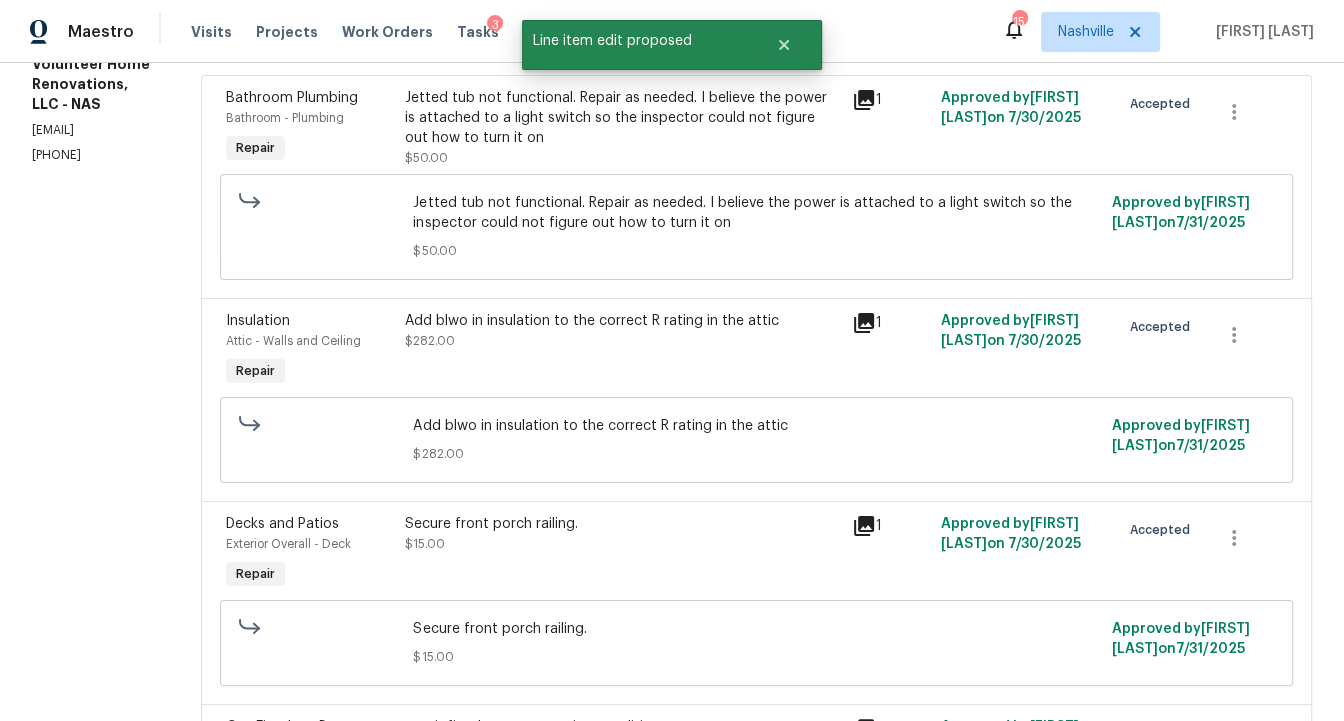 scroll, scrollTop: 0, scrollLeft: 0, axis: both 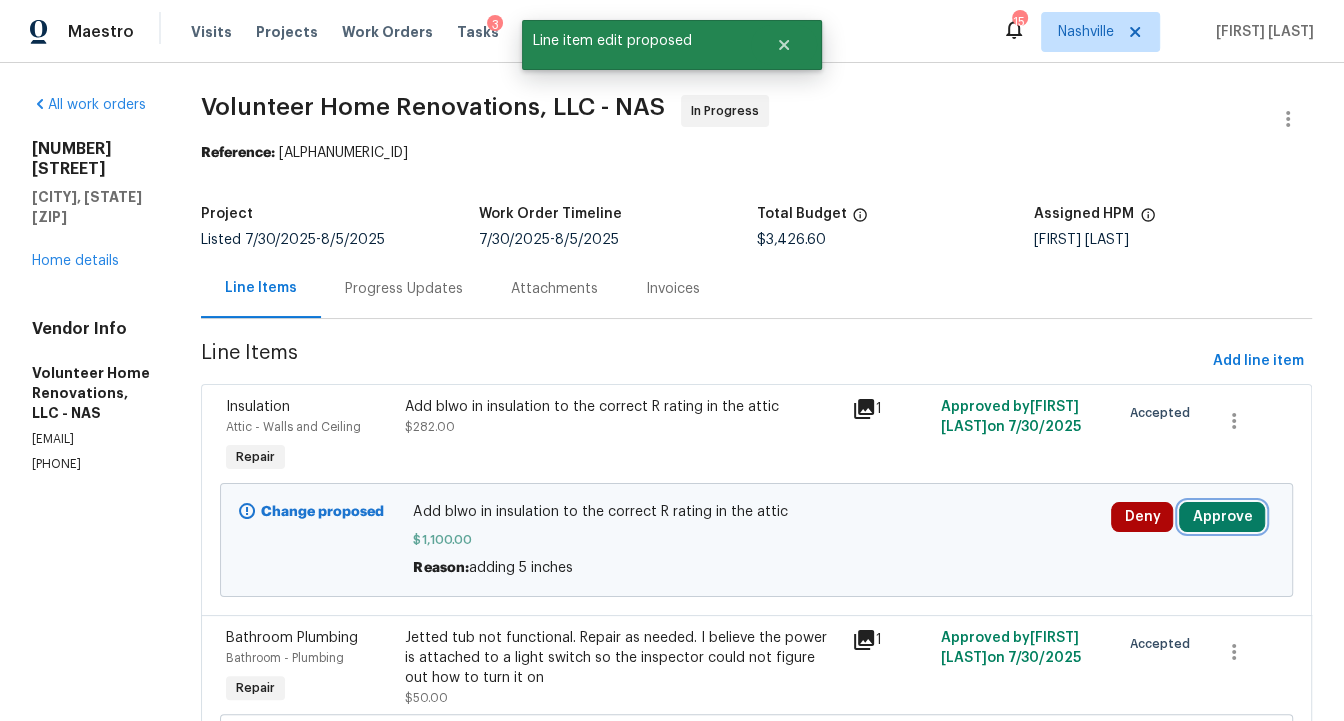 click on "Approve" at bounding box center (1222, 517) 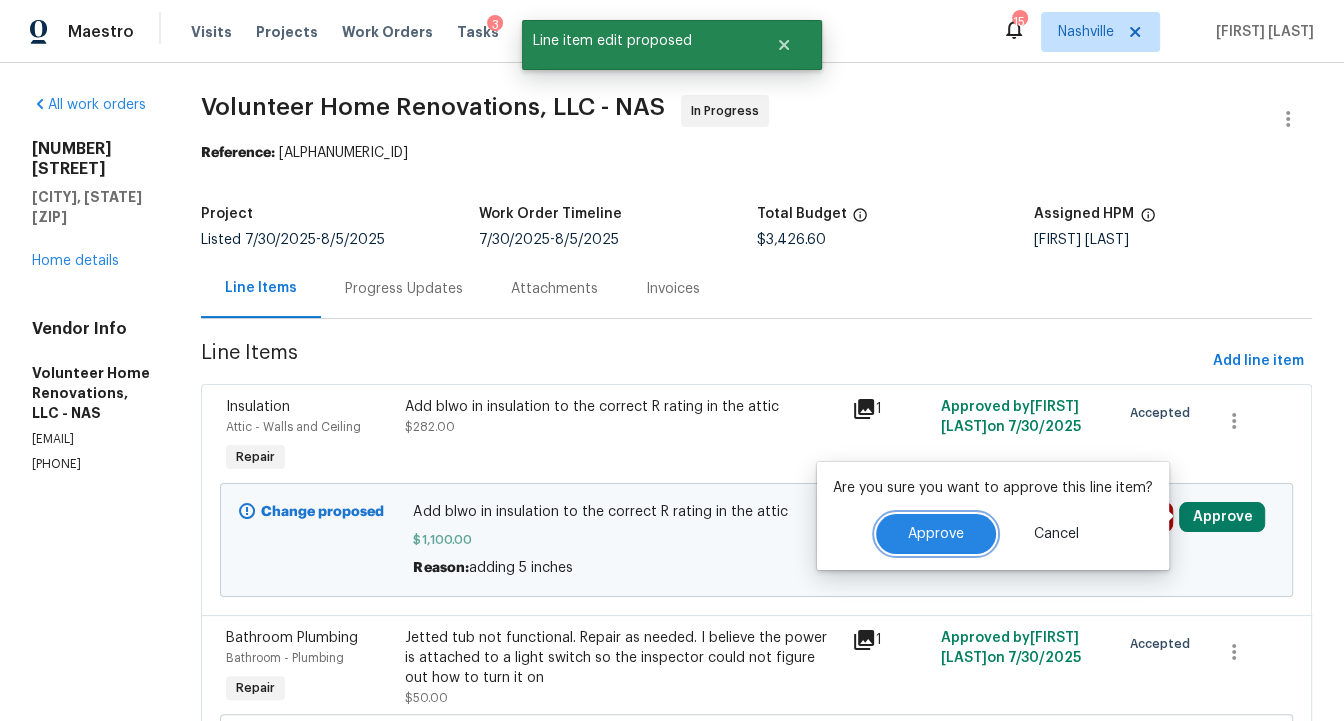 click on "Approve" at bounding box center (936, 534) 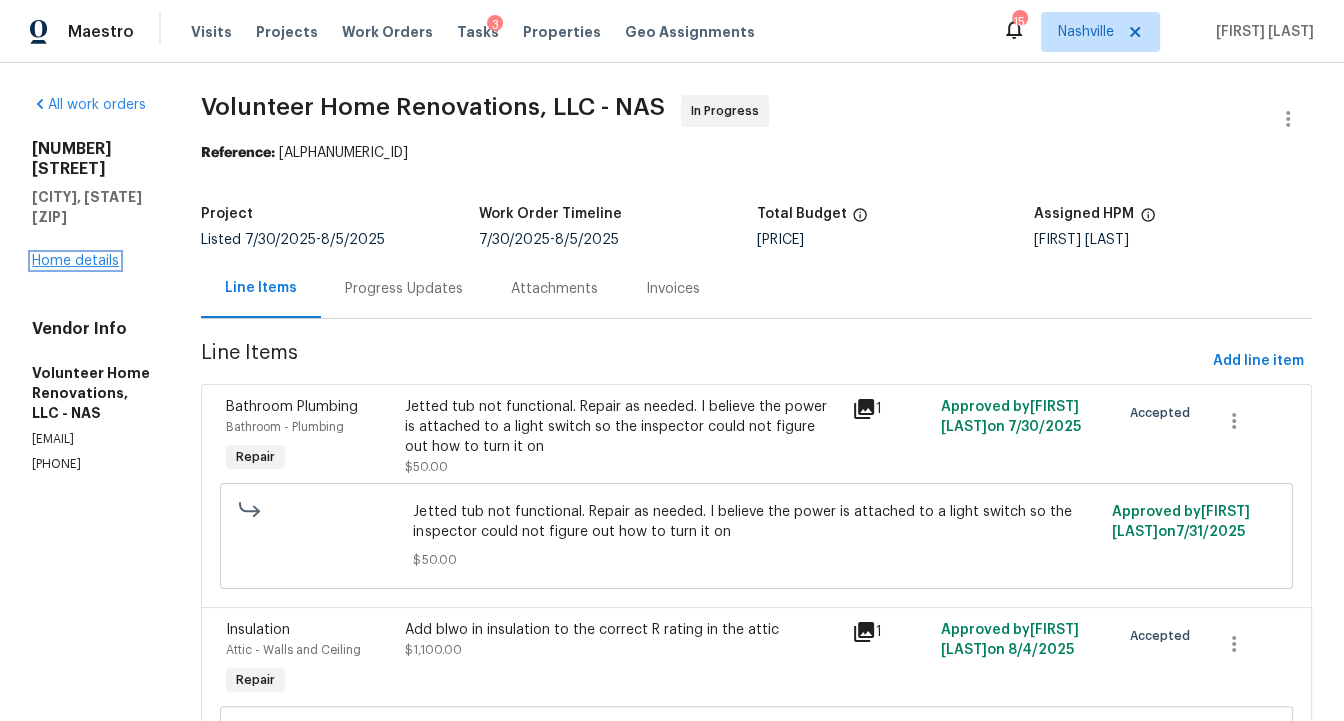 click on "Home details" at bounding box center (75, 261) 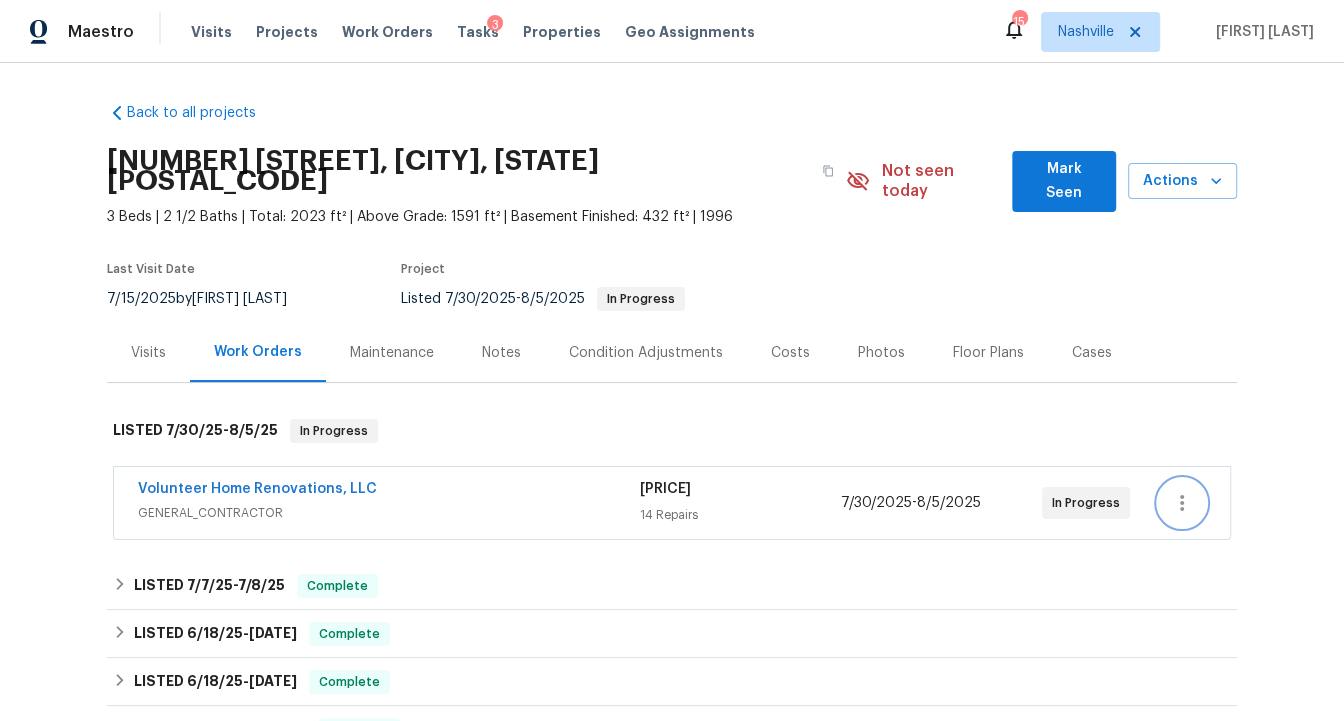 click at bounding box center (1182, 503) 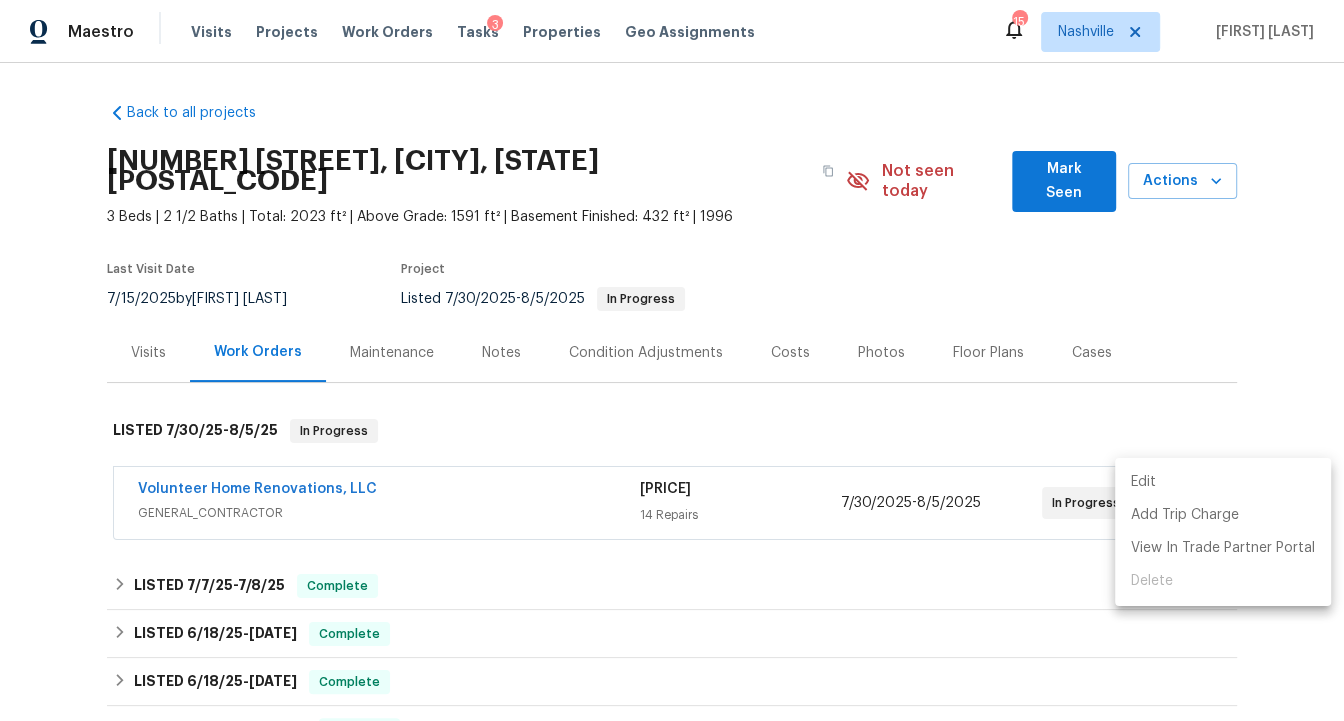 click on "Edit" at bounding box center [1223, 482] 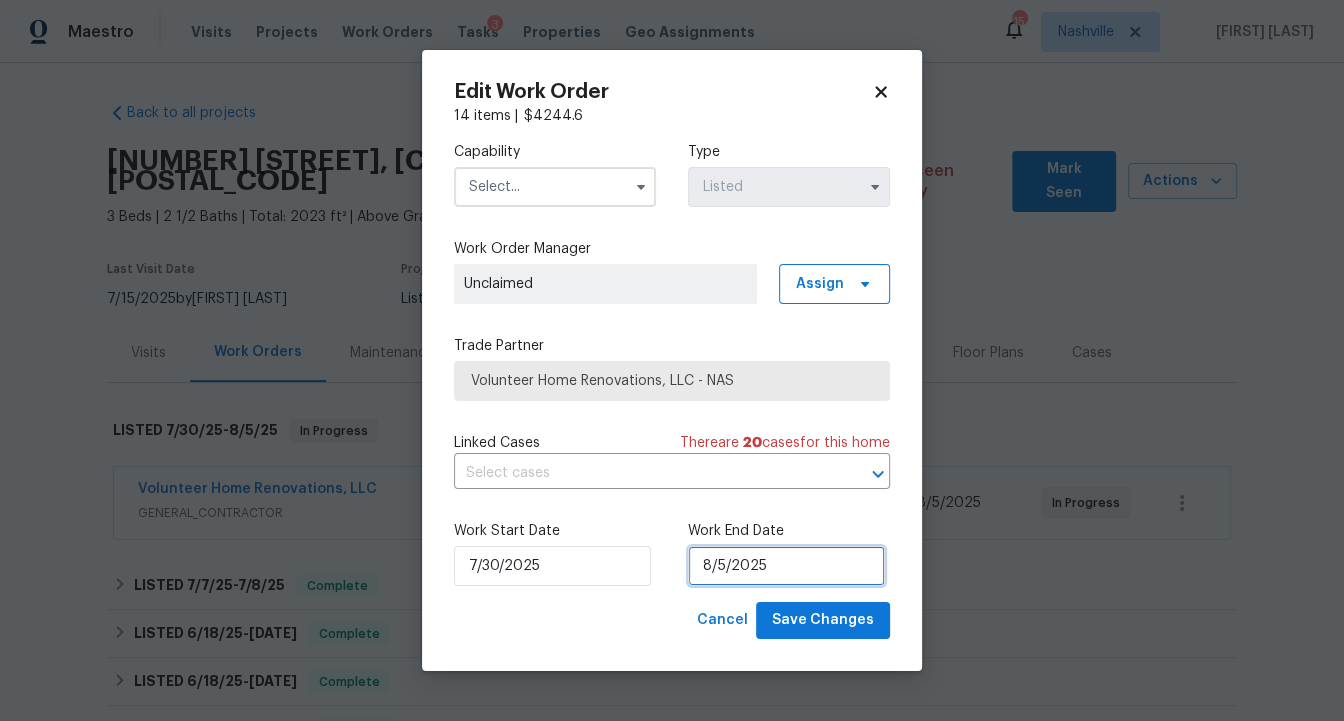 click on "8/5/2025" at bounding box center (786, 566) 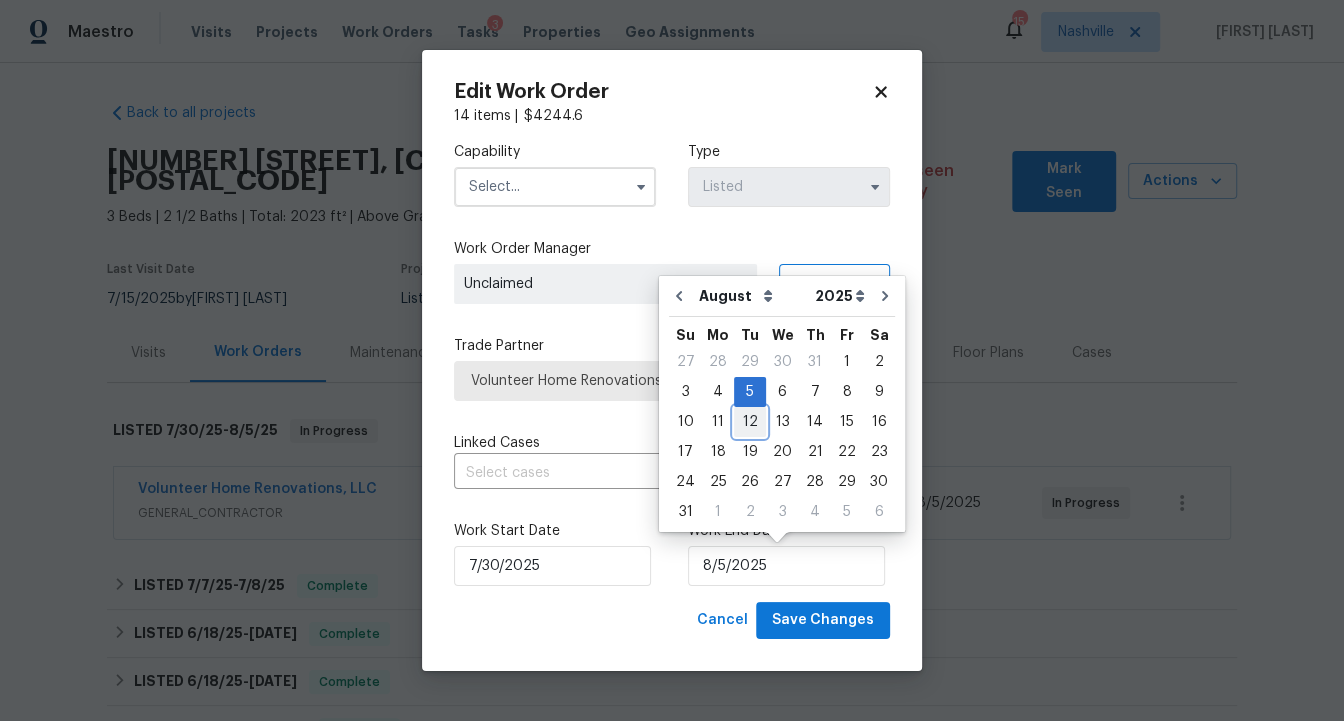 click on "12" at bounding box center [750, 422] 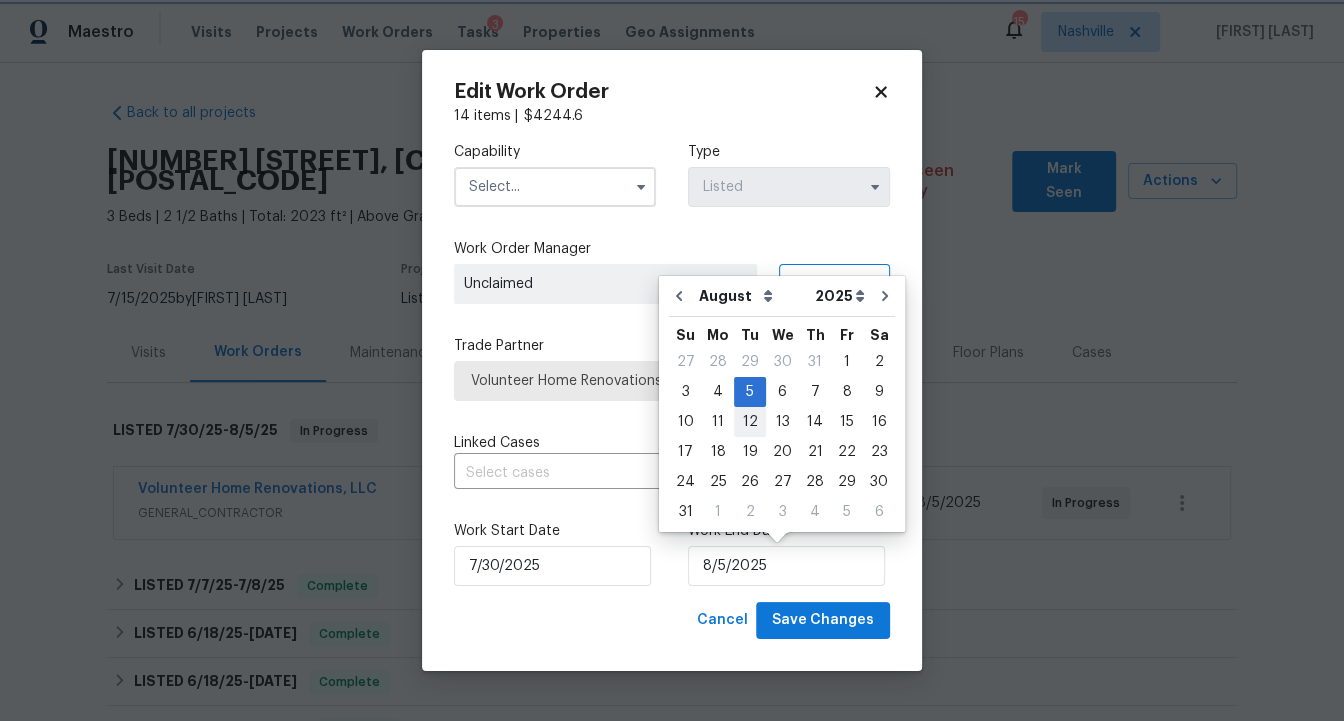 type on "8/12/2025" 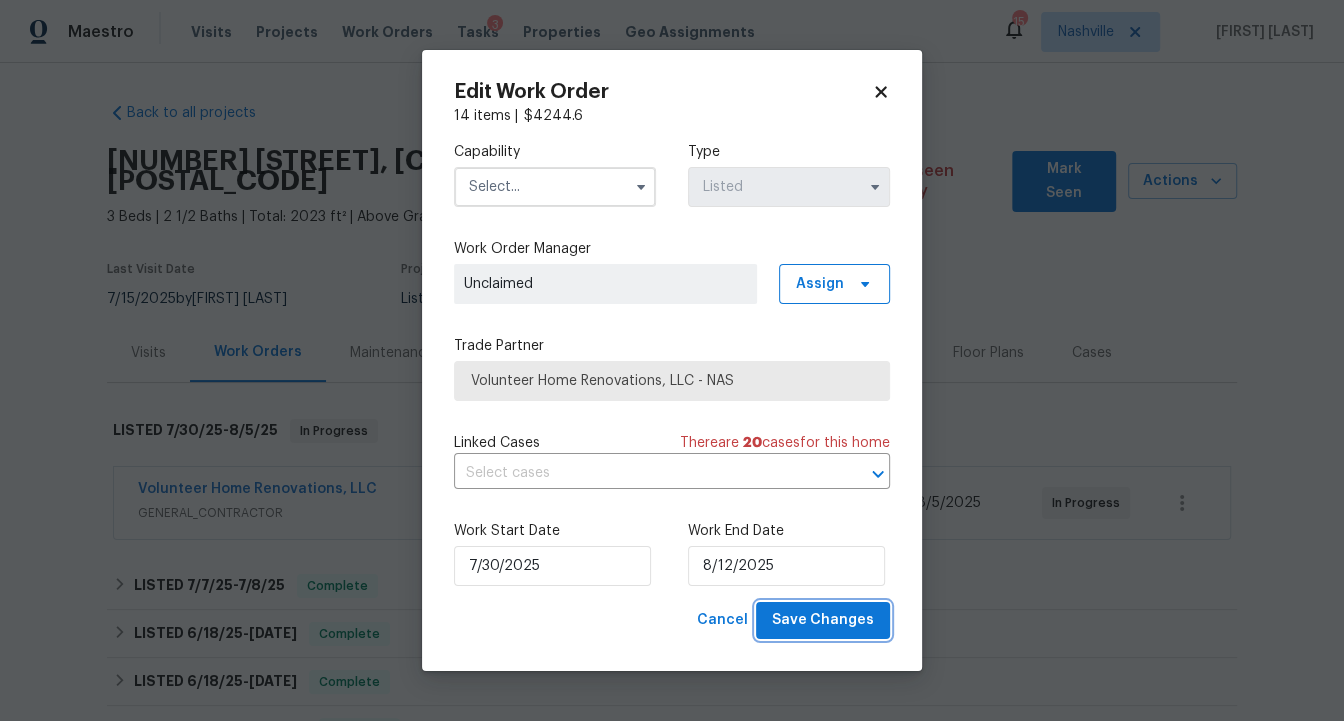 click on "Save Changes" at bounding box center (823, 620) 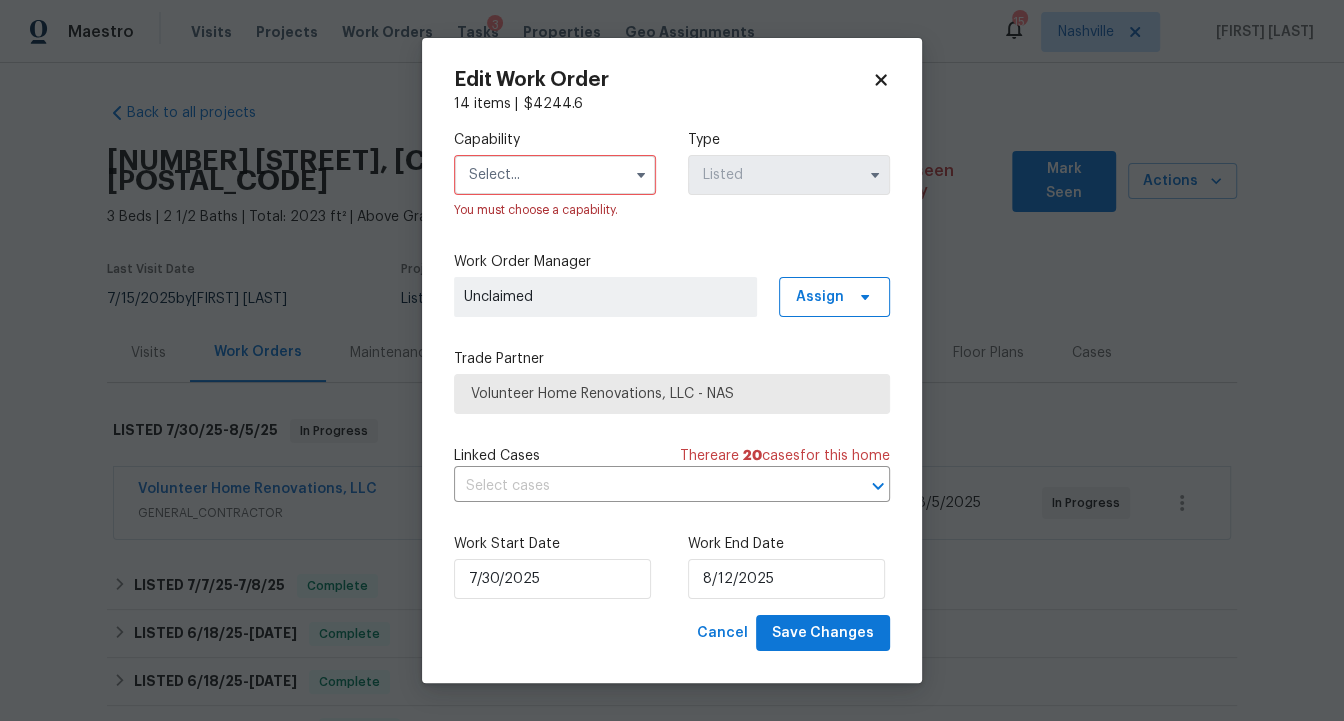 click at bounding box center [555, 175] 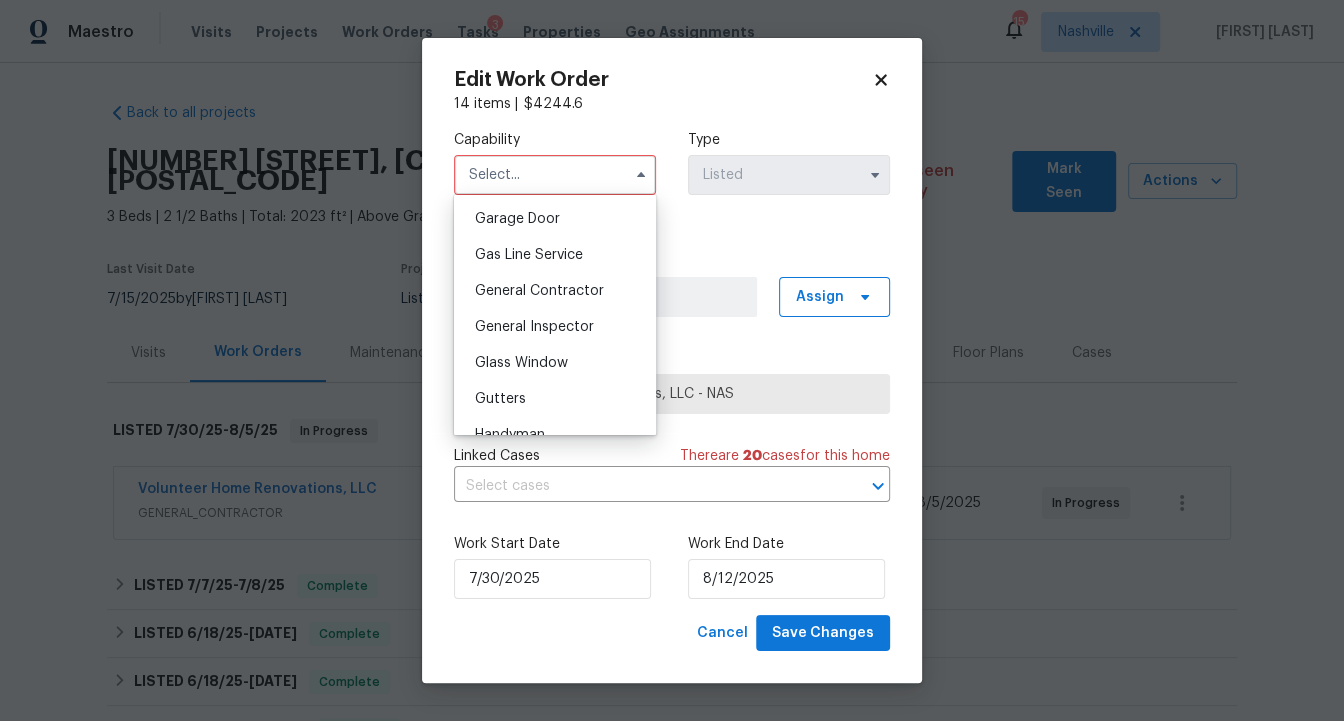scroll, scrollTop: 891, scrollLeft: 0, axis: vertical 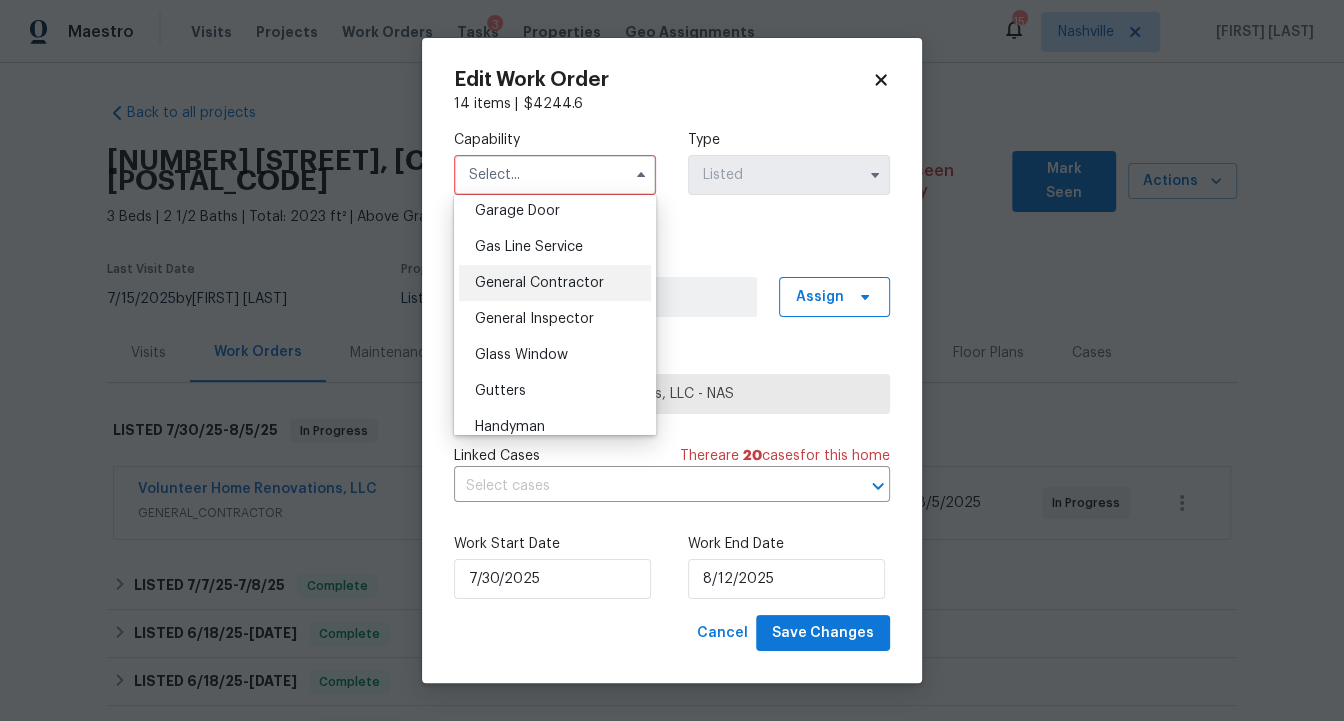 click on "General Contractor" at bounding box center [539, 283] 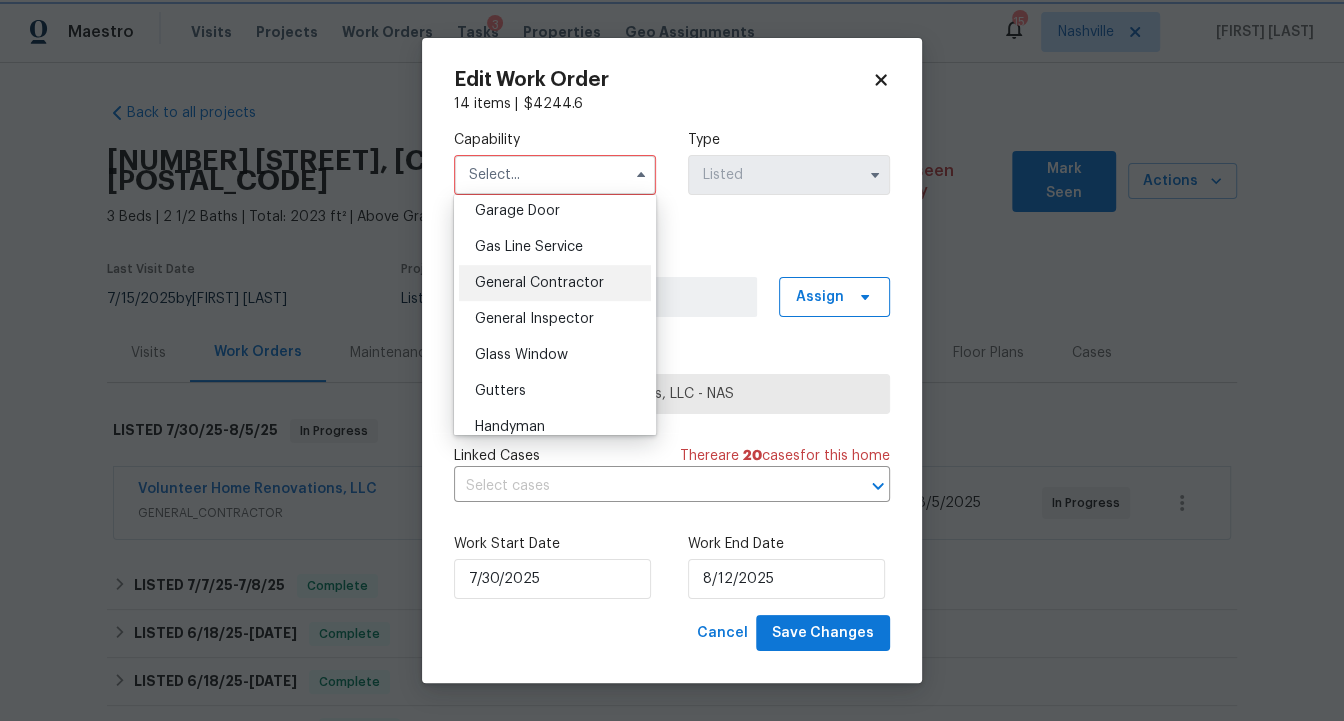 type on "General Contractor" 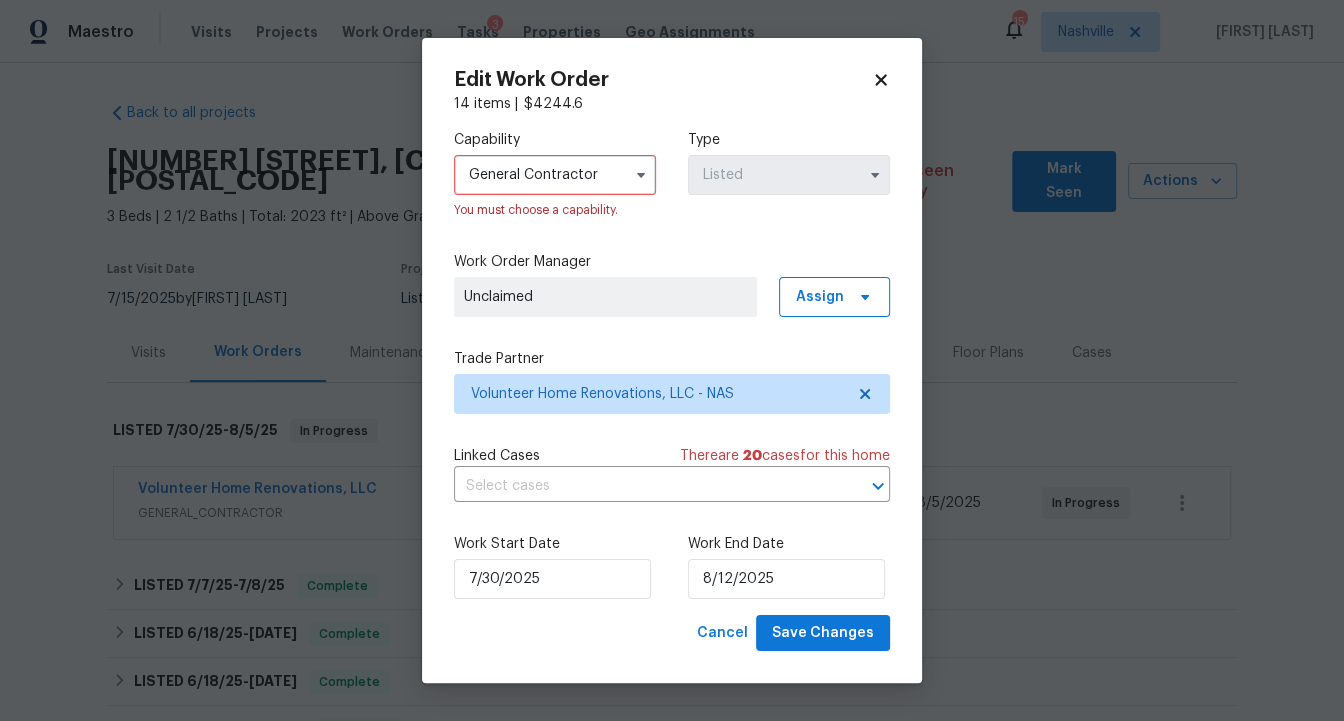 click on "Work Start Date   [DATE] Work End Date   [DATE]" at bounding box center [672, 566] 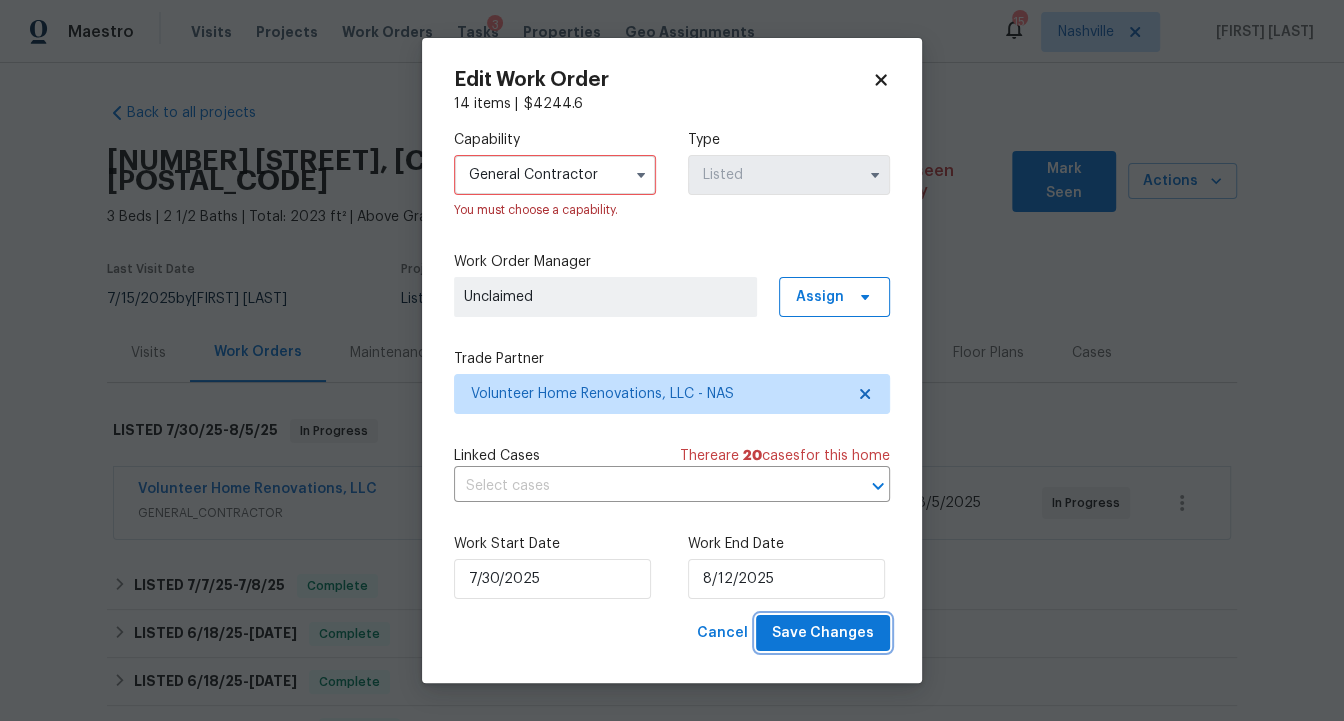 click on "Save Changes" at bounding box center (823, 633) 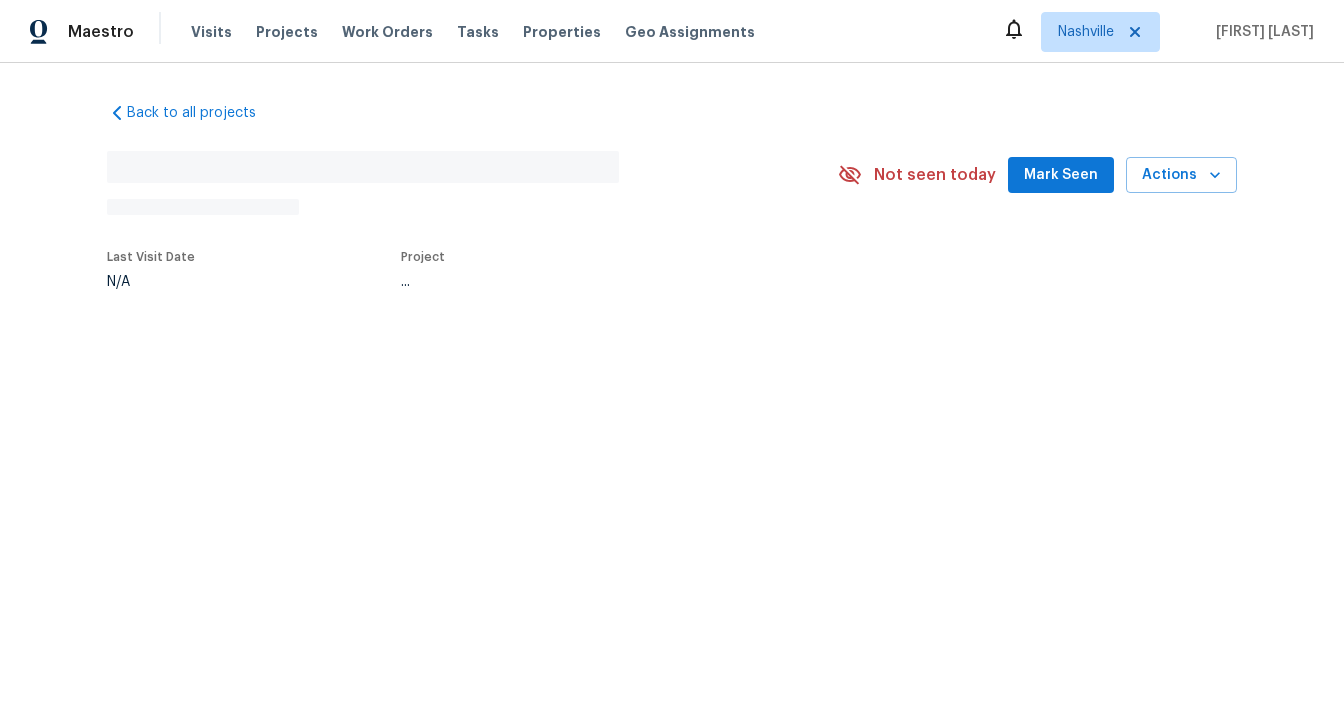 scroll, scrollTop: 0, scrollLeft: 0, axis: both 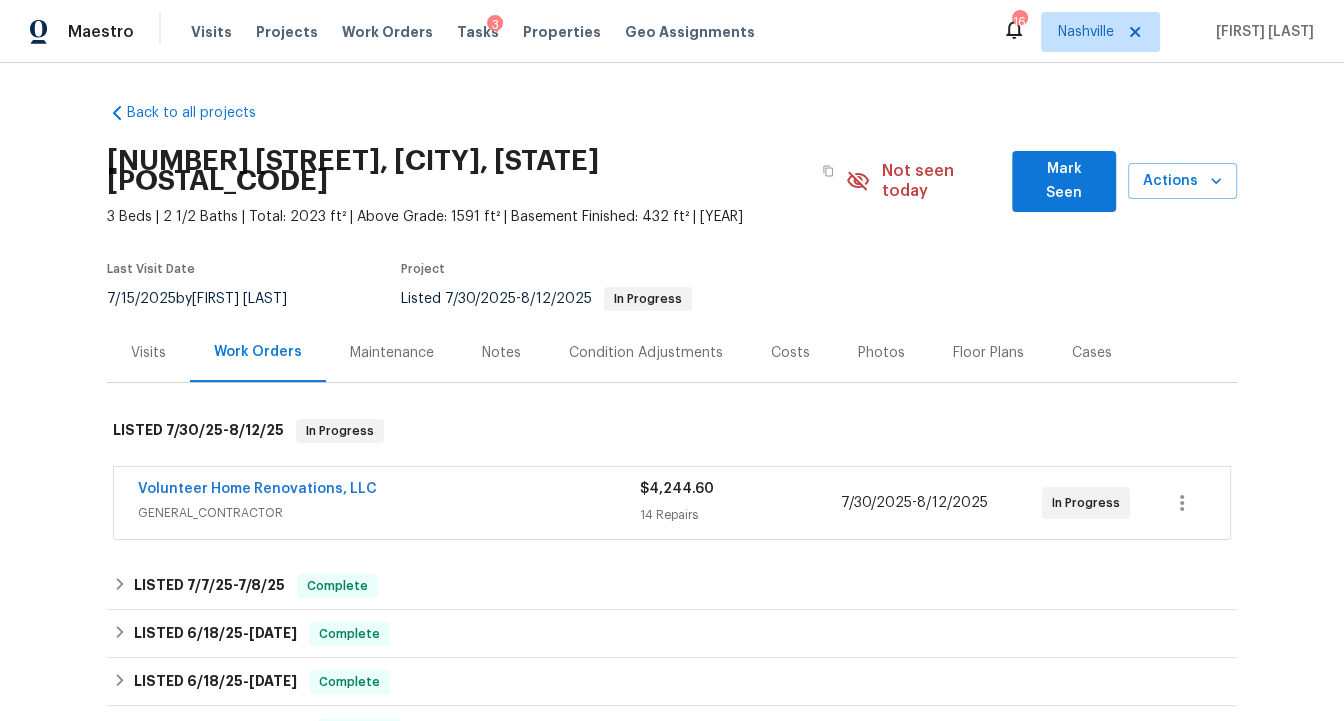 click on "Notes" at bounding box center (501, 353) 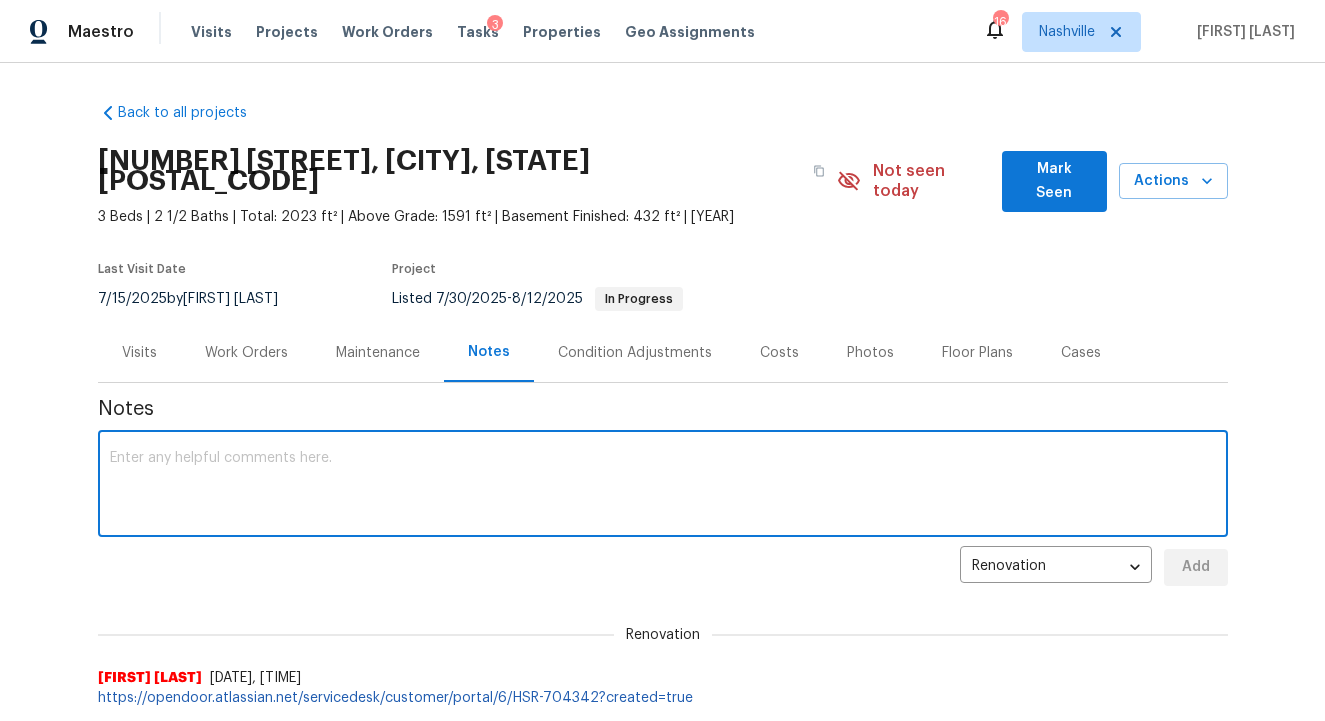 click at bounding box center (663, 486) 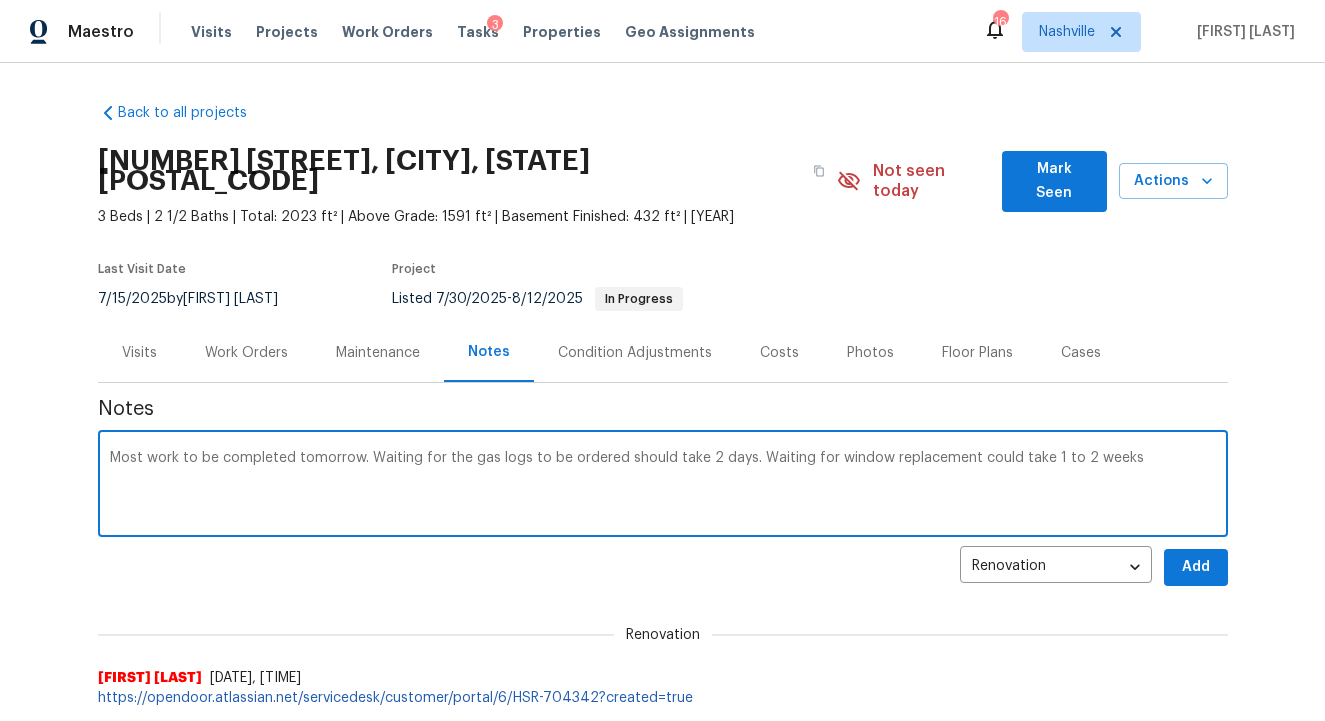 type on "Most work to be completed tomorrow. Waiting for the gas logs to be ordered should take 2 days. Waiting for window replacement could take 1 to 2 weeks" 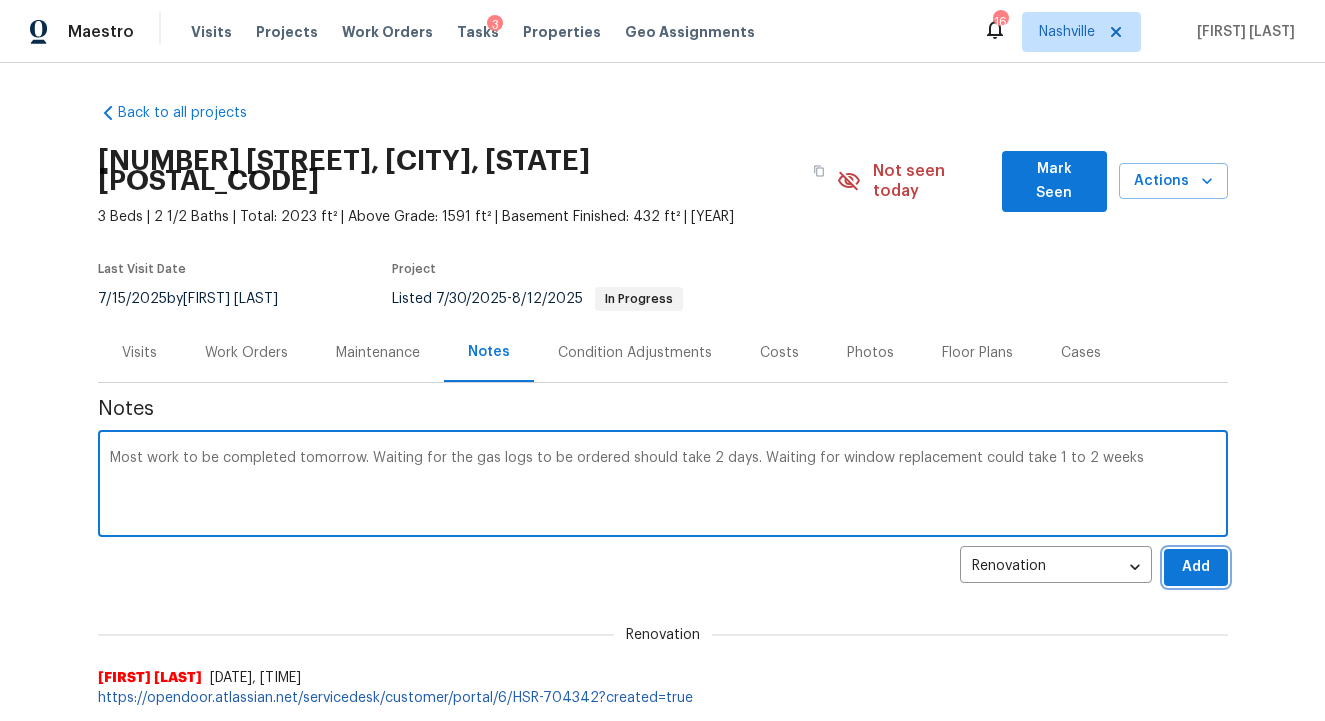 click on "Add" at bounding box center (1196, 567) 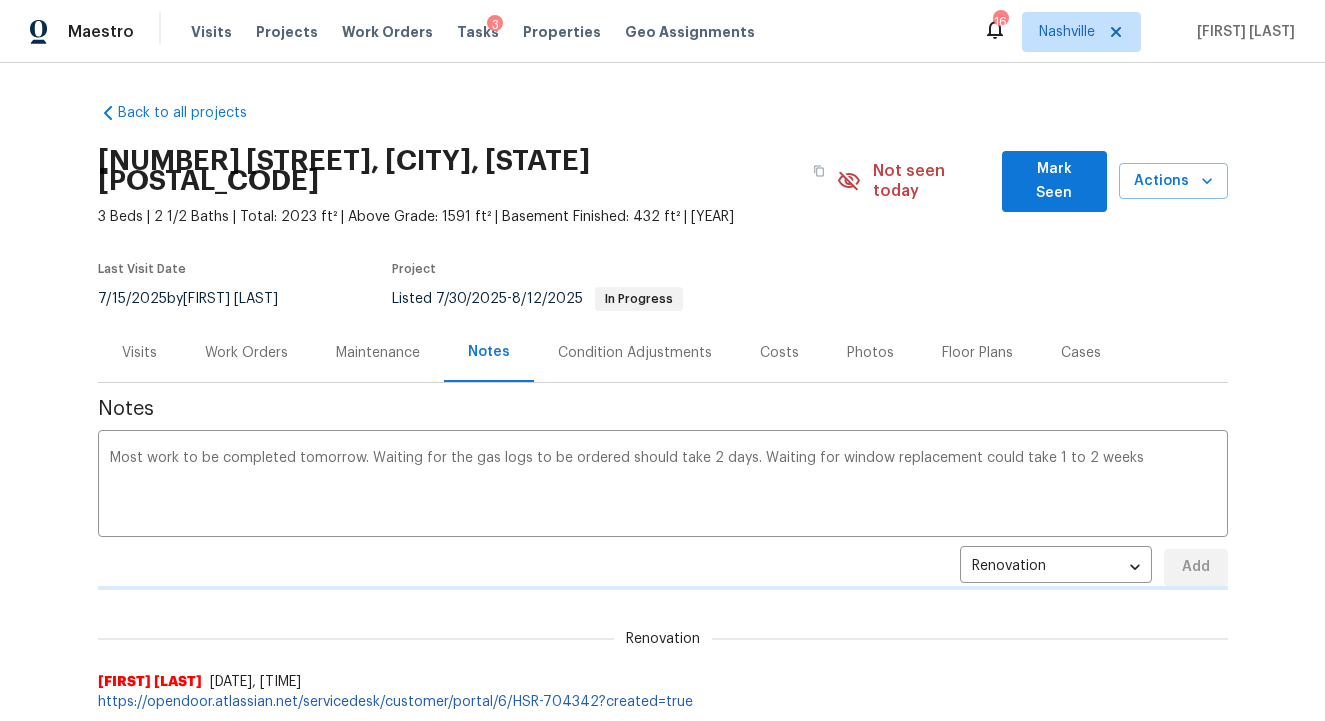 type 